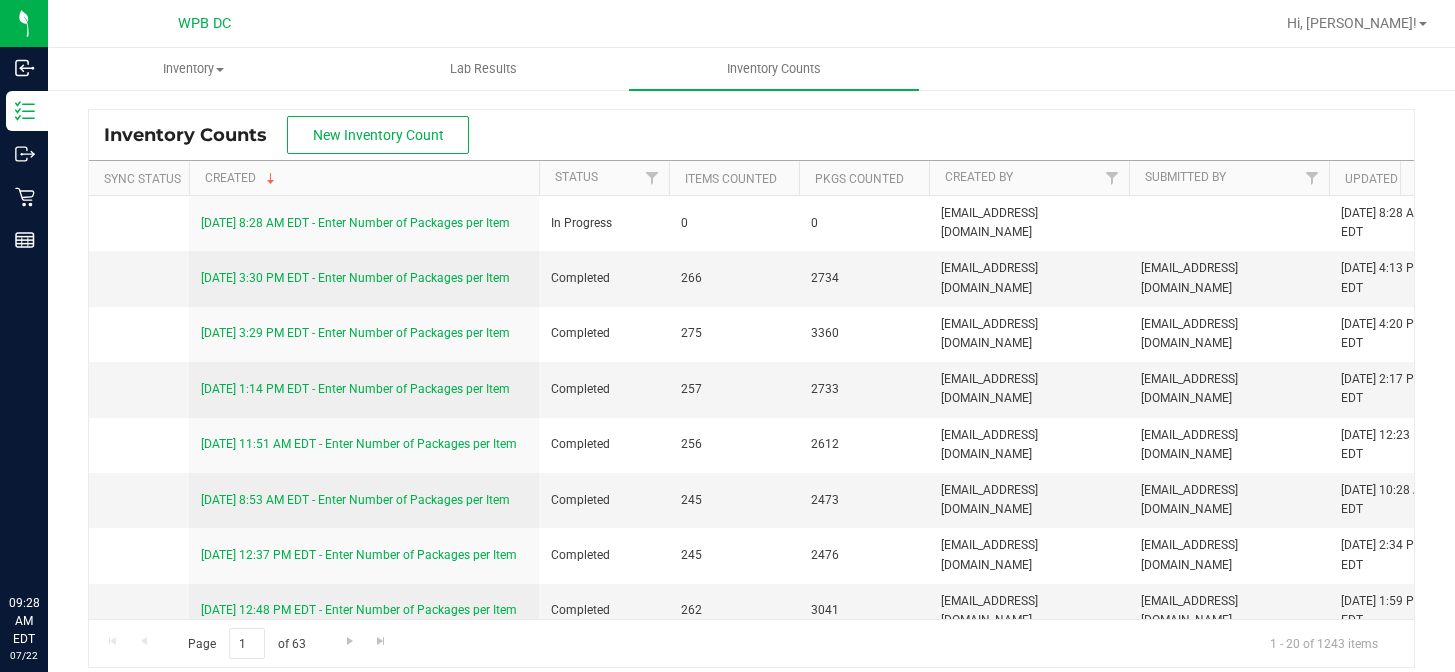 scroll, scrollTop: 0, scrollLeft: 0, axis: both 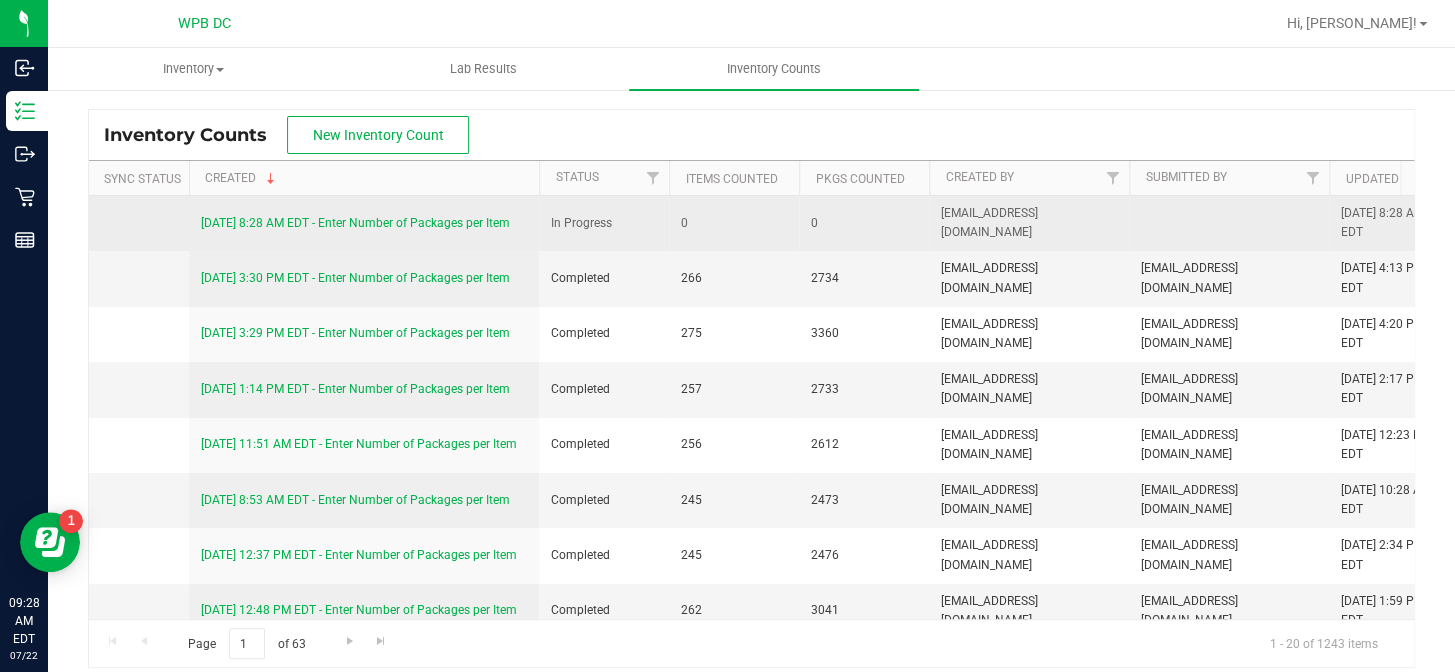 click on "[DATE] 8:28 AM EDT - Enter Number of Packages per Item" at bounding box center (355, 223) 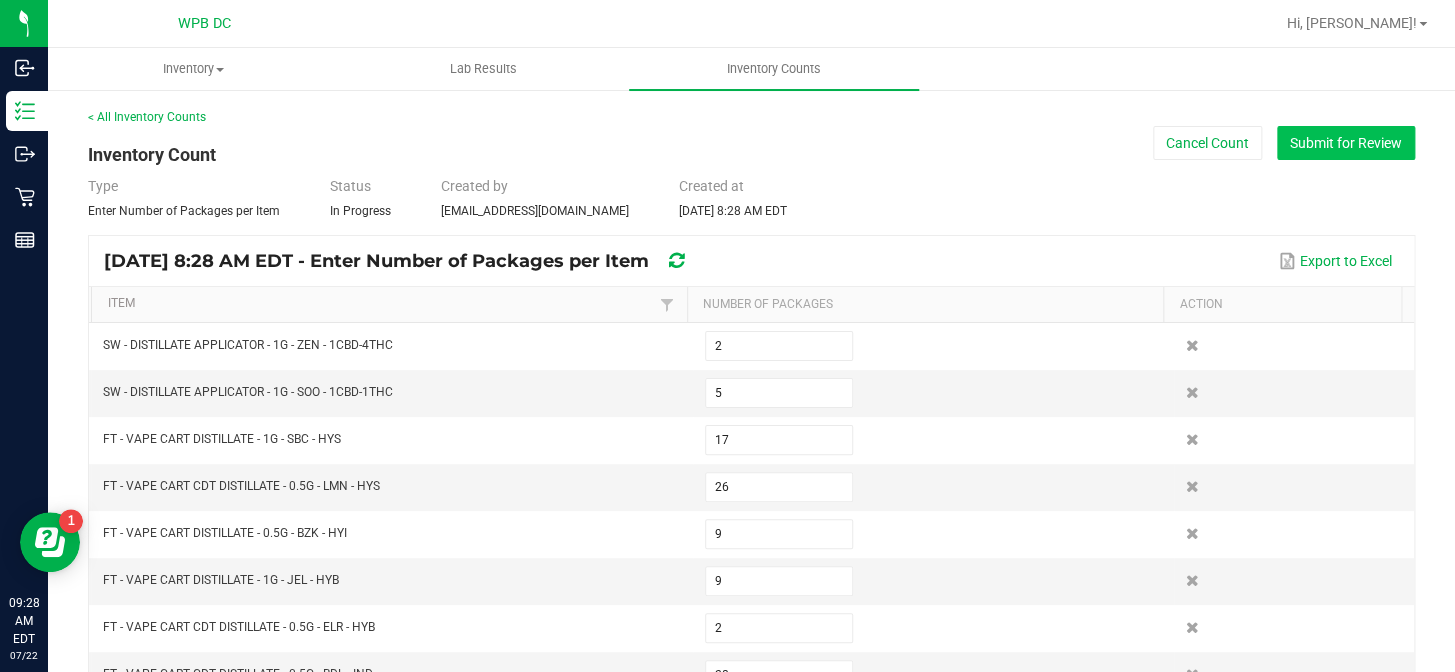 click on "Submit for Review" at bounding box center [1346, 143] 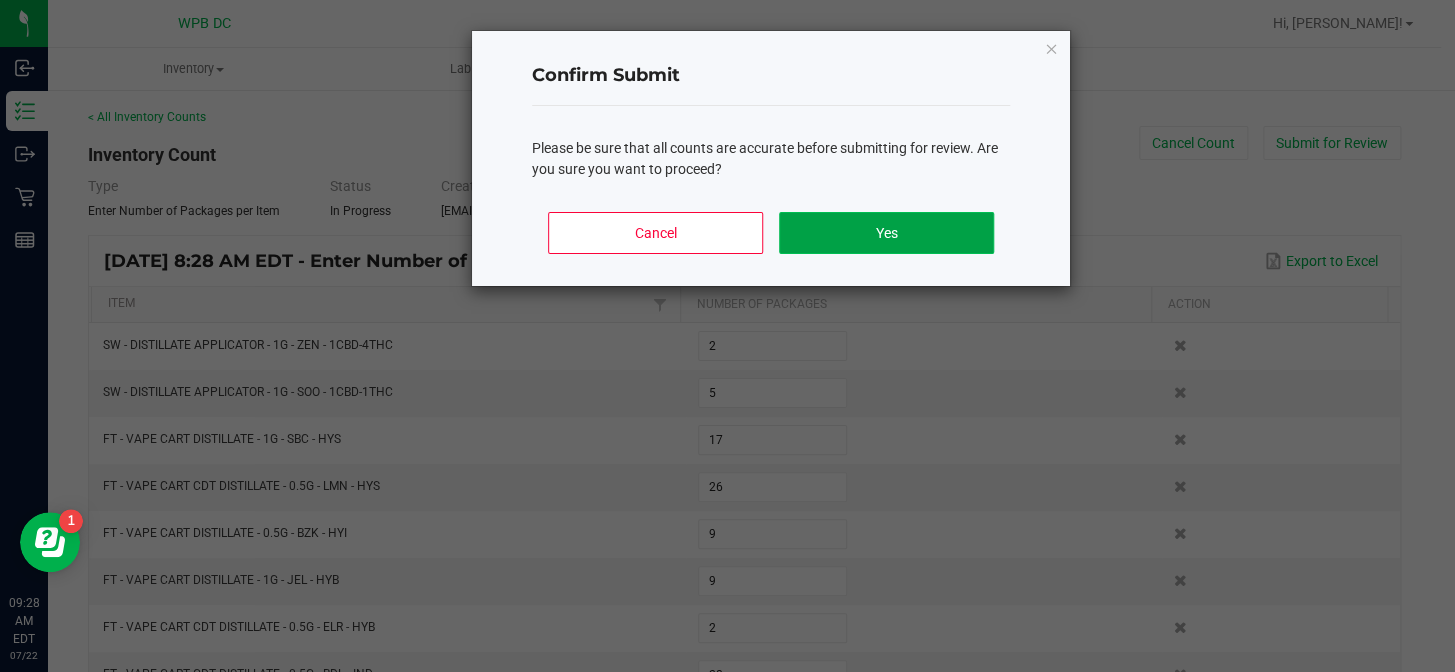 click on "Yes" 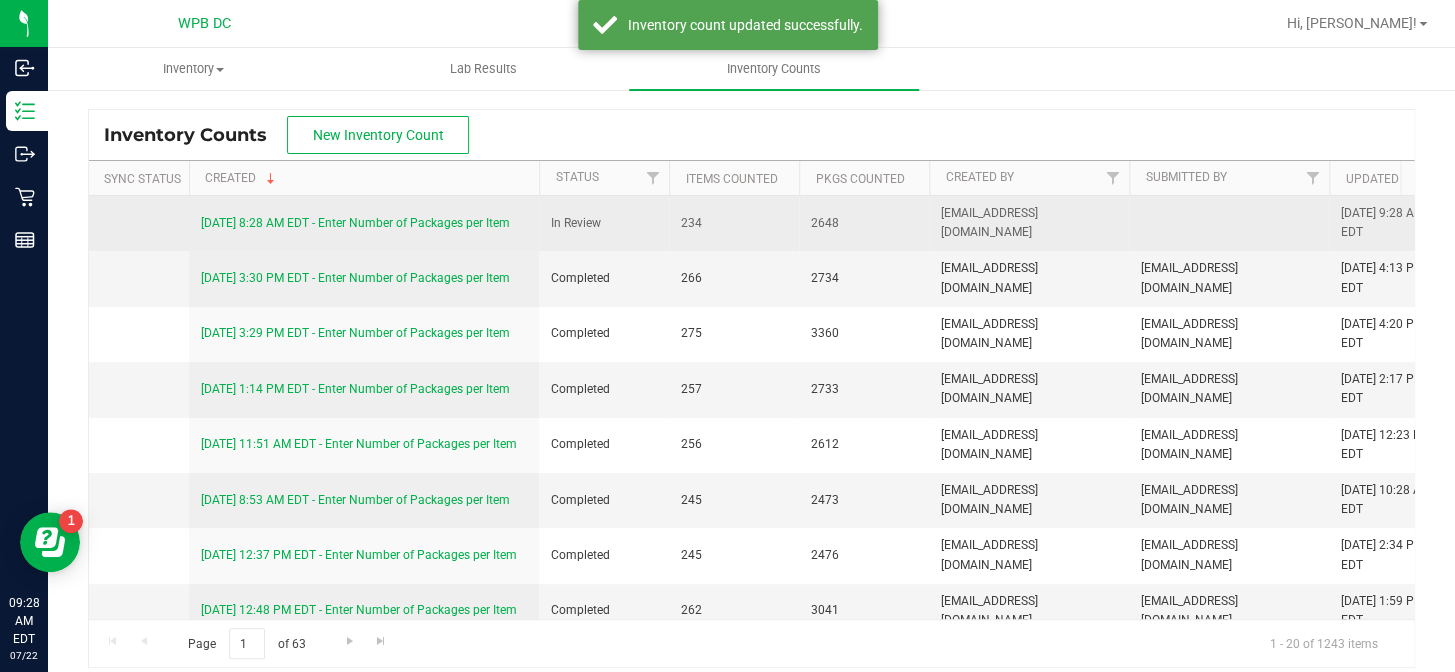 click on "7/22/25 8:28 AM EDT - Enter Number of Packages per Item" at bounding box center [355, 223] 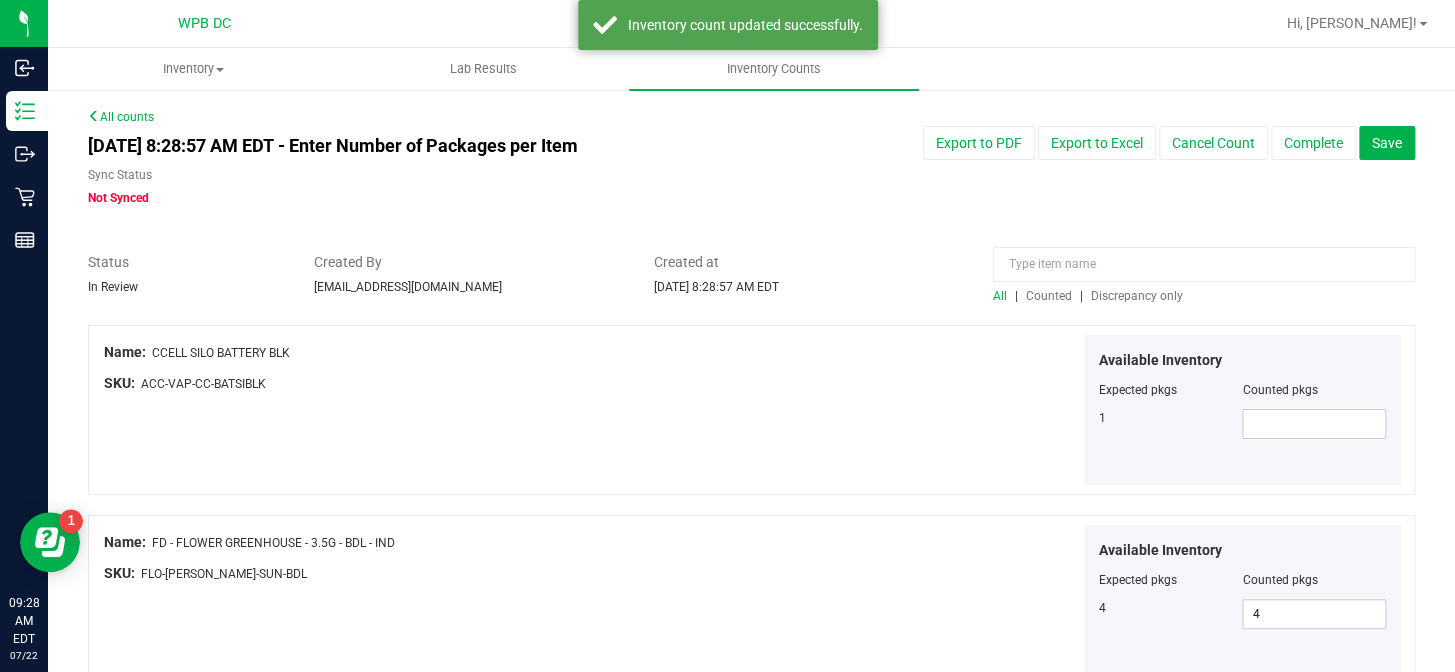 click on "Discrepancy only" at bounding box center (1137, 296) 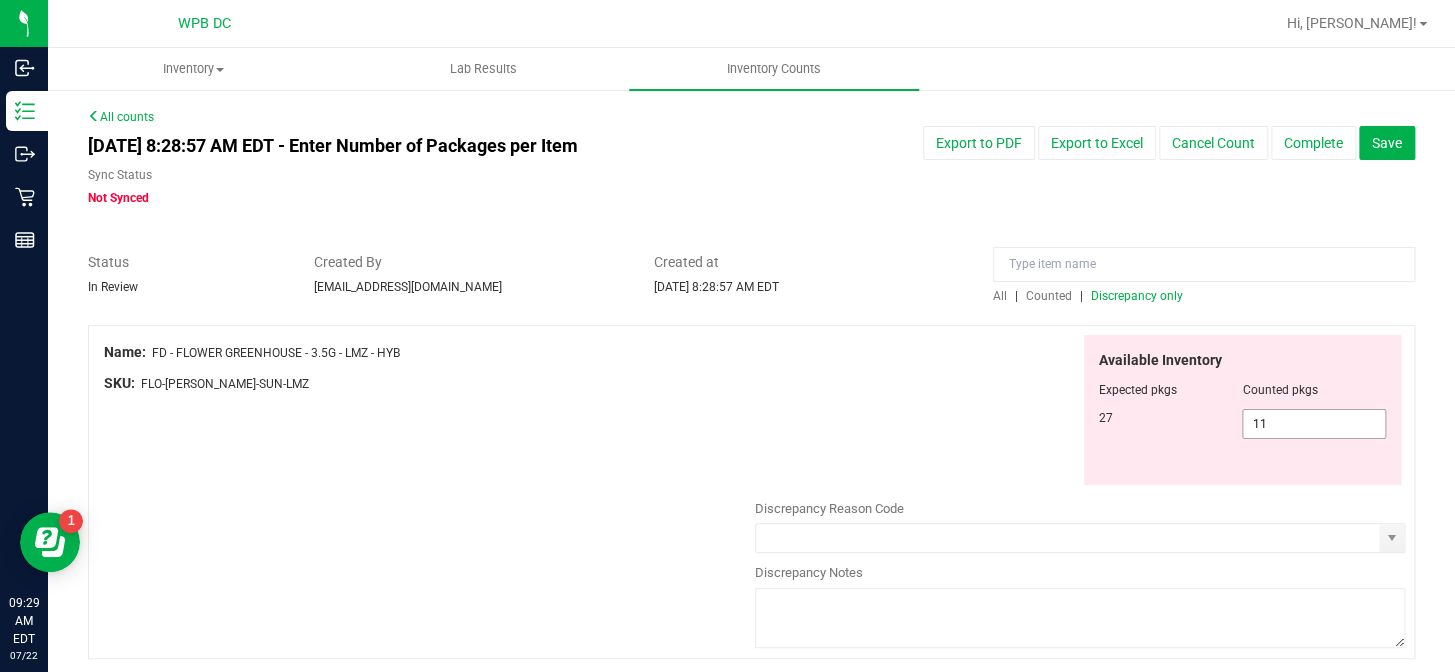 click on "11 11" at bounding box center (1314, 424) 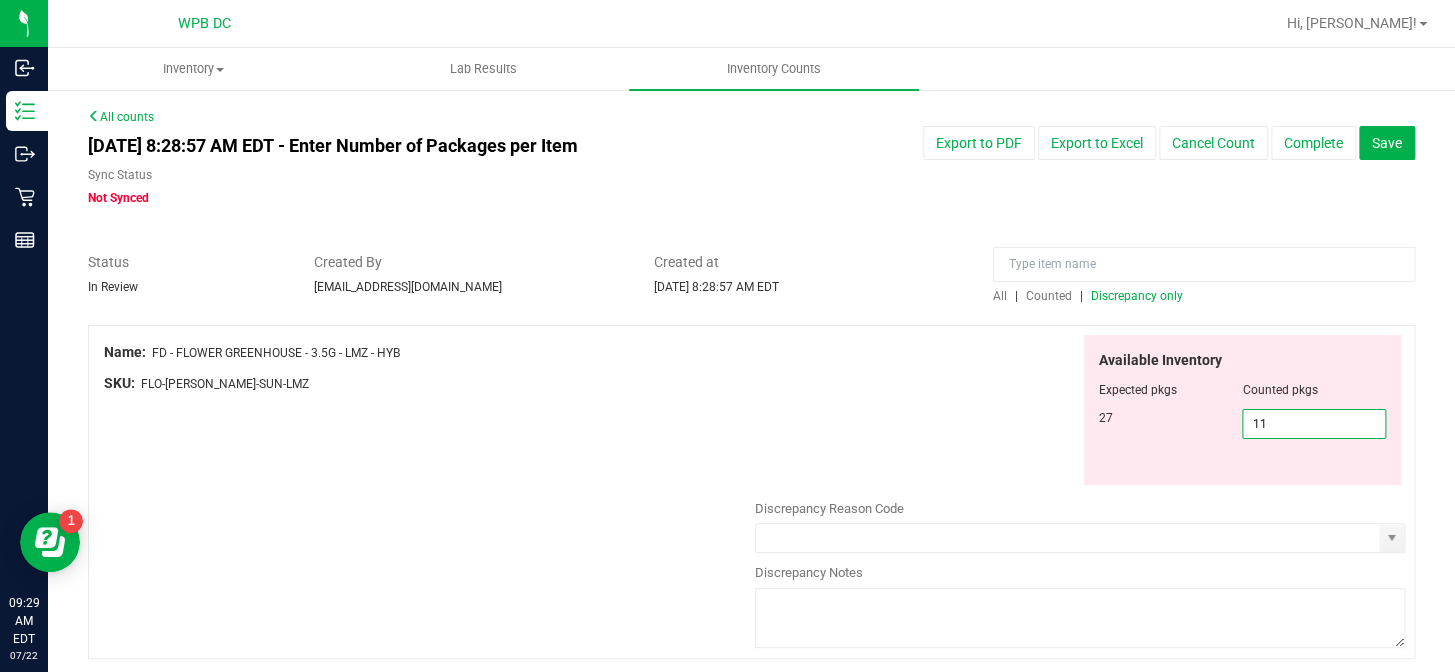 type on "1" 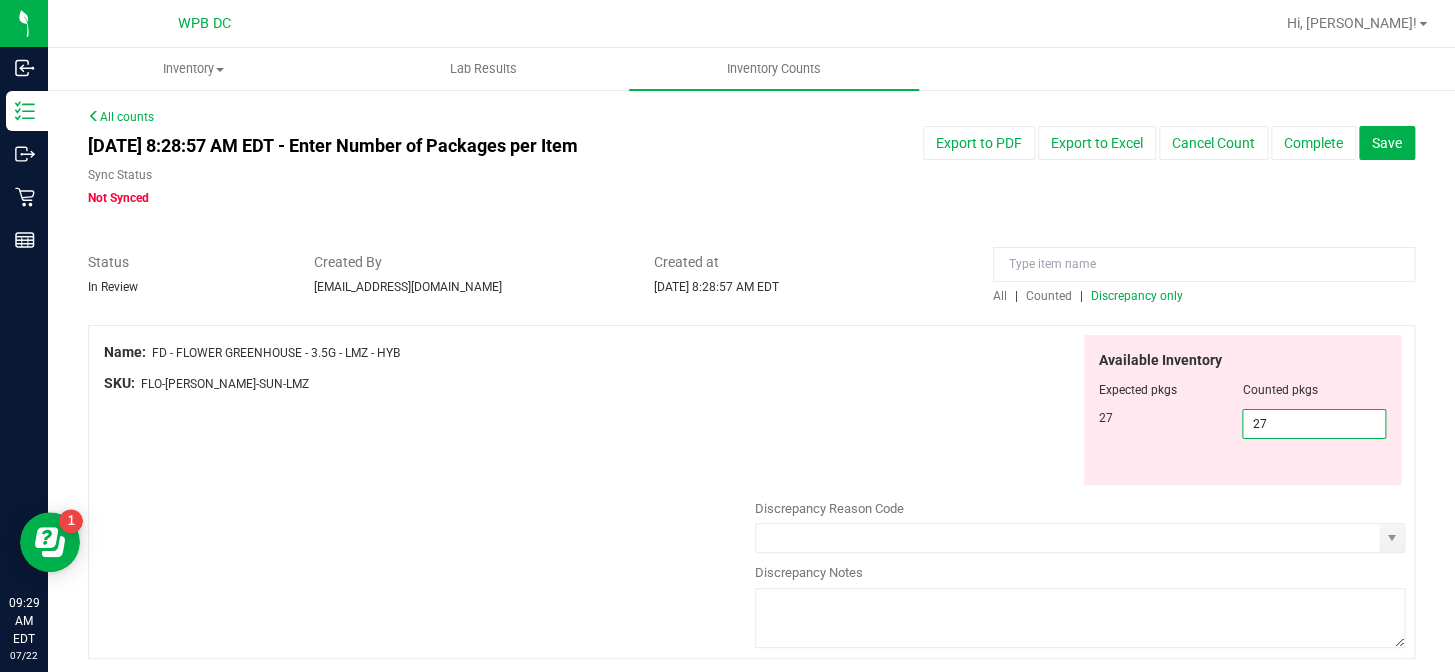 type on "27" 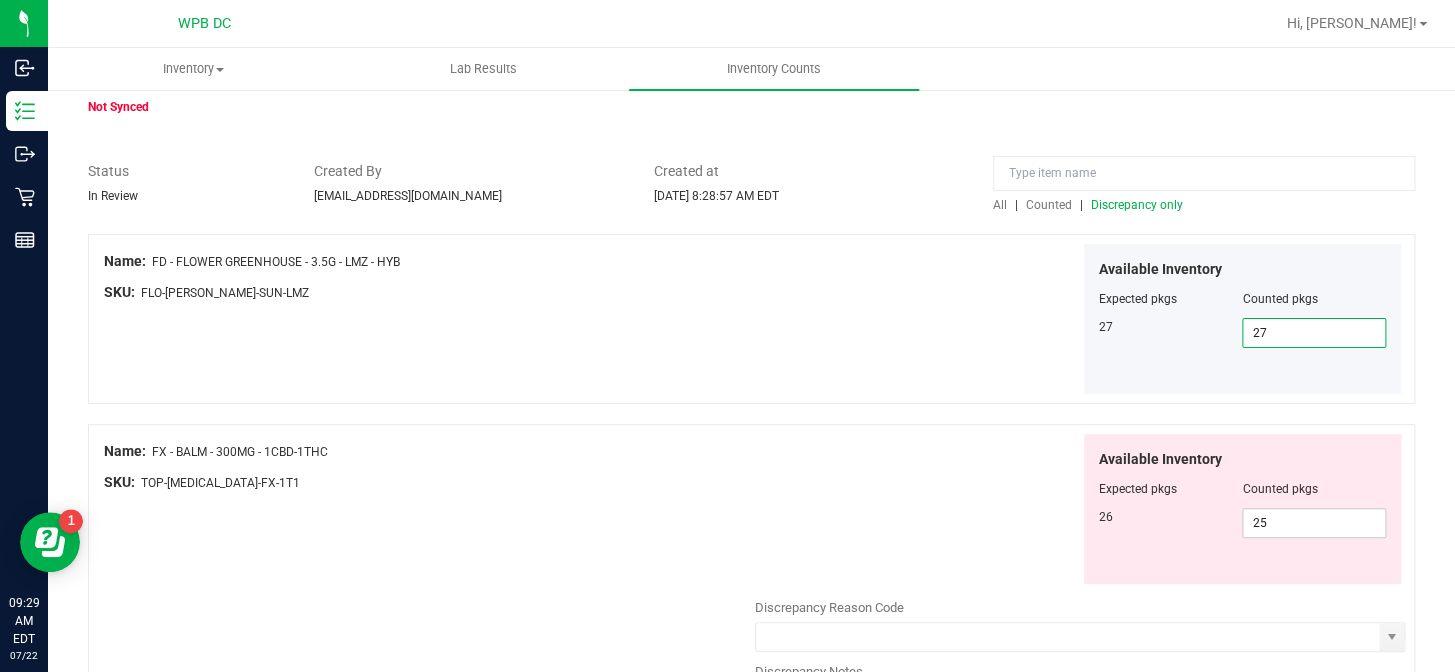 scroll, scrollTop: 82, scrollLeft: 0, axis: vertical 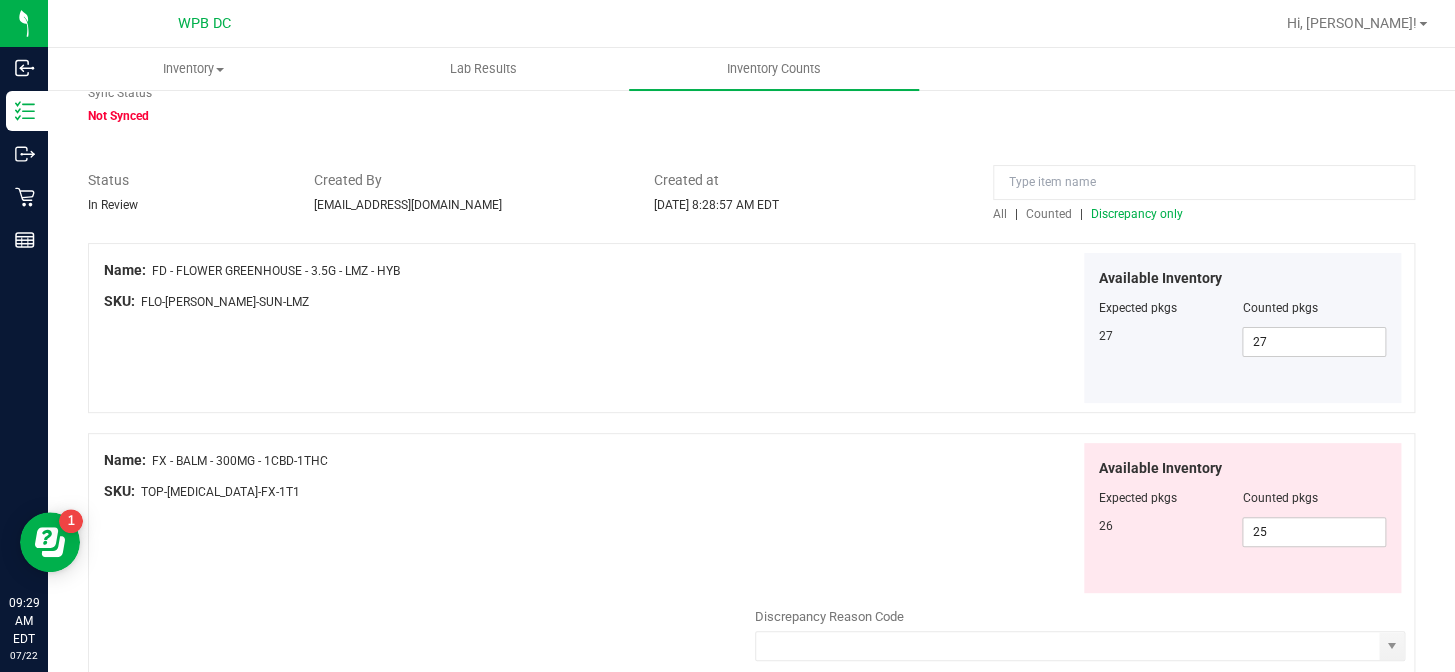 click on "Available Inventory
Expected pkgs
Counted pkgs
27
27 27" at bounding box center (1080, 328) 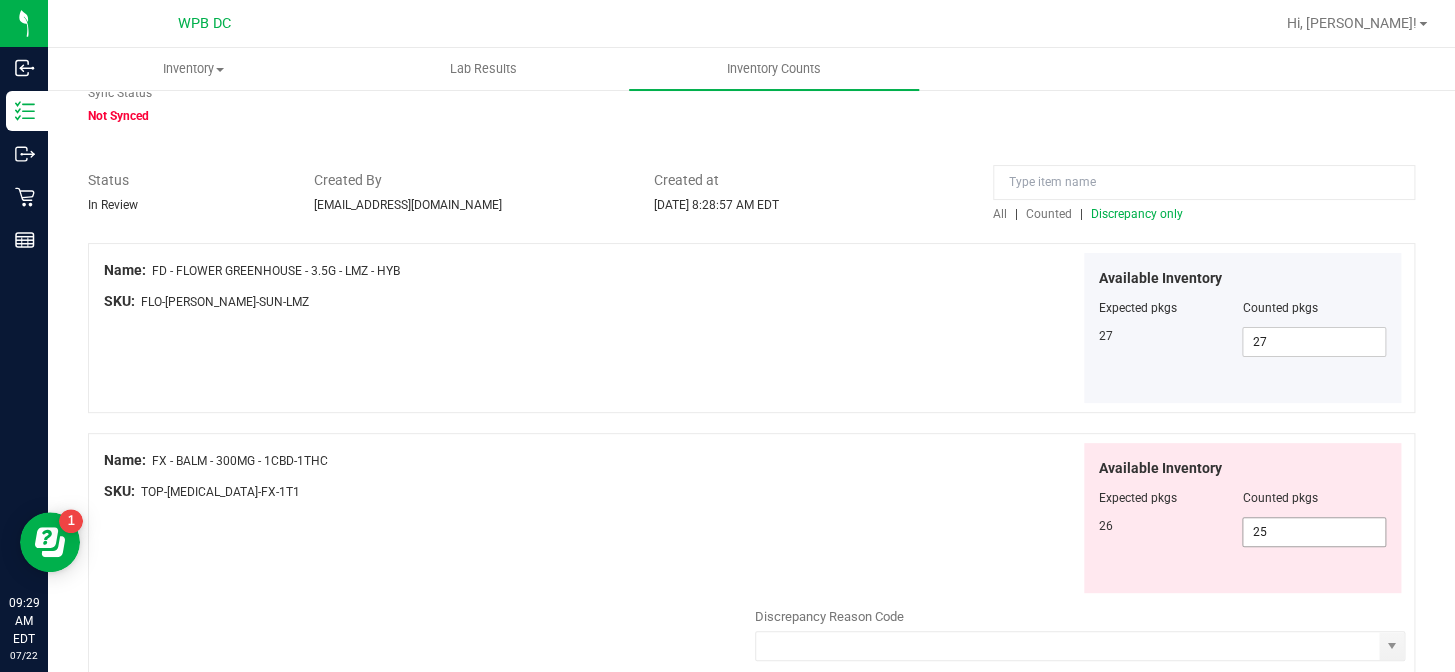 click on "25 25" at bounding box center (1314, 532) 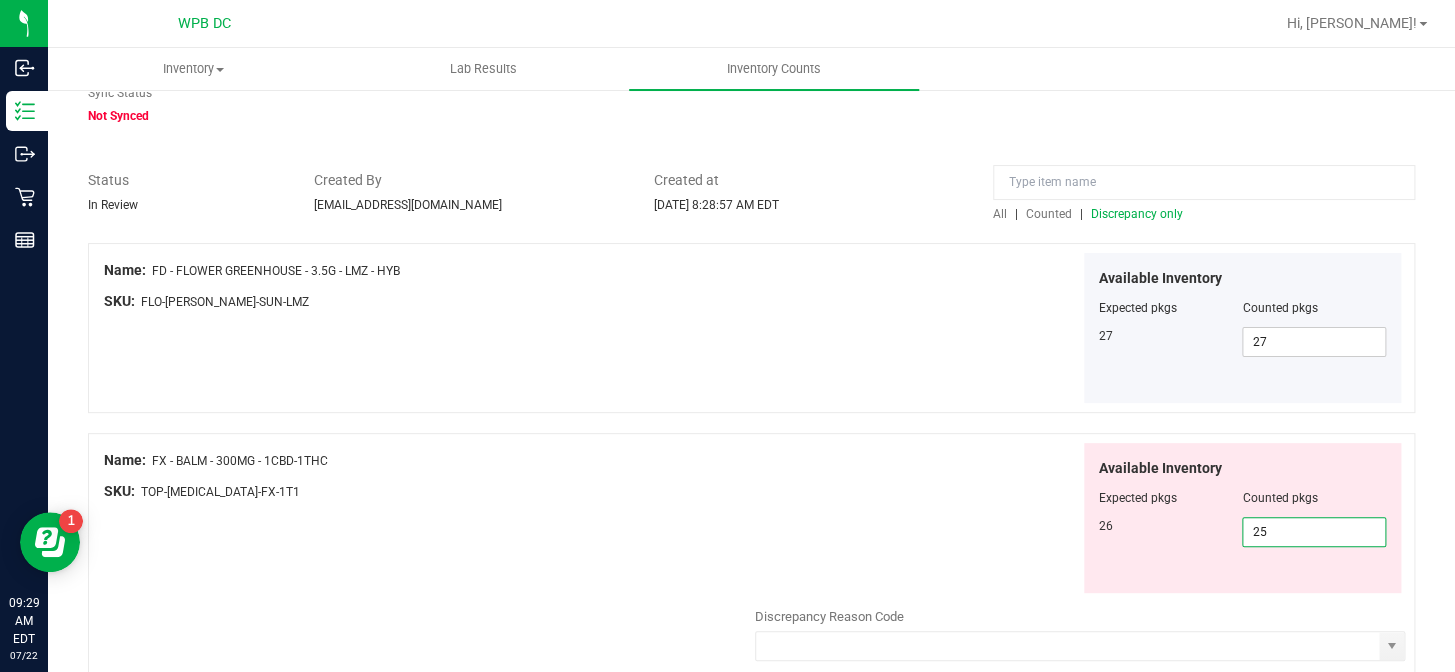 type on "5" 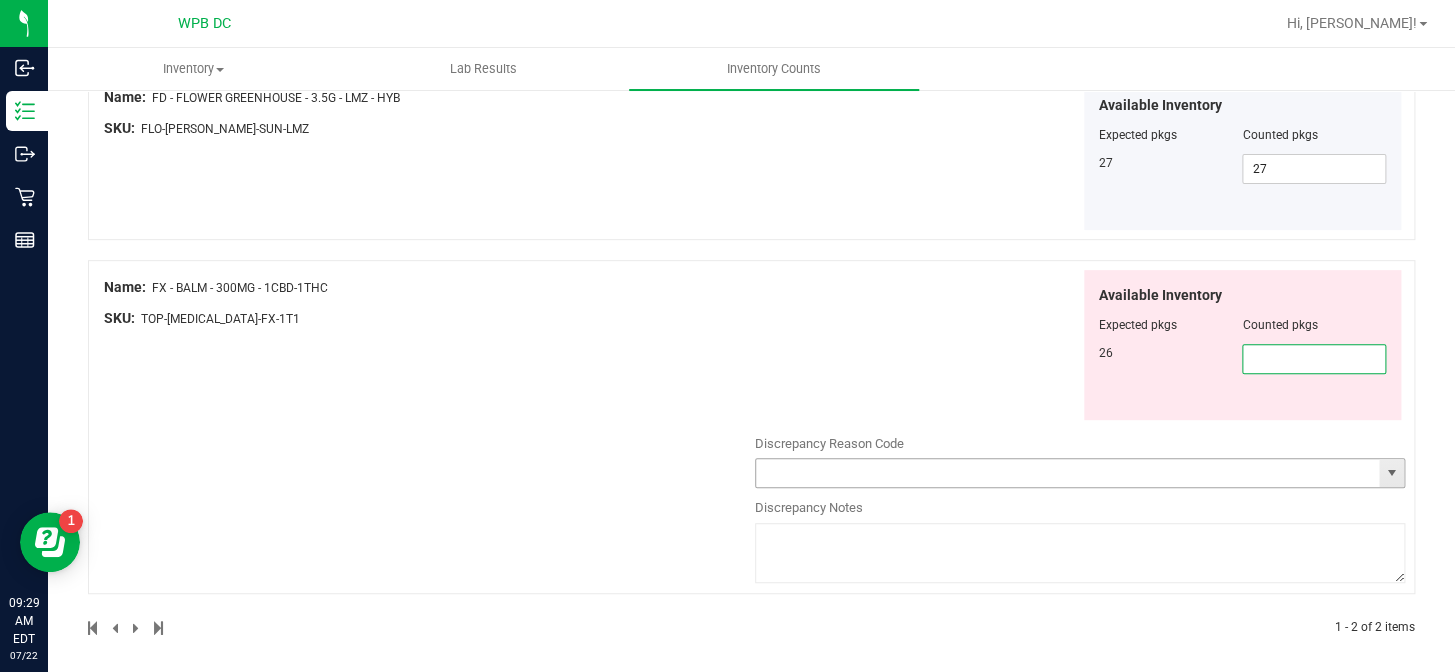 scroll, scrollTop: 264, scrollLeft: 0, axis: vertical 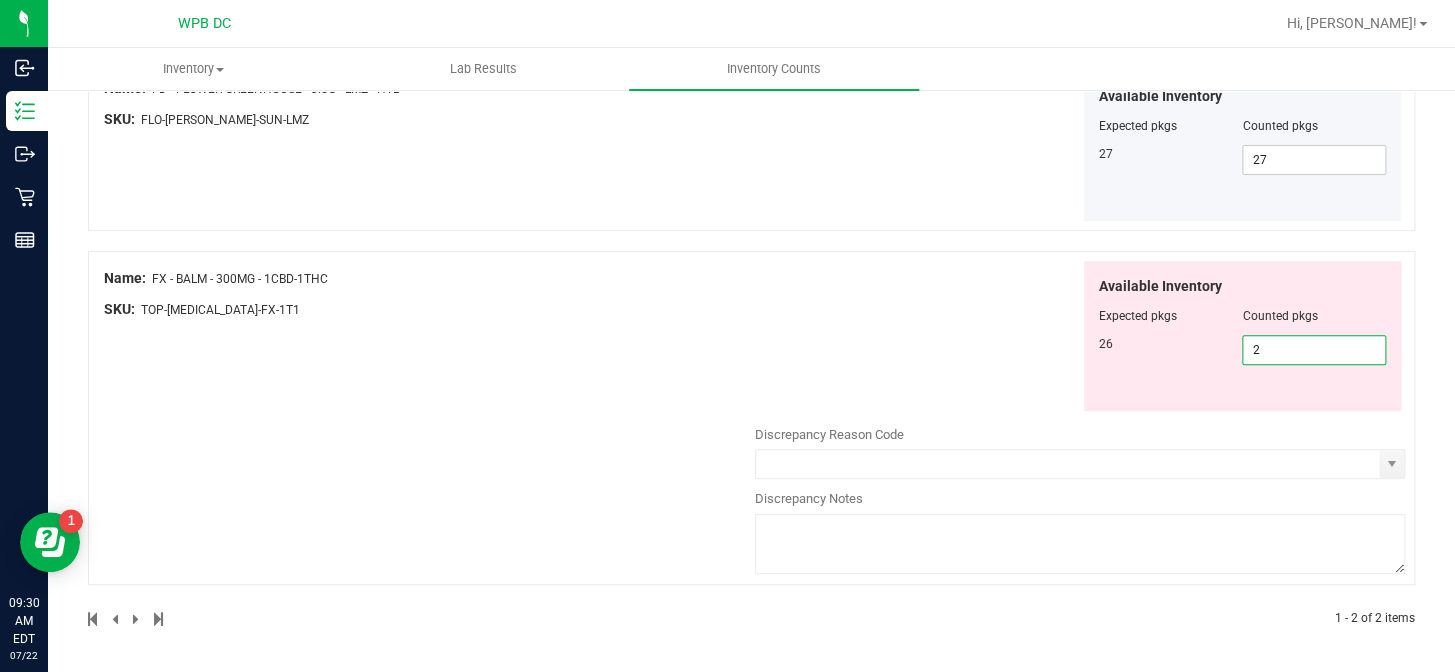 type on "26" 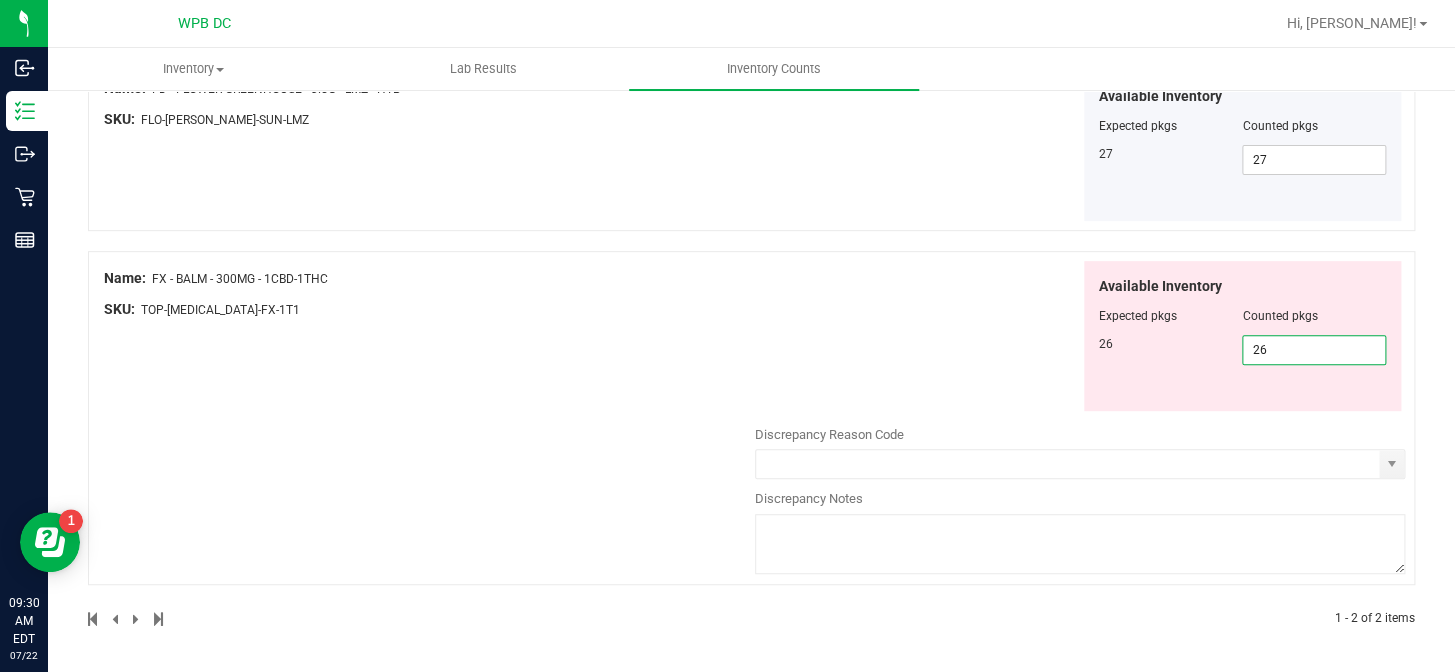 type on "26" 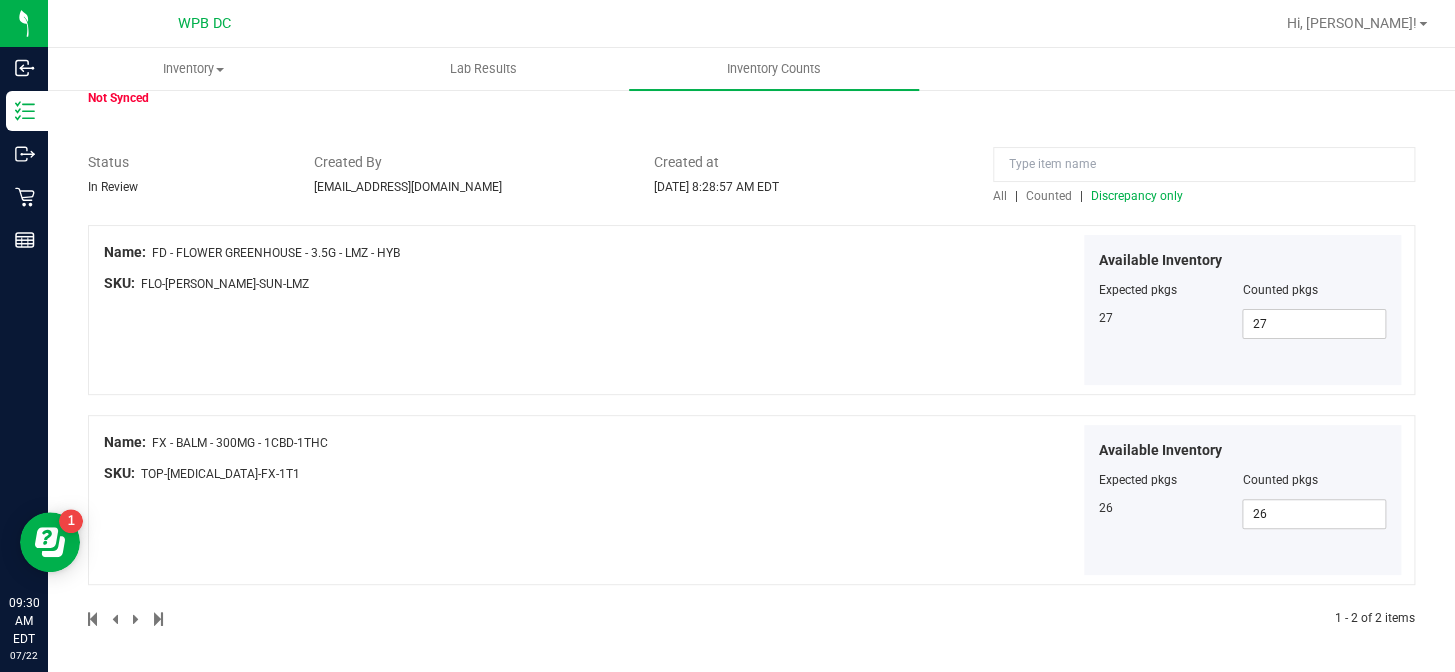 click on "Counted" at bounding box center [1049, 196] 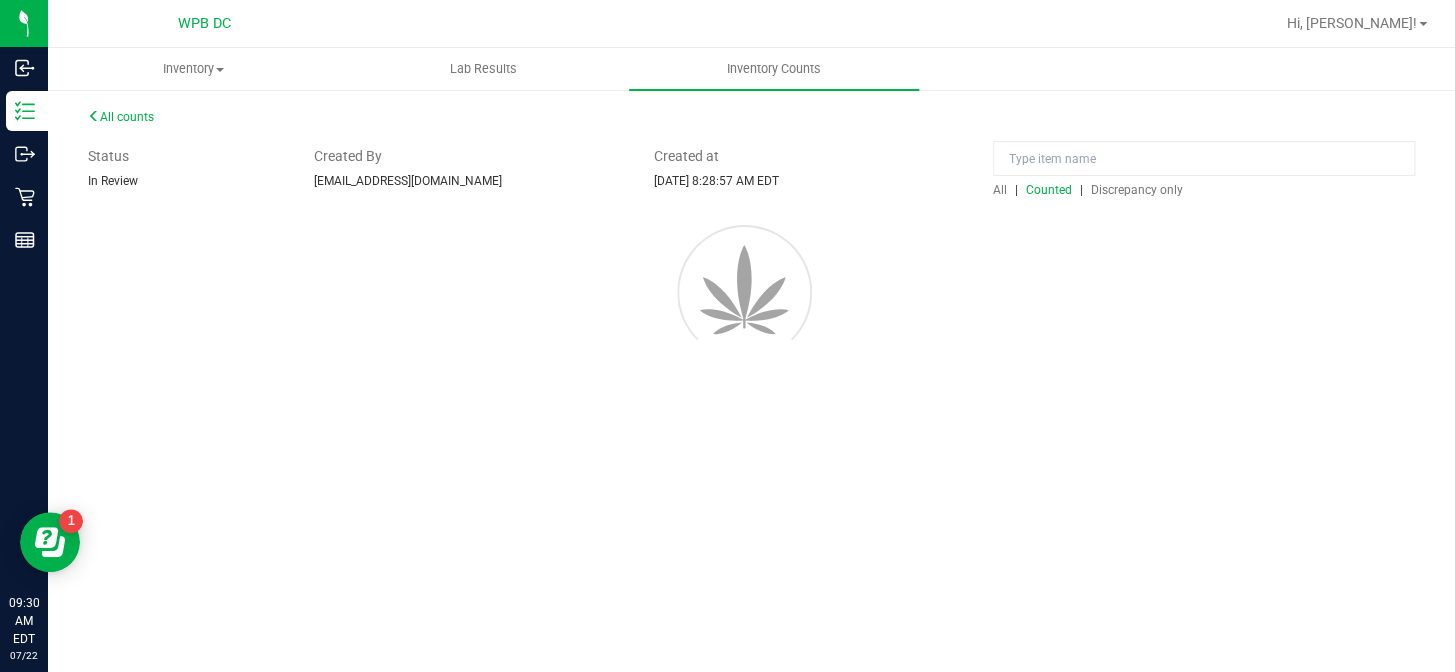 scroll, scrollTop: 0, scrollLeft: 0, axis: both 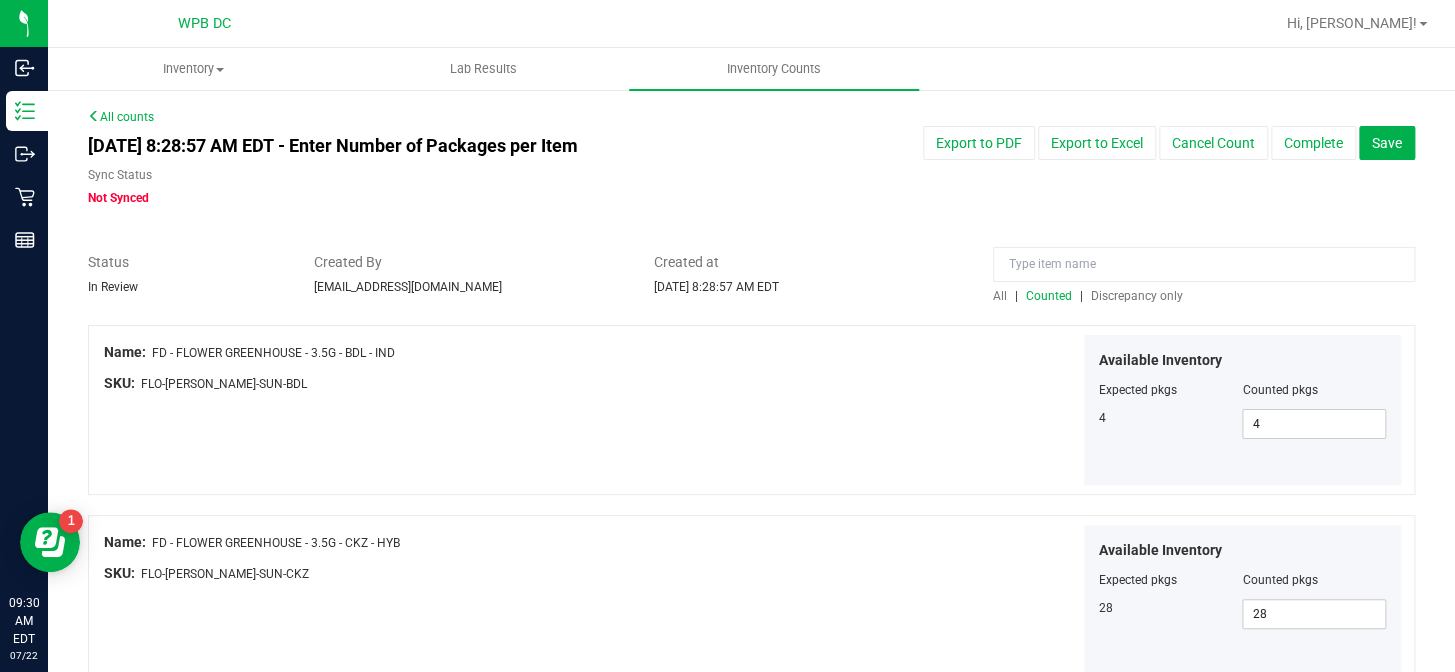 click on "All" at bounding box center [1000, 296] 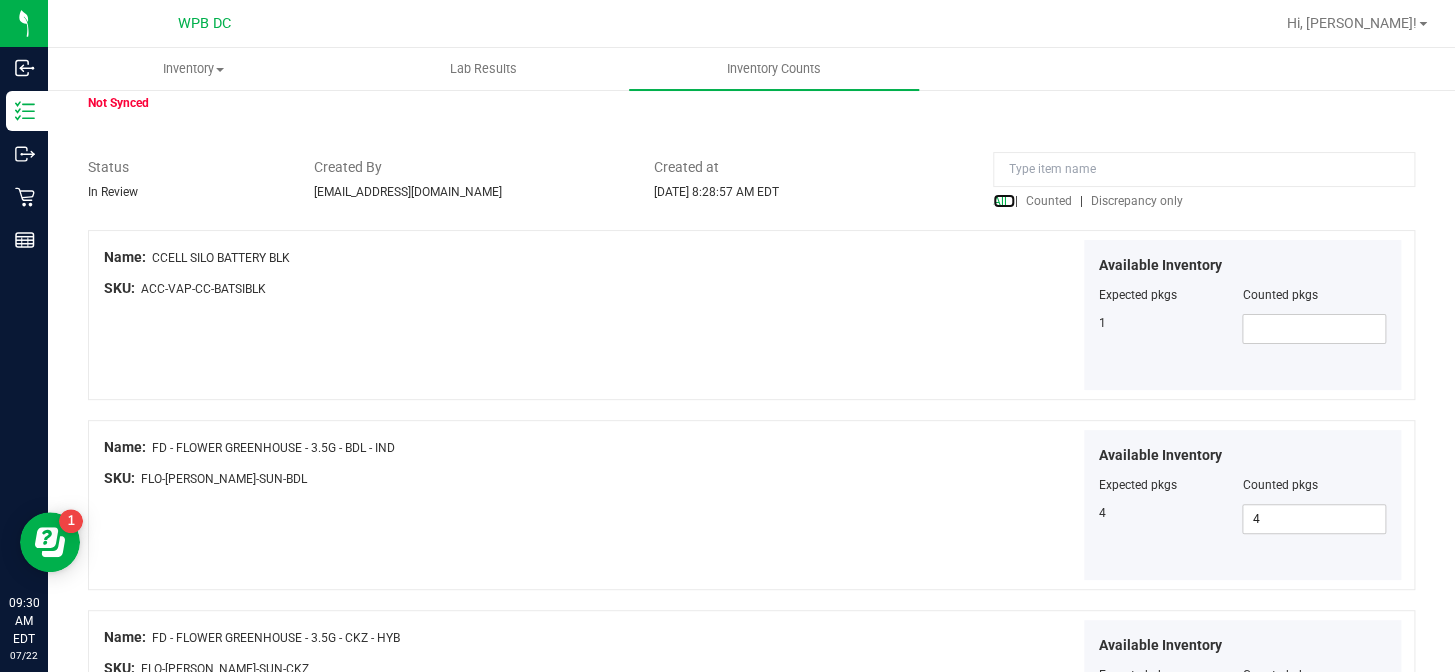 scroll, scrollTop: 90, scrollLeft: 0, axis: vertical 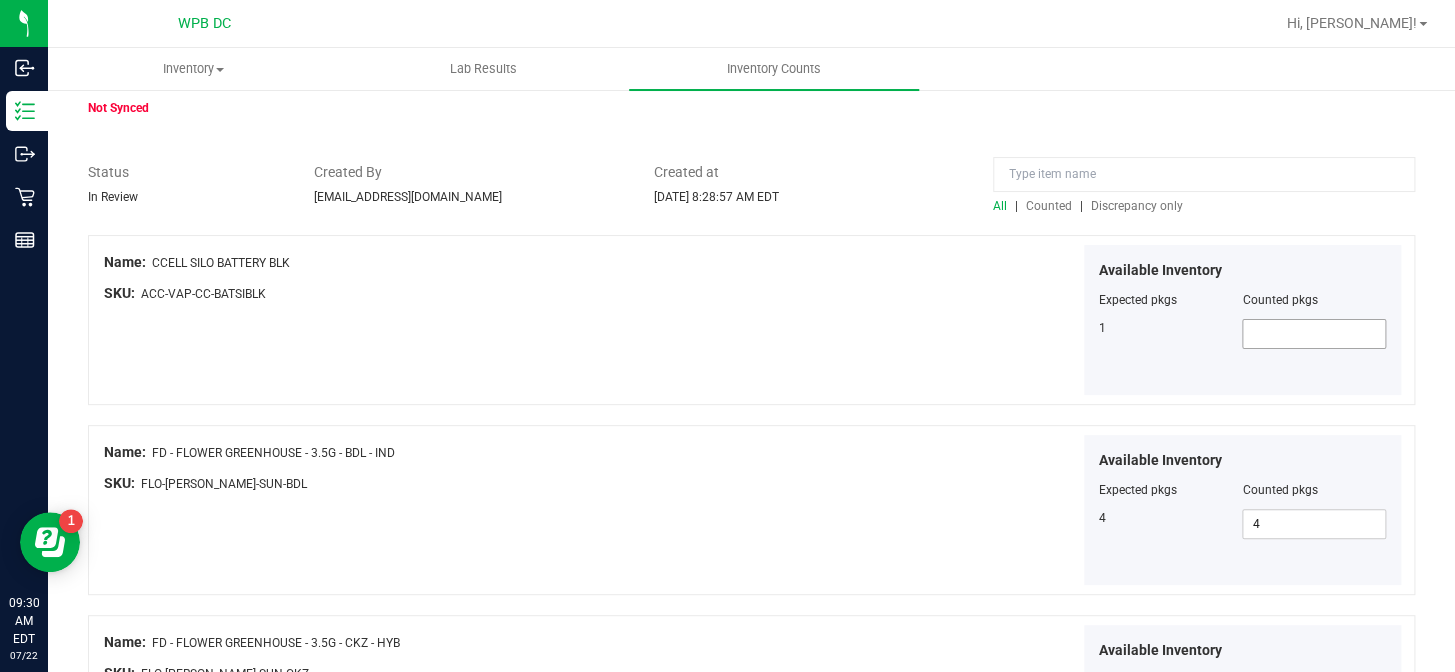 click at bounding box center (1314, 334) 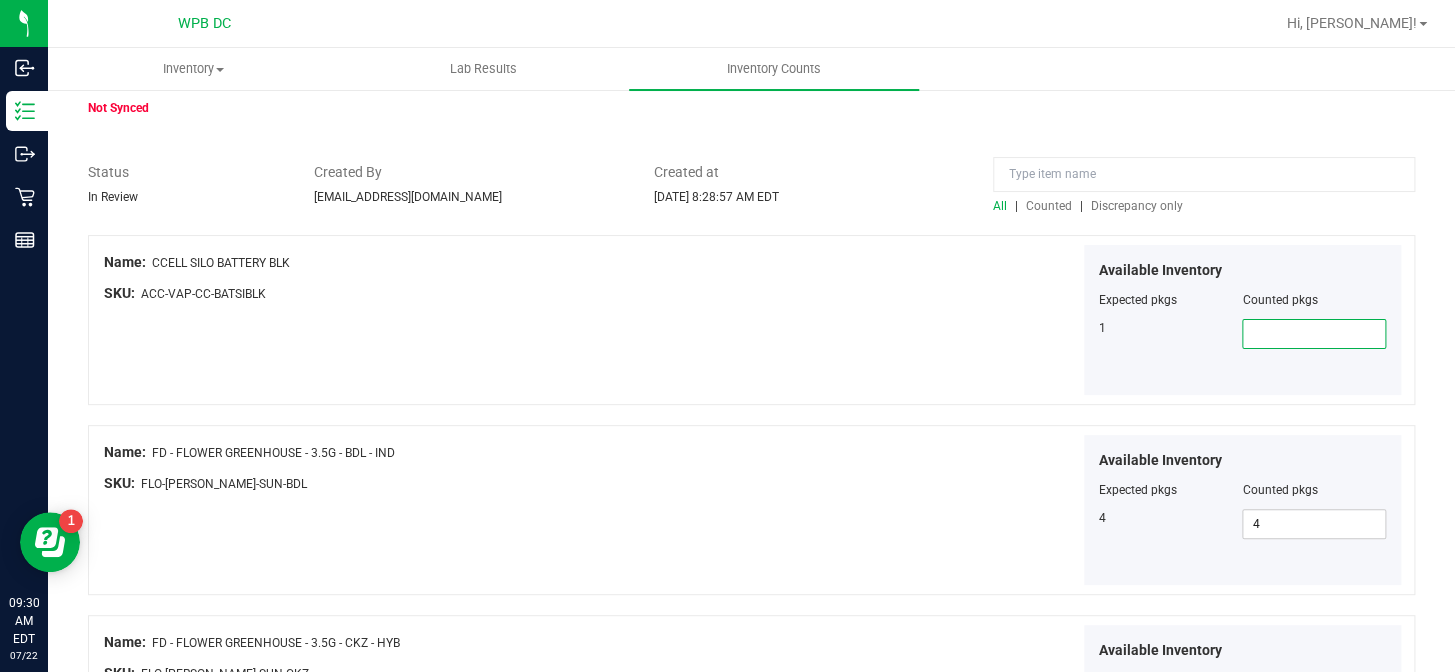 type on "1" 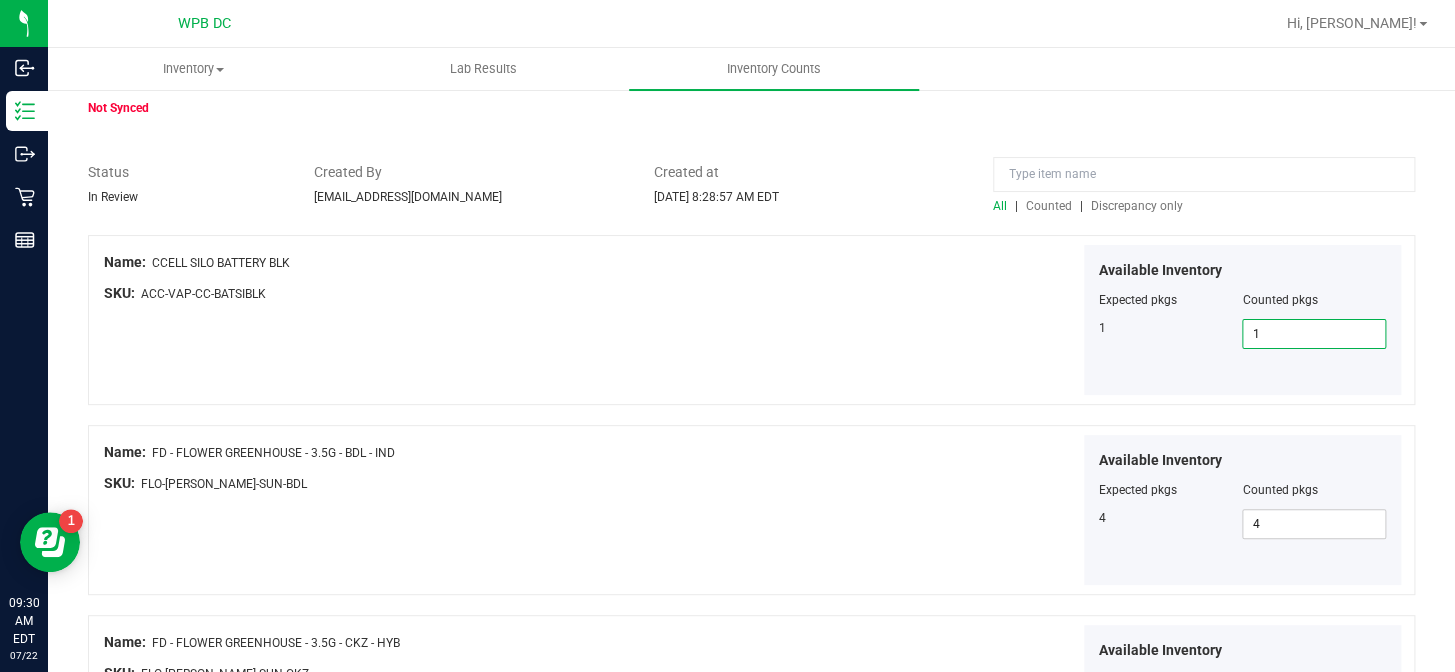 type on "1" 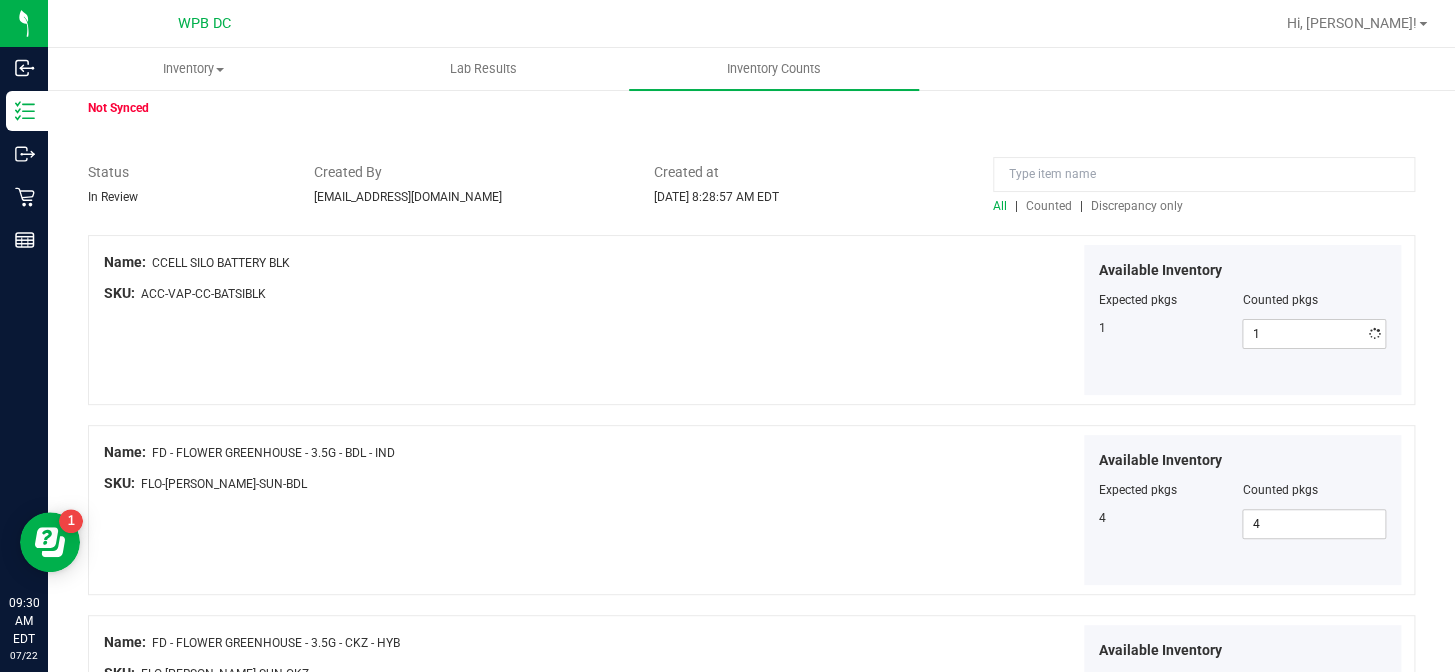 click on "Available Inventory
Expected pkgs
Counted pkgs
1
1 1" at bounding box center (1080, 320) 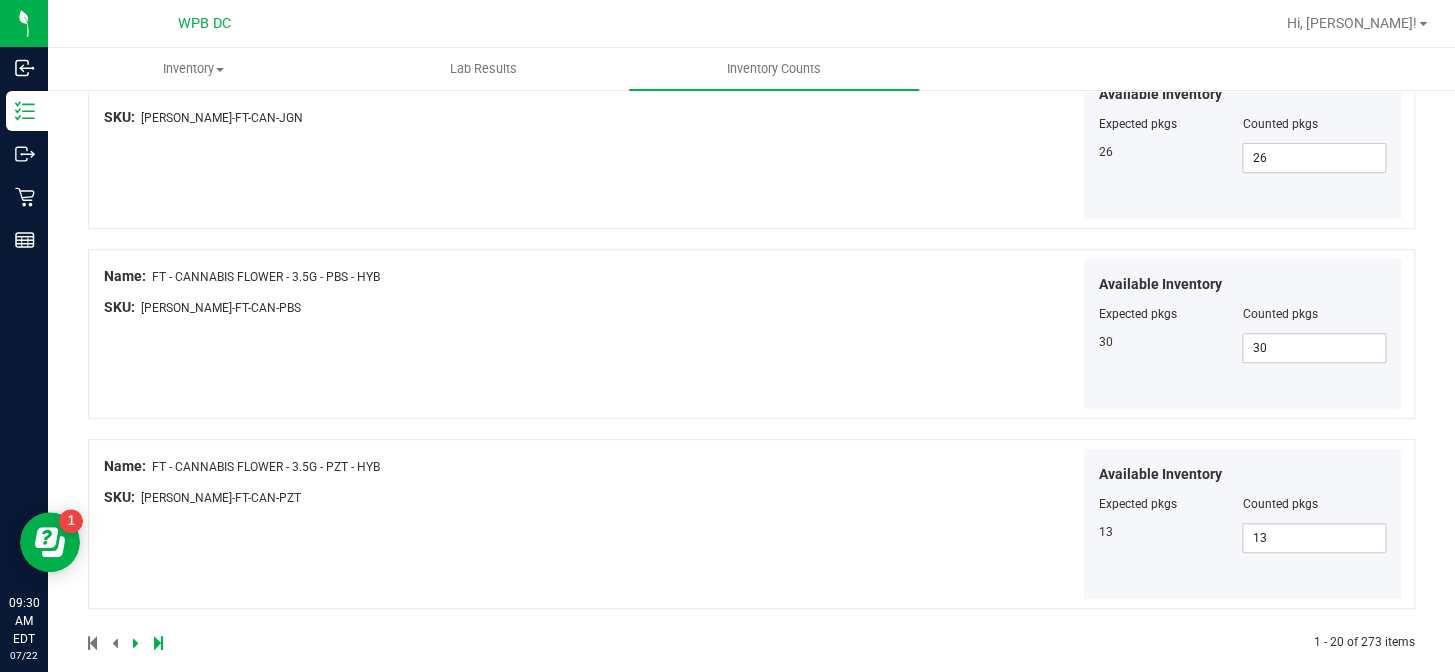scroll, scrollTop: 3517, scrollLeft: 0, axis: vertical 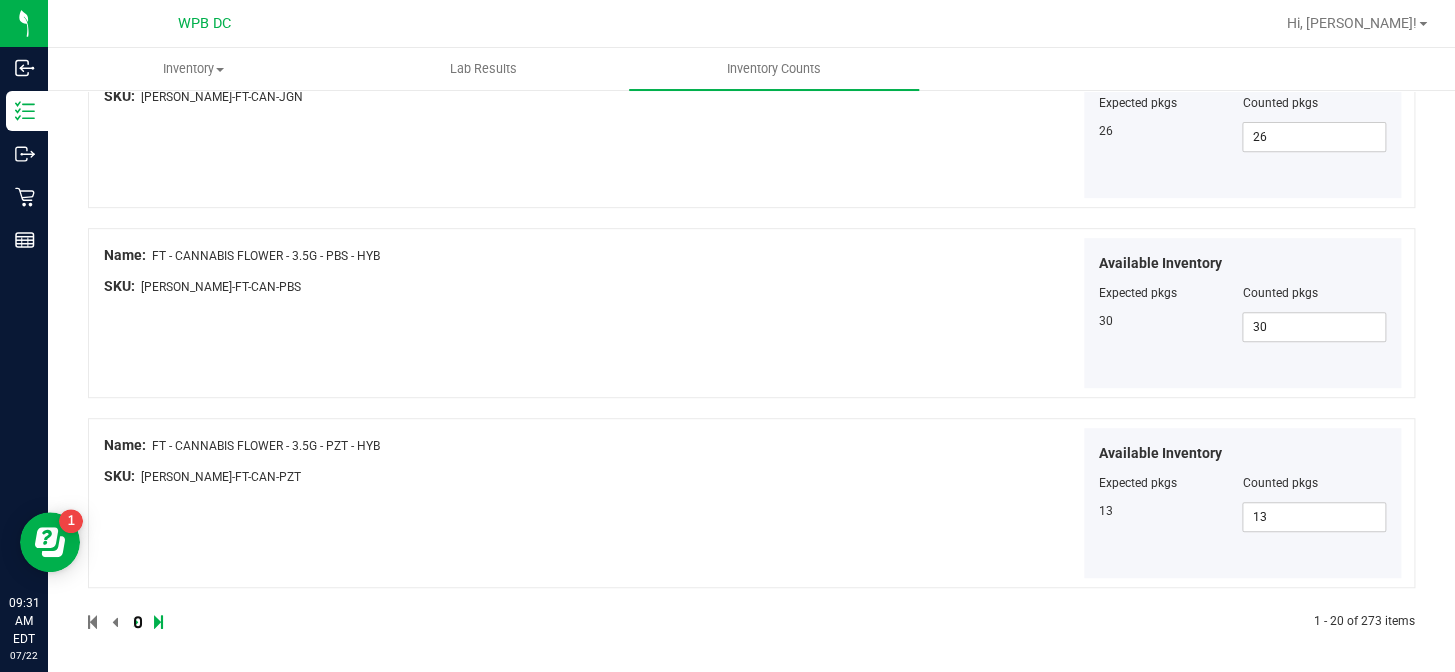 click at bounding box center (136, 622) 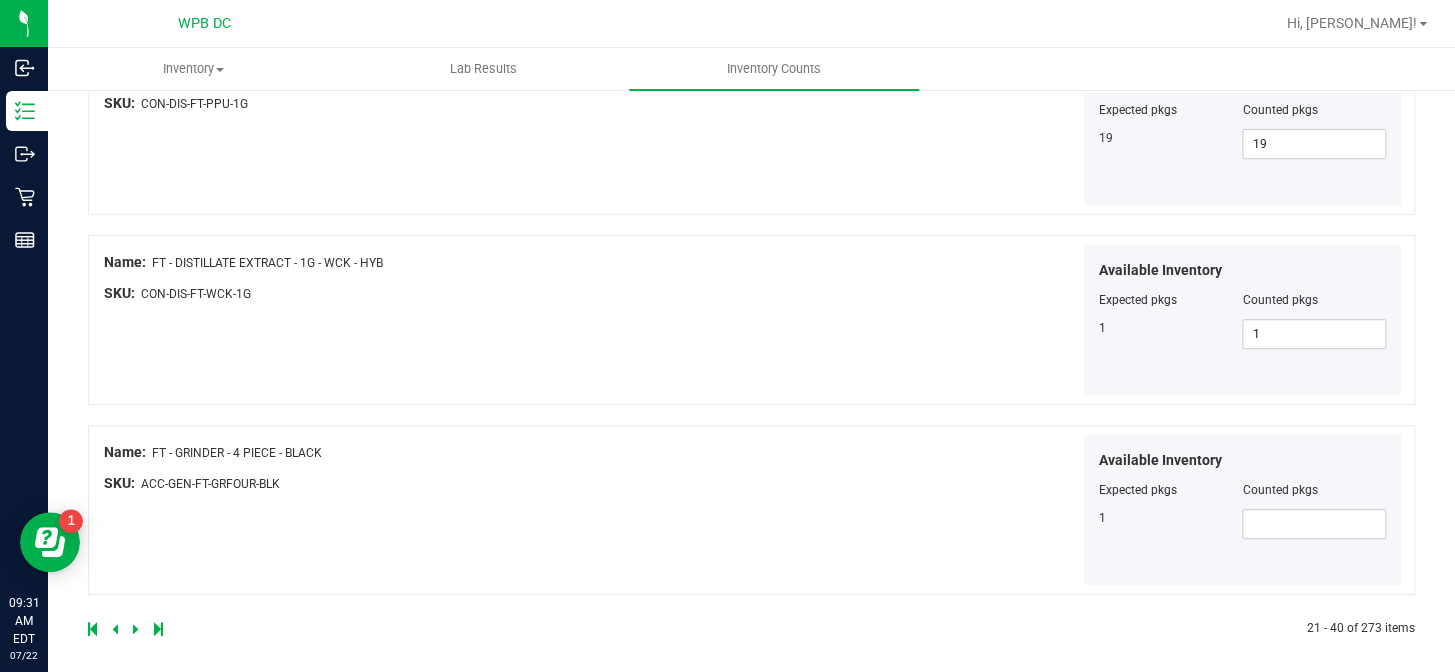 scroll, scrollTop: 3517, scrollLeft: 0, axis: vertical 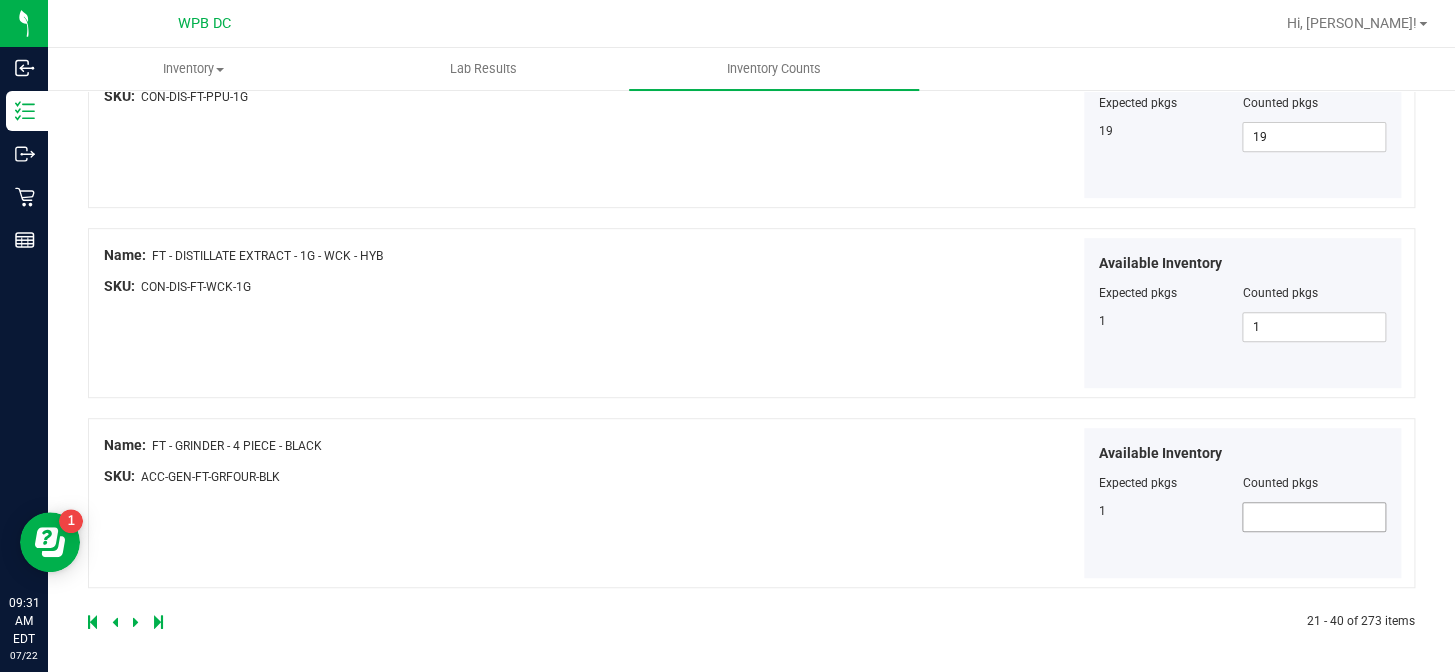 click at bounding box center [1314, 517] 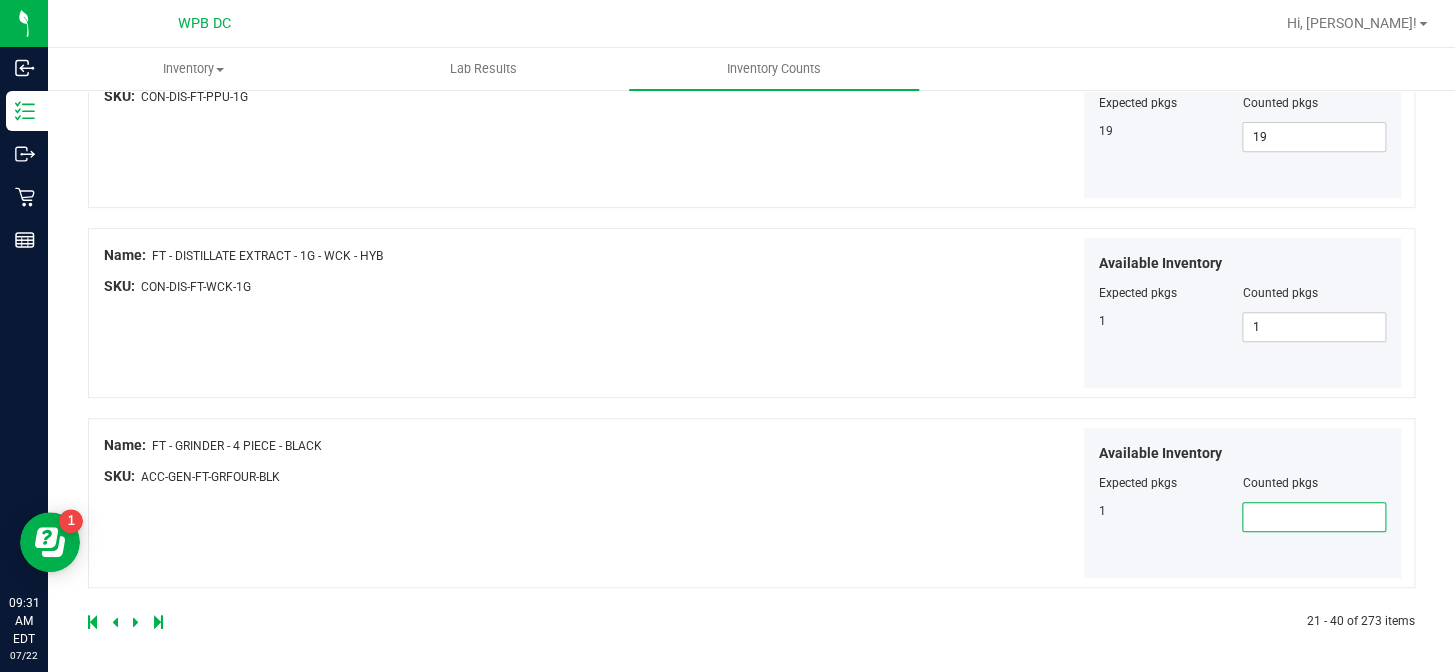 type on "1" 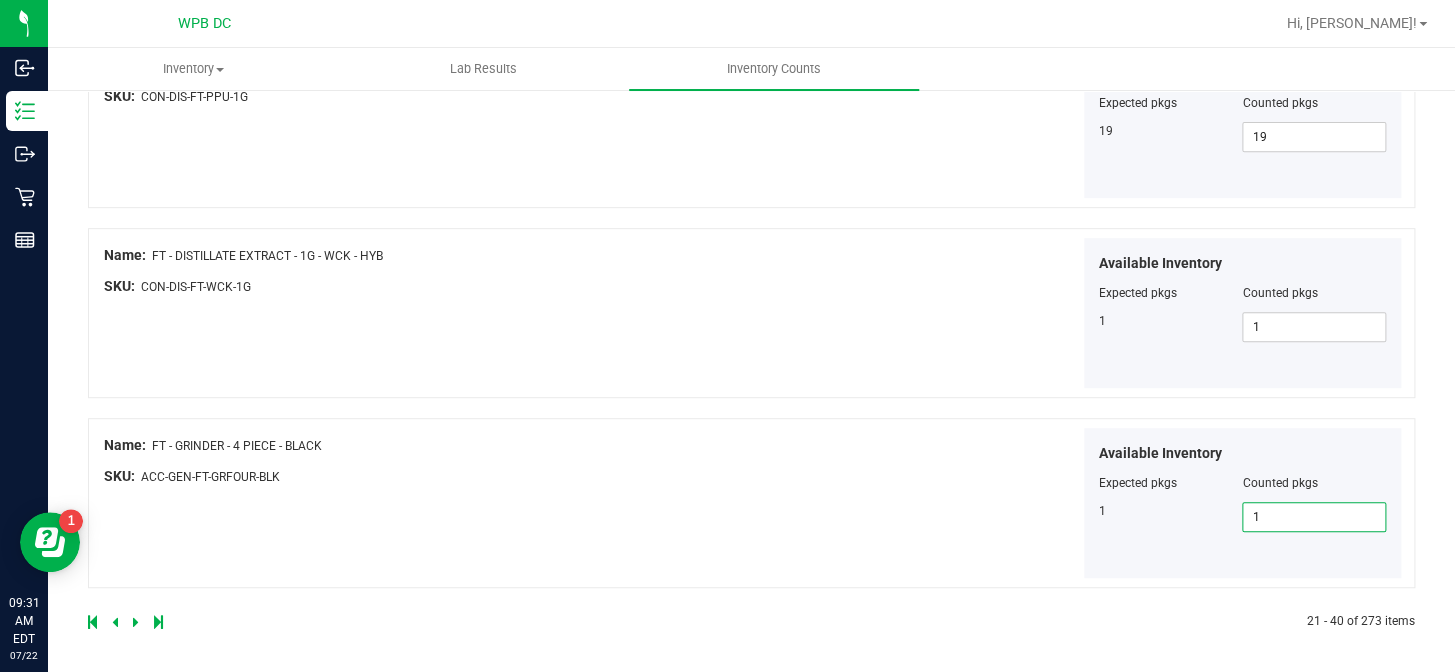type on "1" 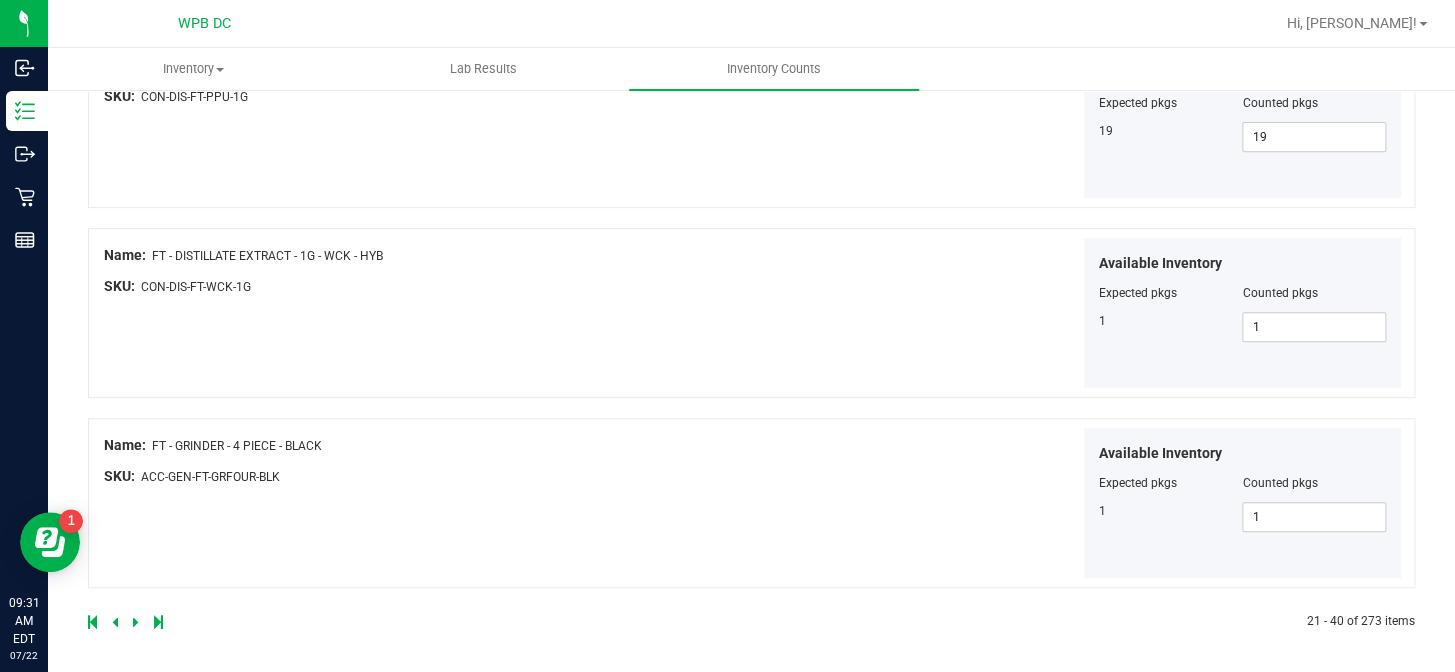 click at bounding box center (136, 622) 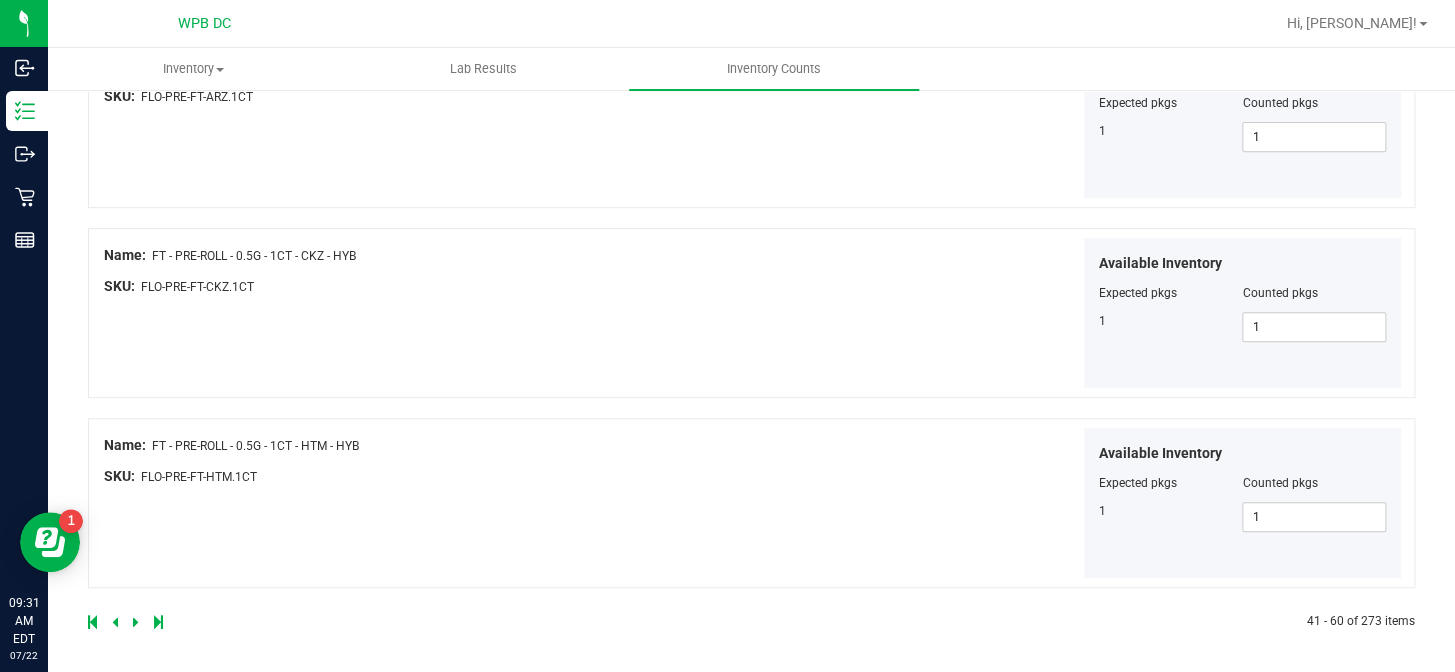 scroll, scrollTop: 0, scrollLeft: 0, axis: both 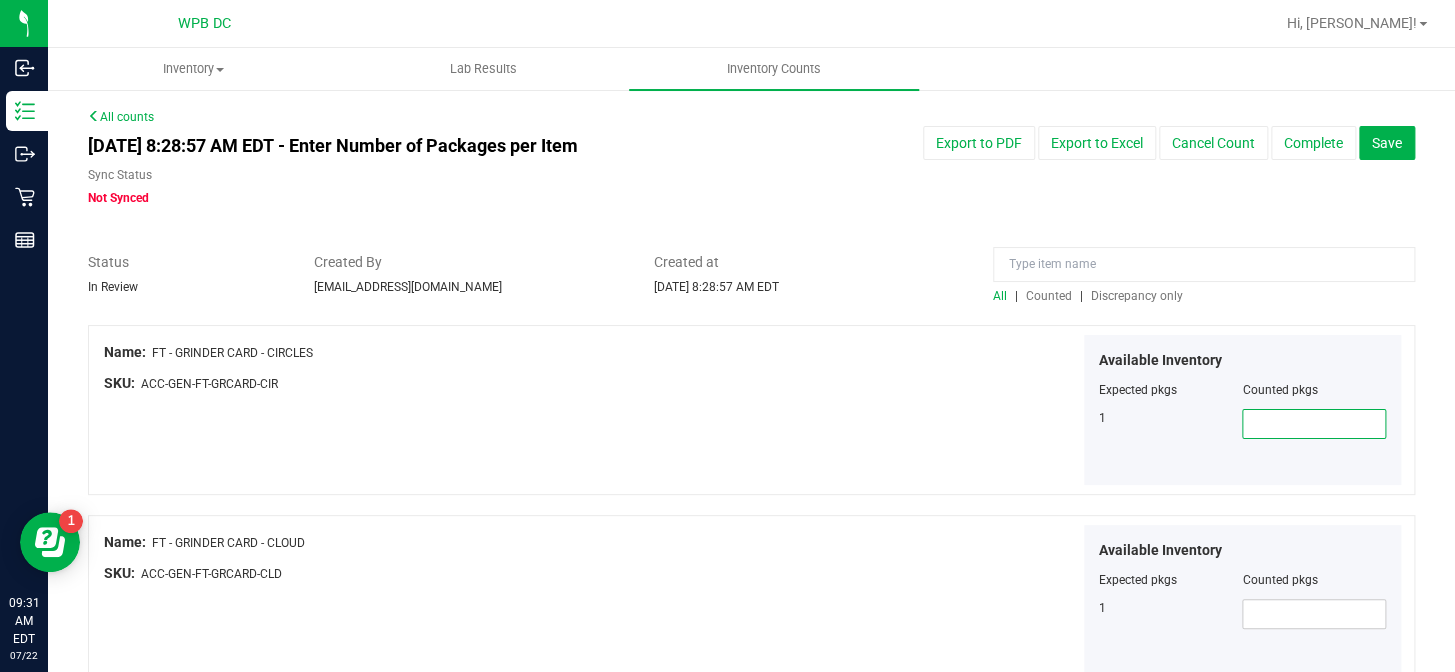 click at bounding box center [1314, 424] 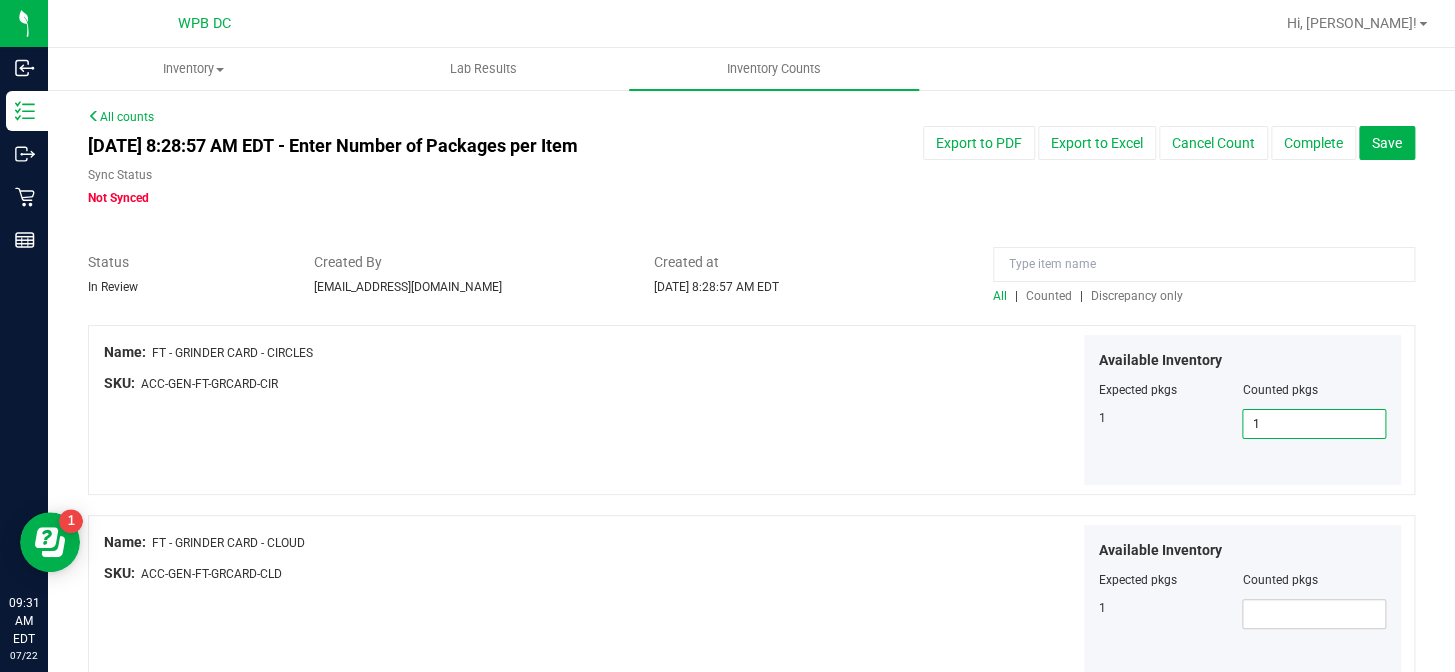 type on "1" 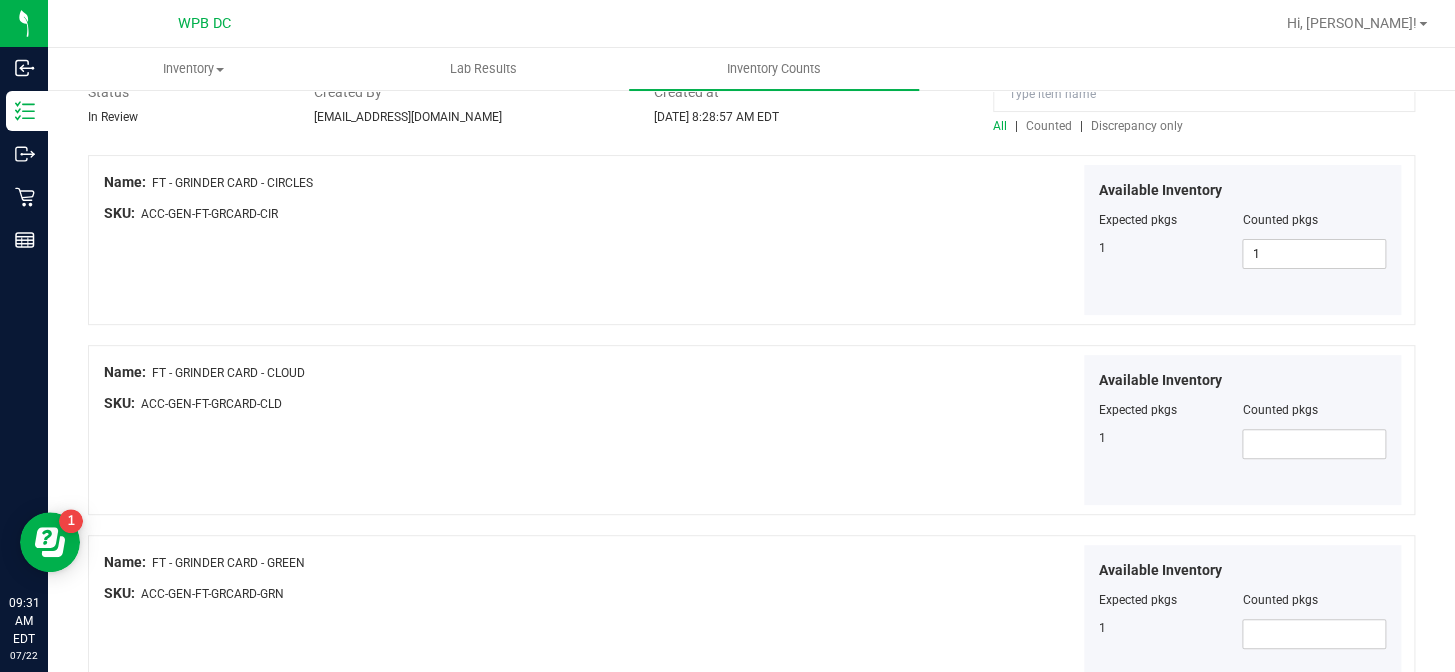 scroll, scrollTop: 181, scrollLeft: 0, axis: vertical 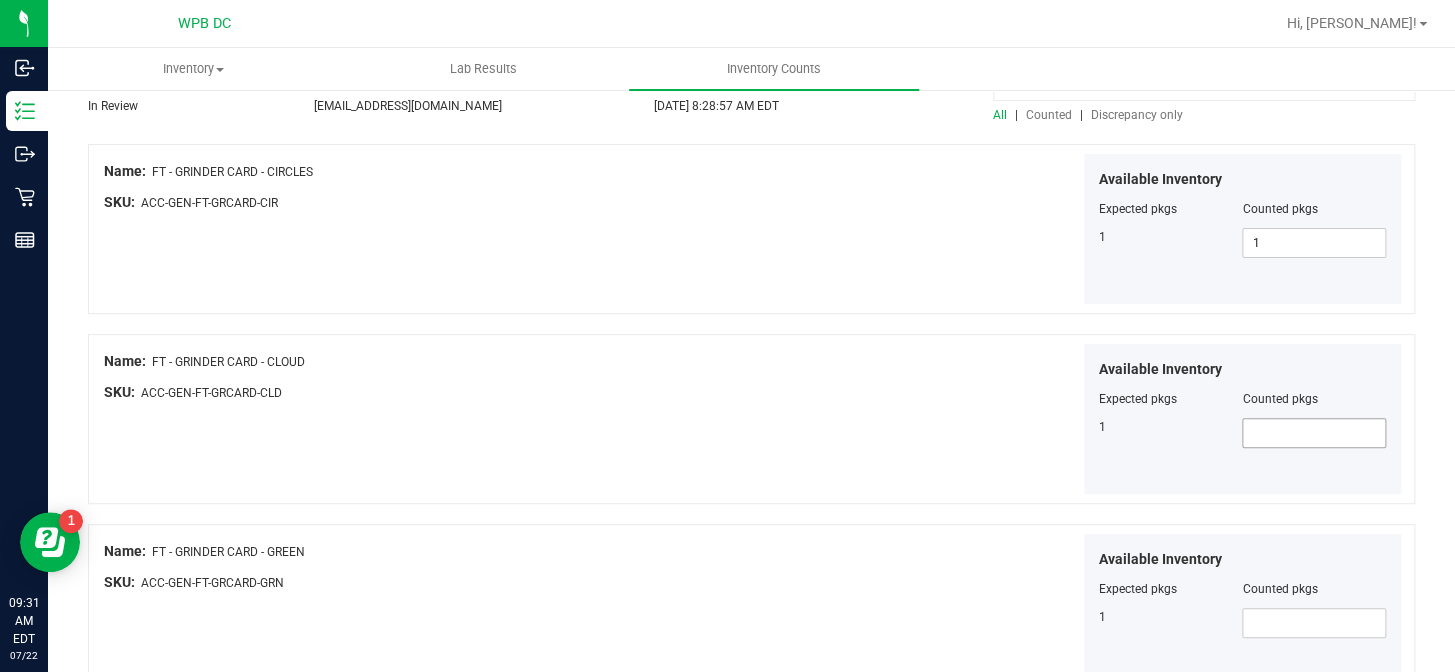 click at bounding box center (1314, 433) 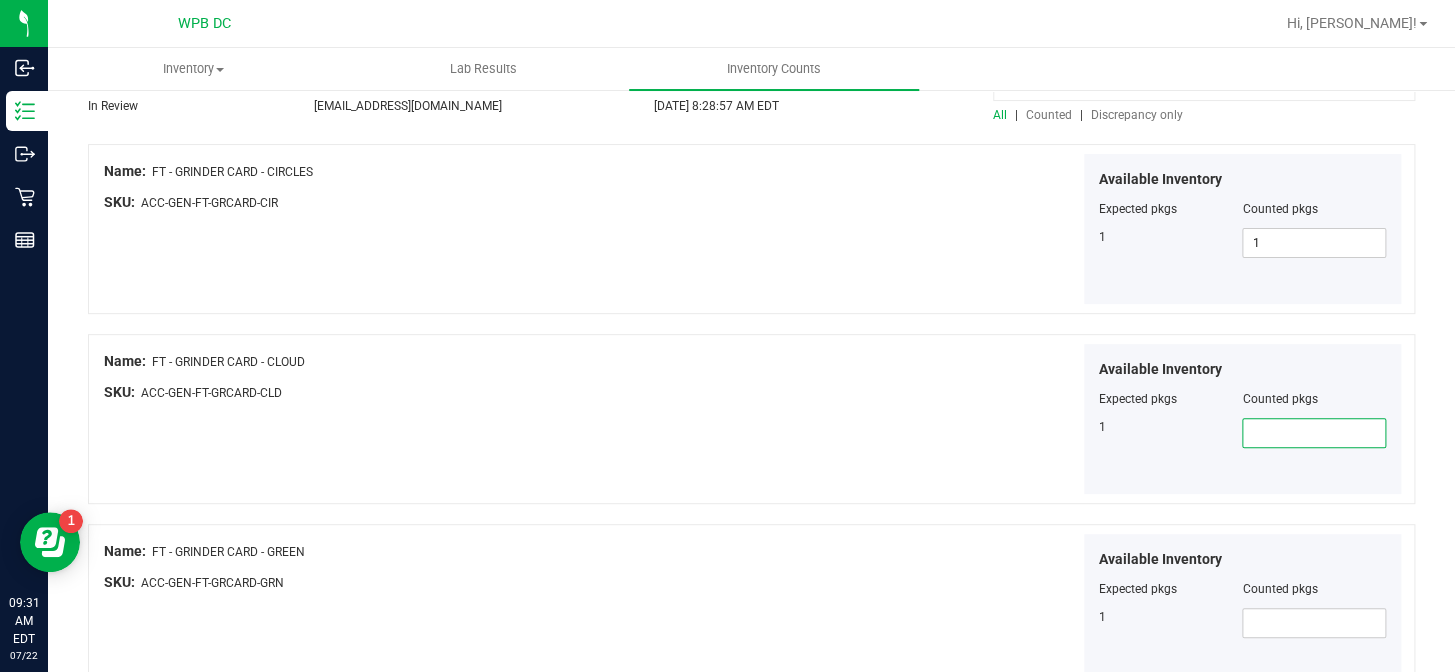 type on "1" 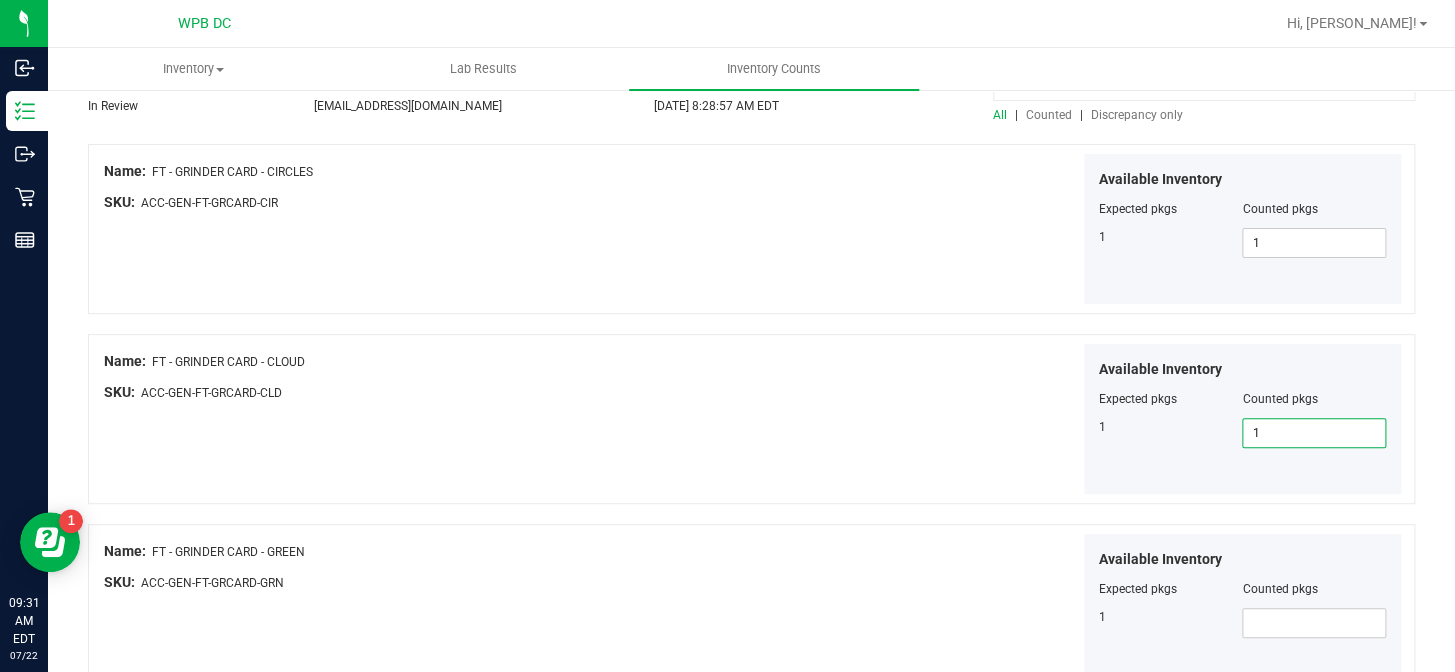 type on "1" 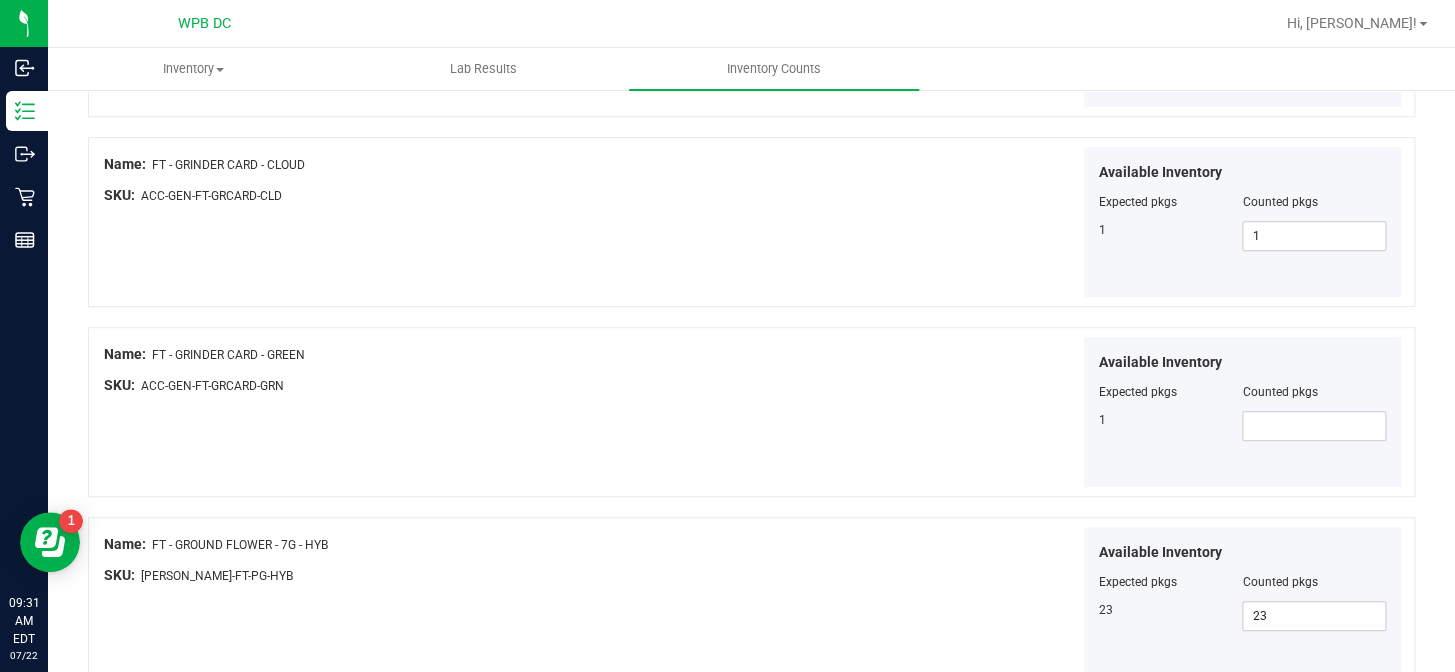 scroll, scrollTop: 454, scrollLeft: 0, axis: vertical 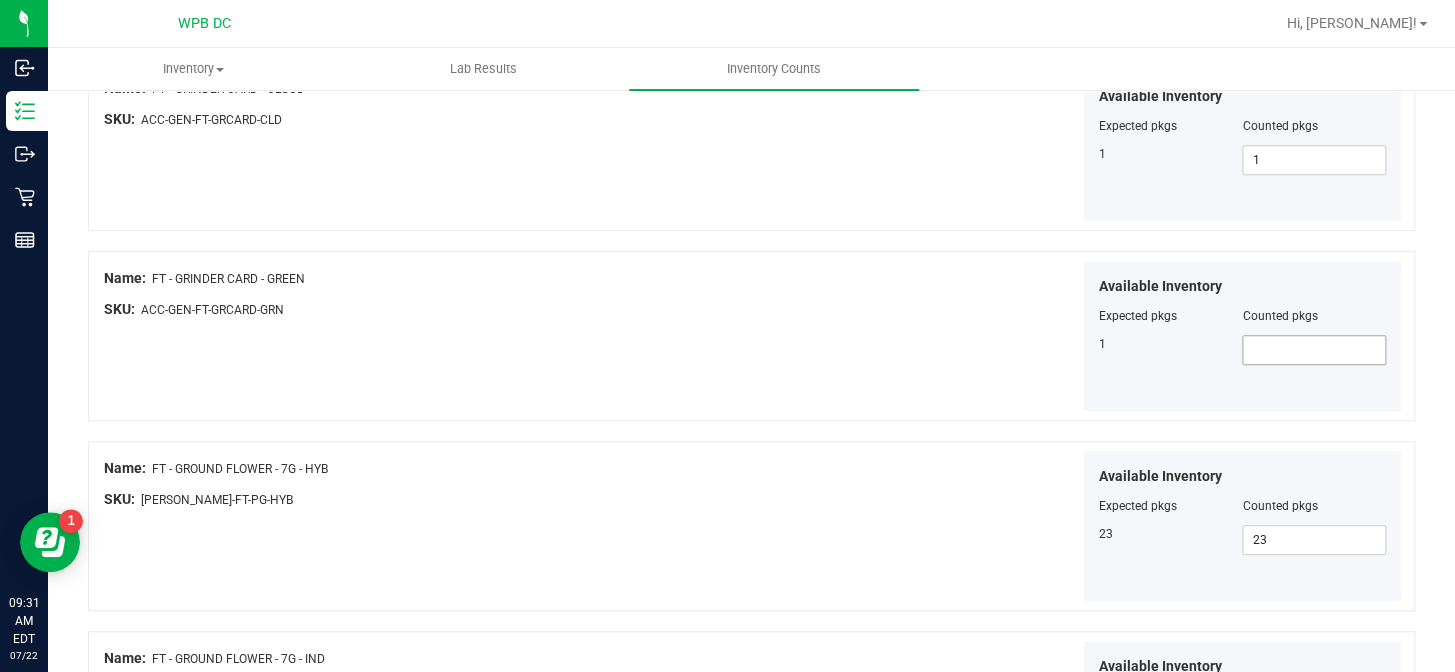 click at bounding box center [1314, 350] 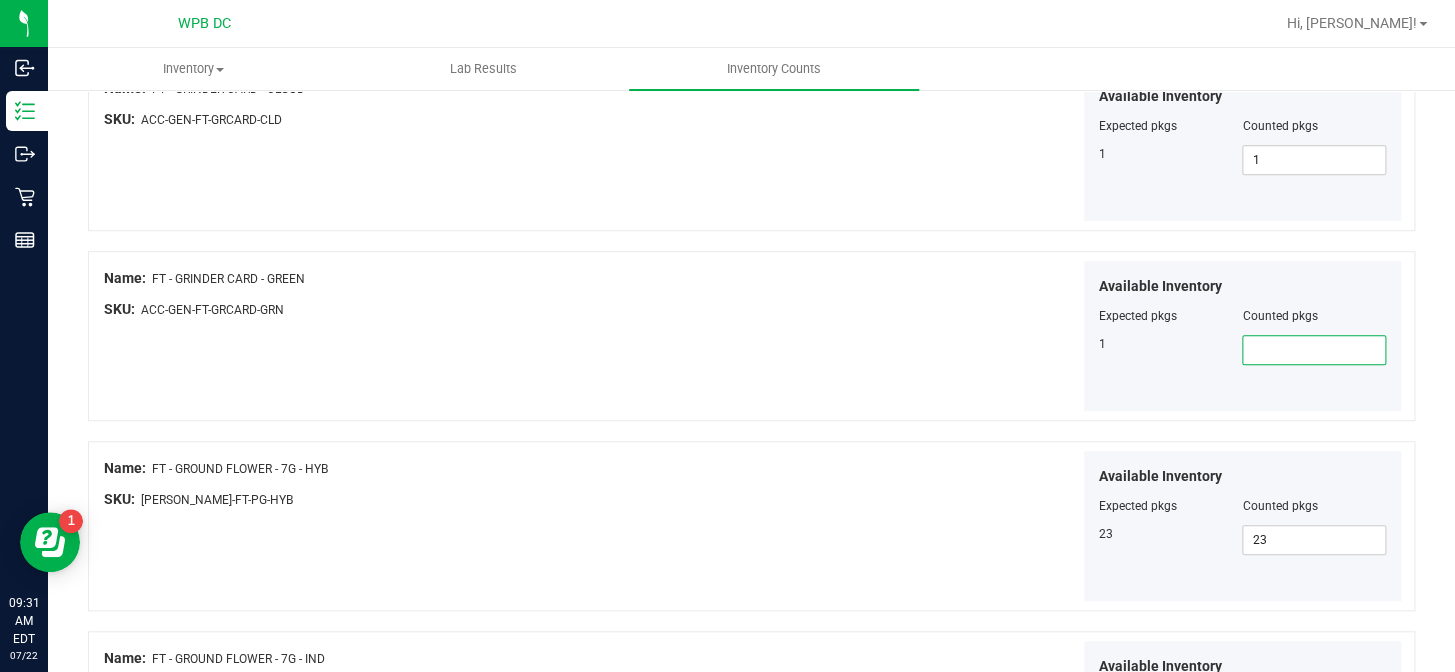 type on "1" 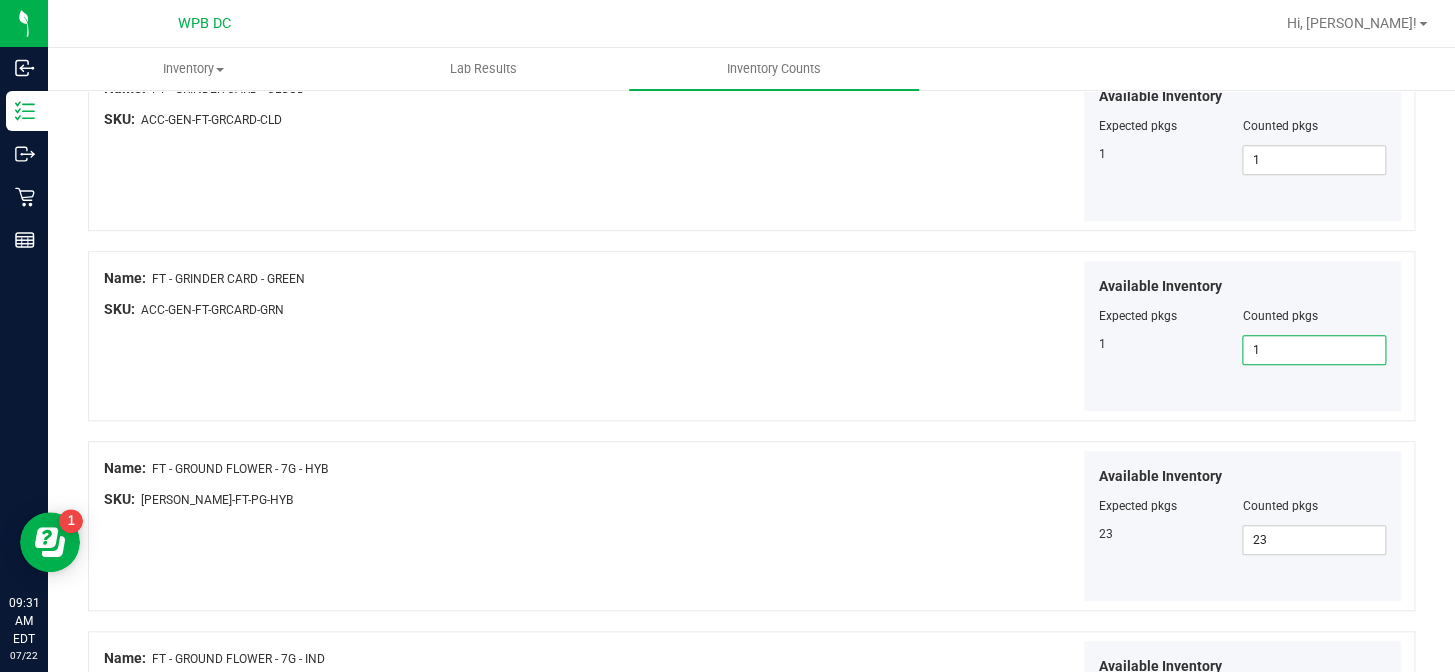 type on "1" 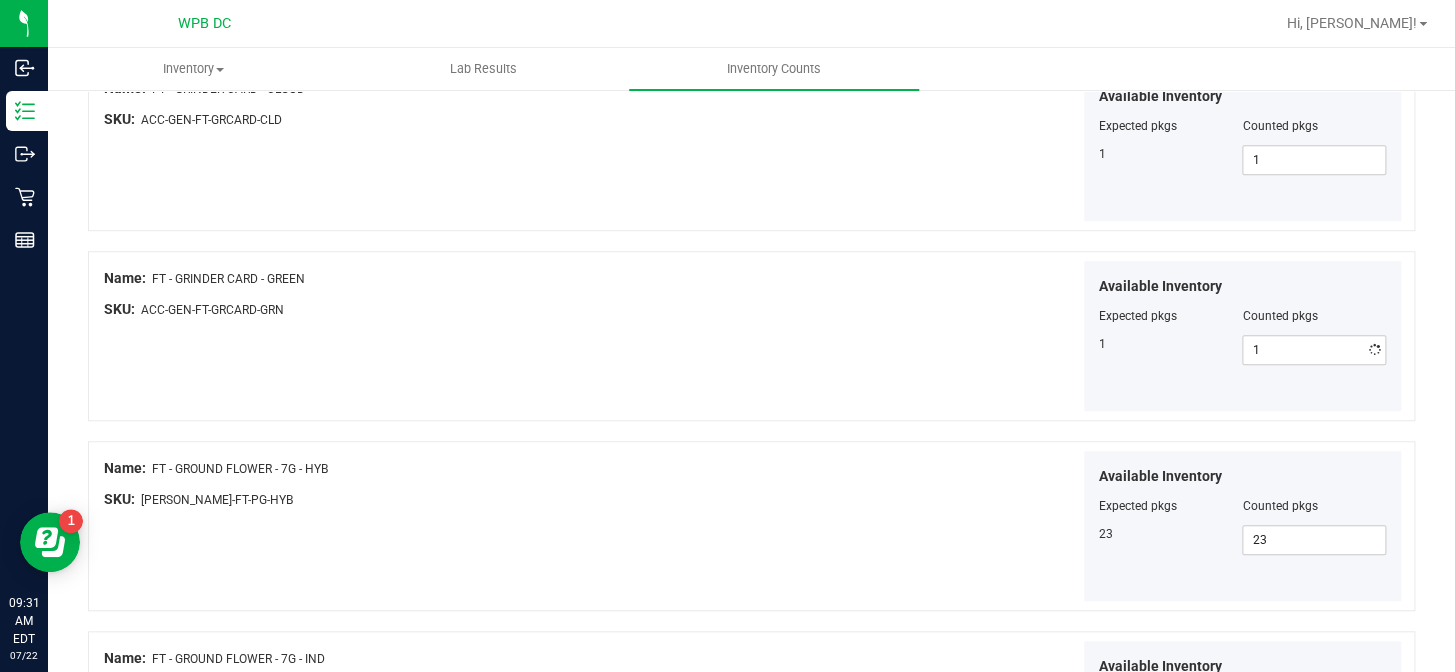 click on "Available Inventory
Expected pkgs
Counted pkgs
1
1 1" at bounding box center [1080, 336] 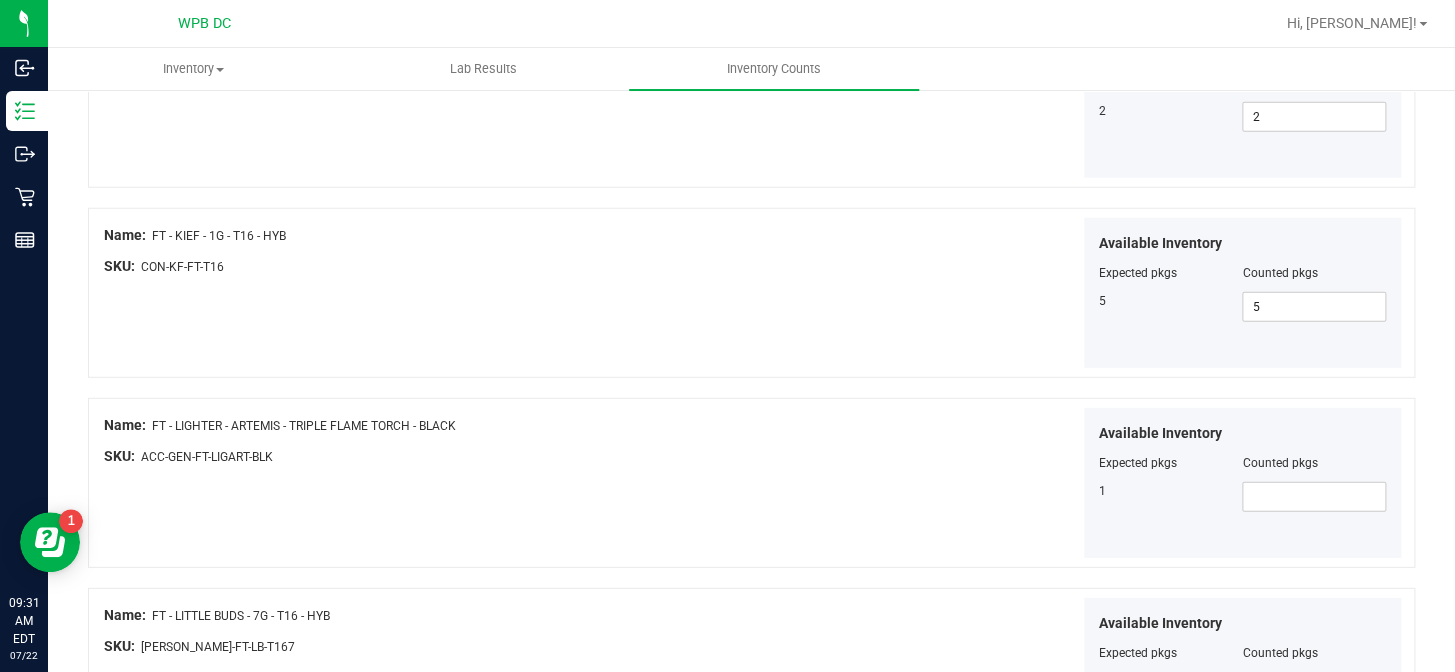 scroll, scrollTop: 2272, scrollLeft: 0, axis: vertical 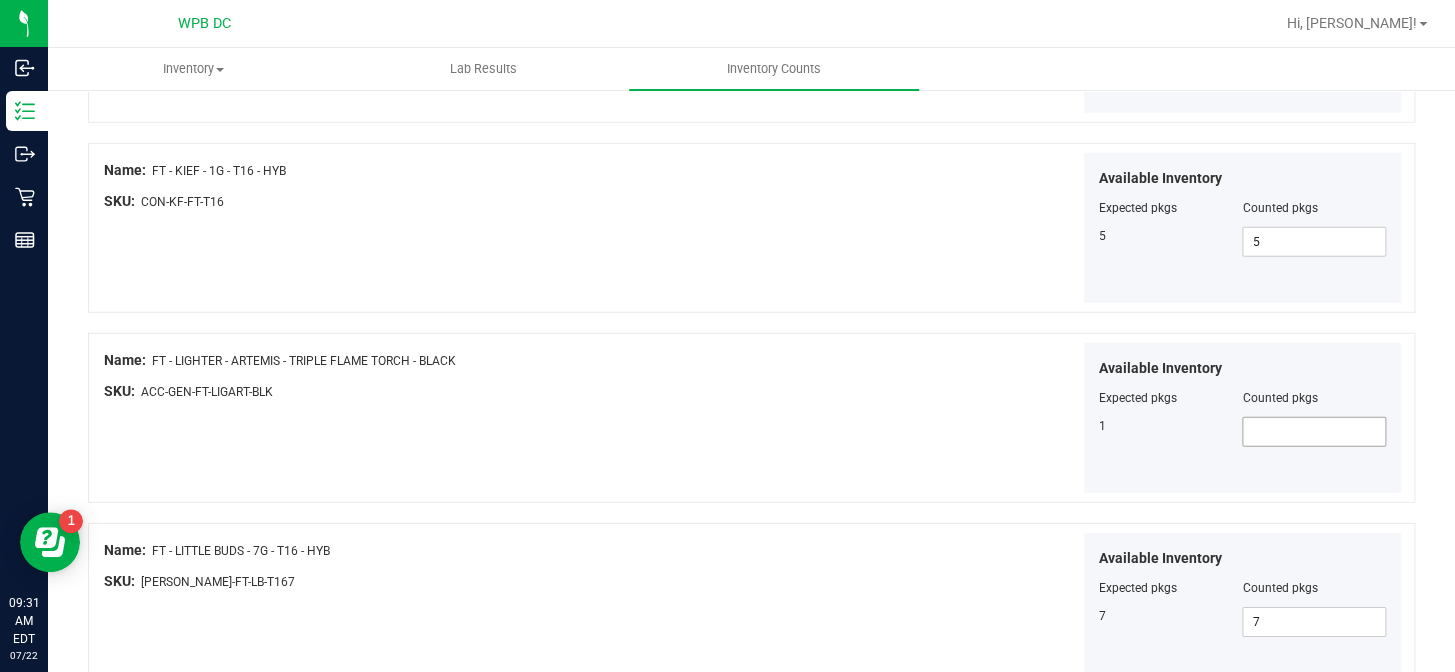 click at bounding box center [1314, 432] 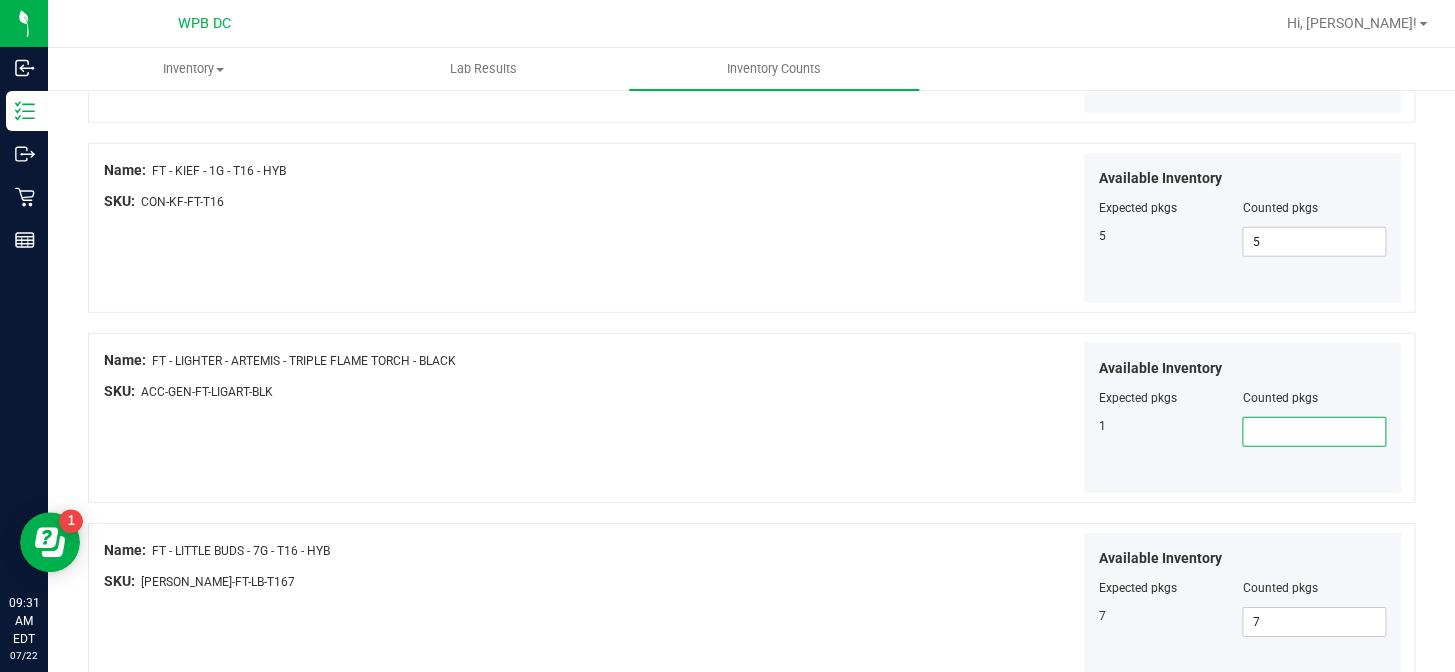 type on "1" 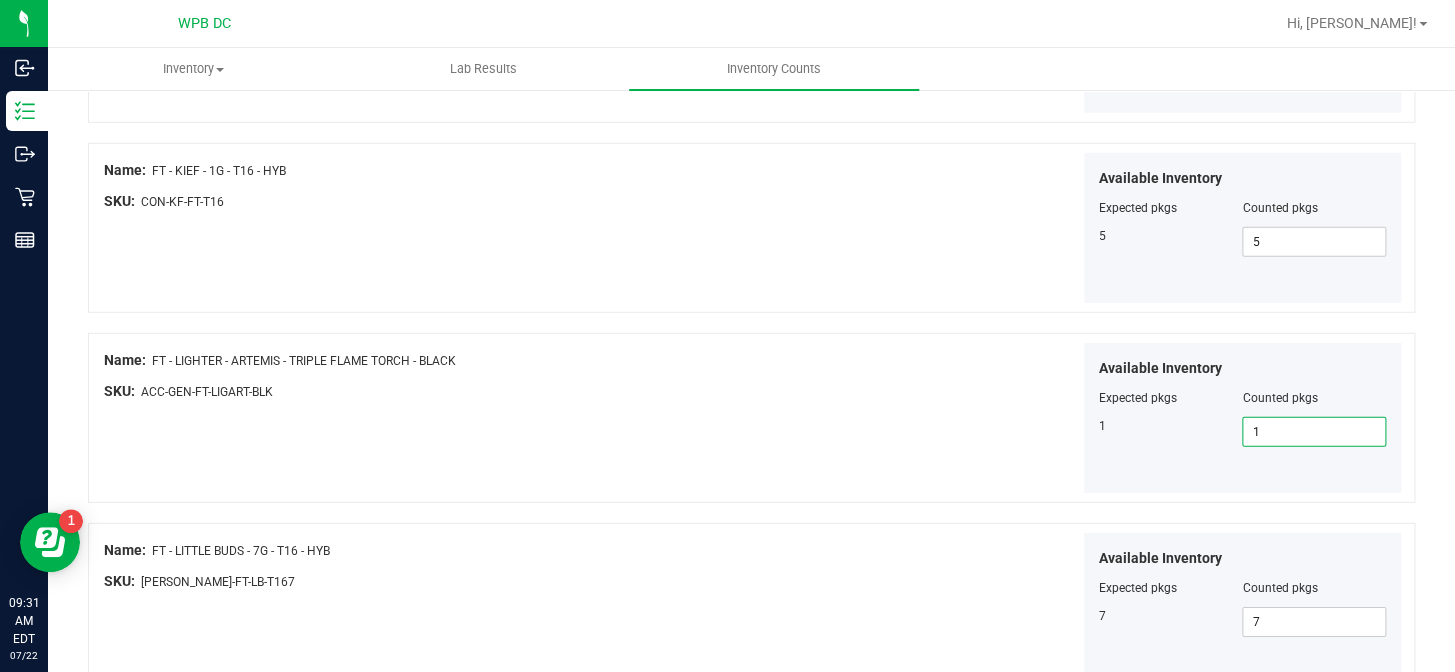type on "1" 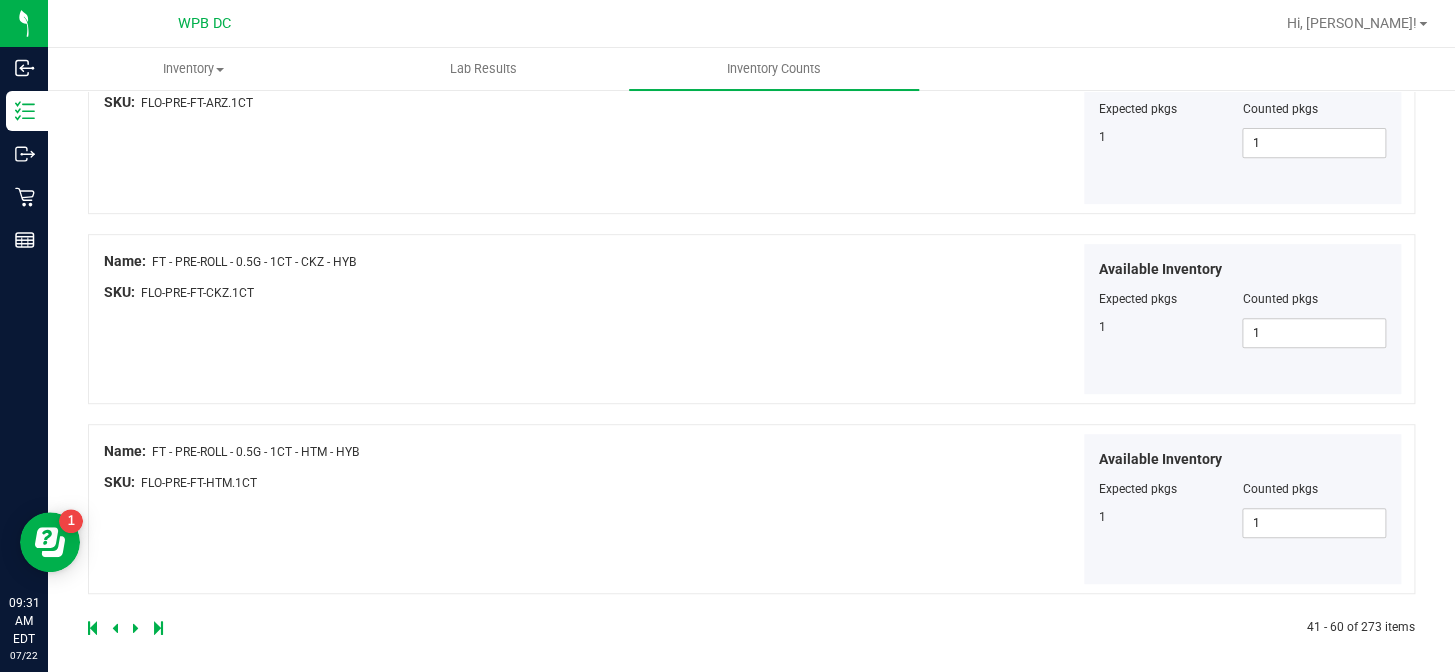 scroll, scrollTop: 3517, scrollLeft: 0, axis: vertical 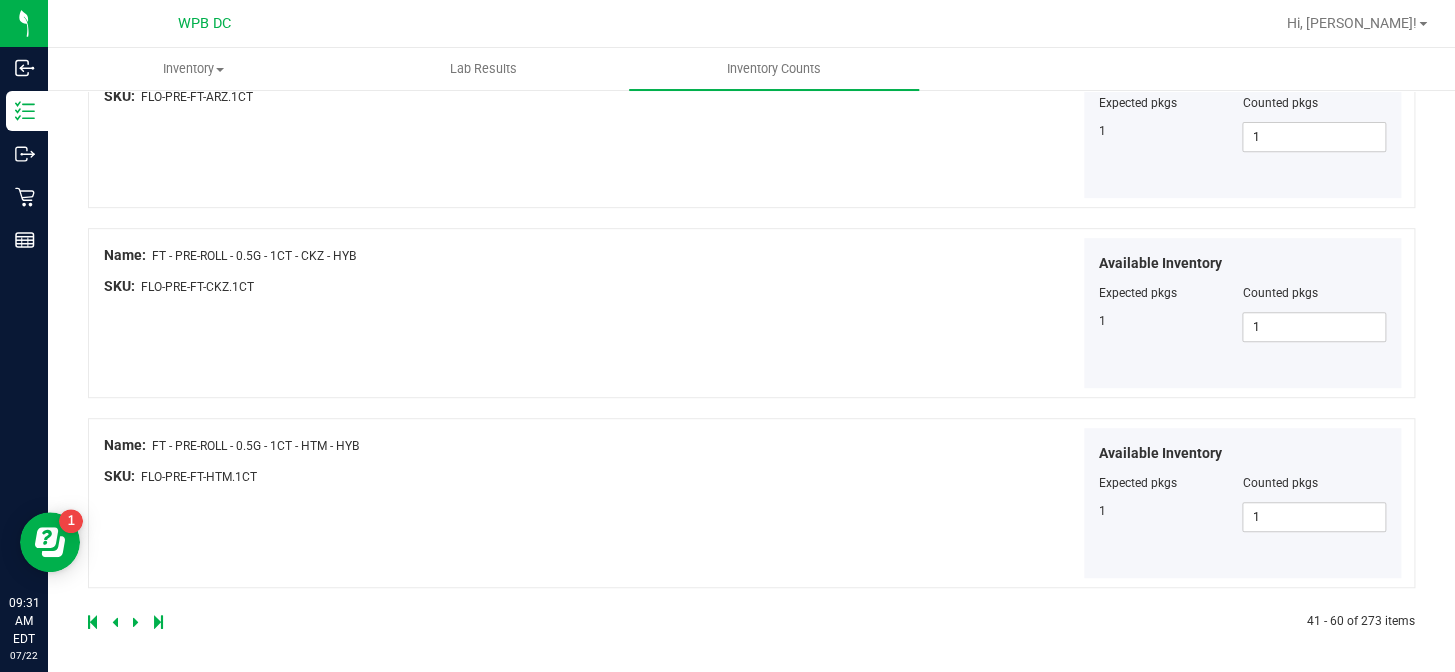 click at bounding box center (136, 622) 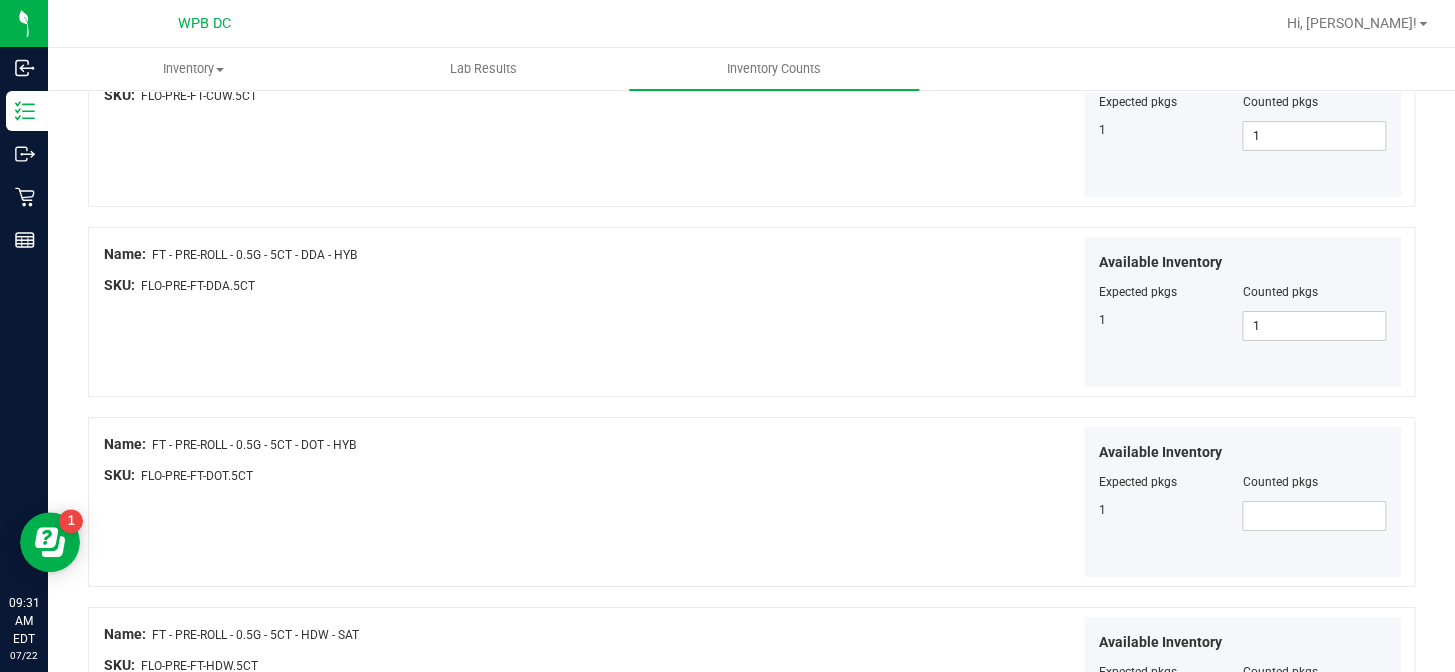 scroll, scrollTop: 2818, scrollLeft: 0, axis: vertical 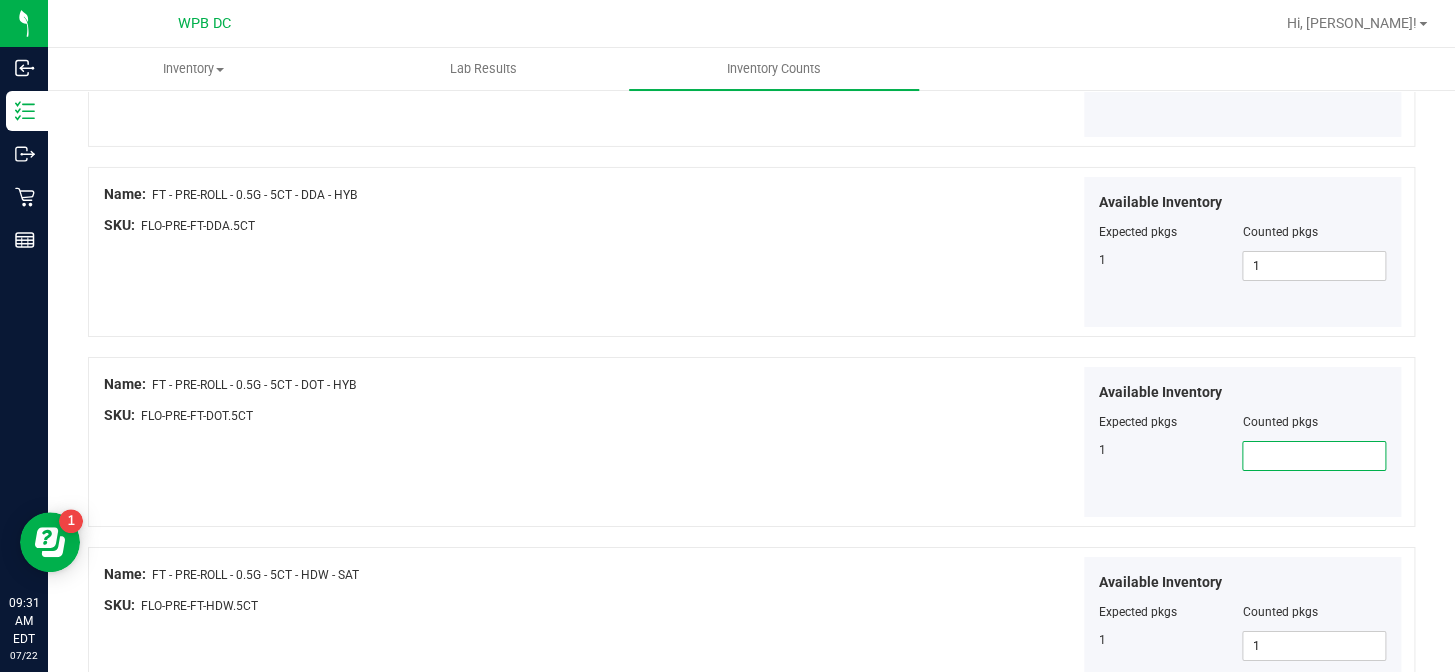click at bounding box center (1314, 456) 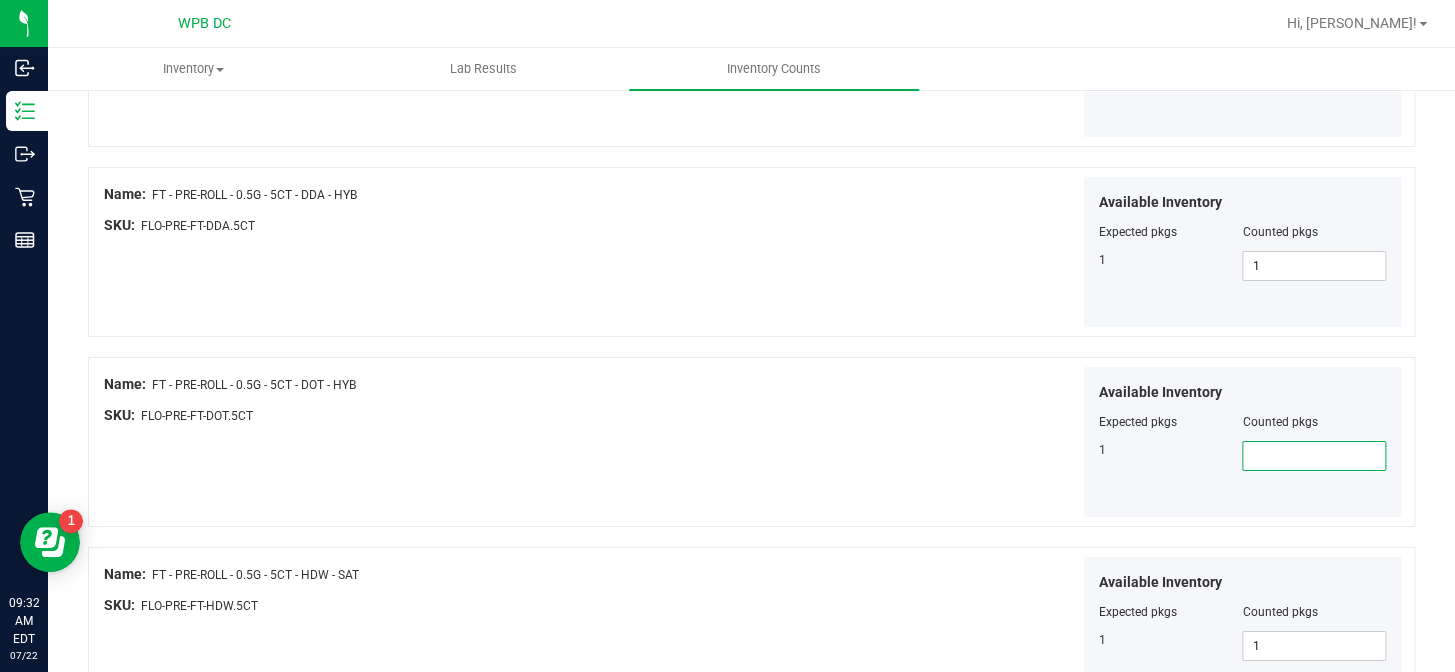 type on "1" 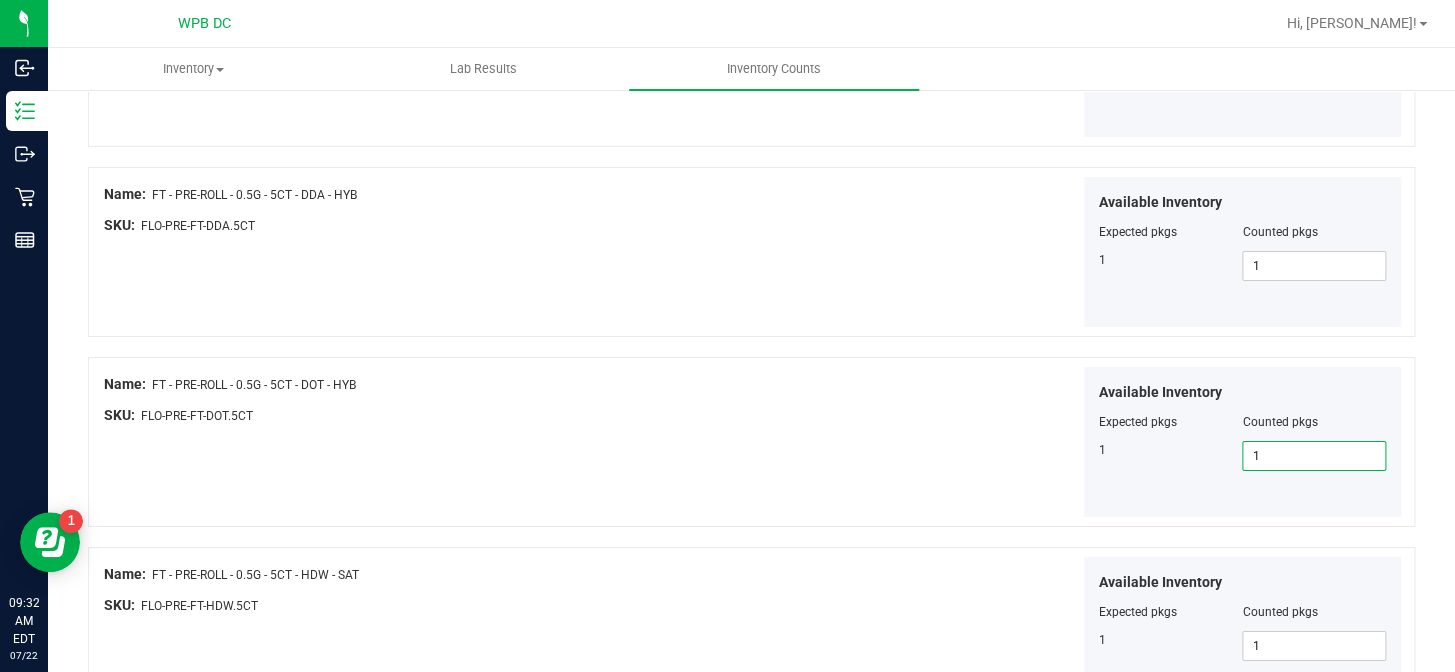 type on "1" 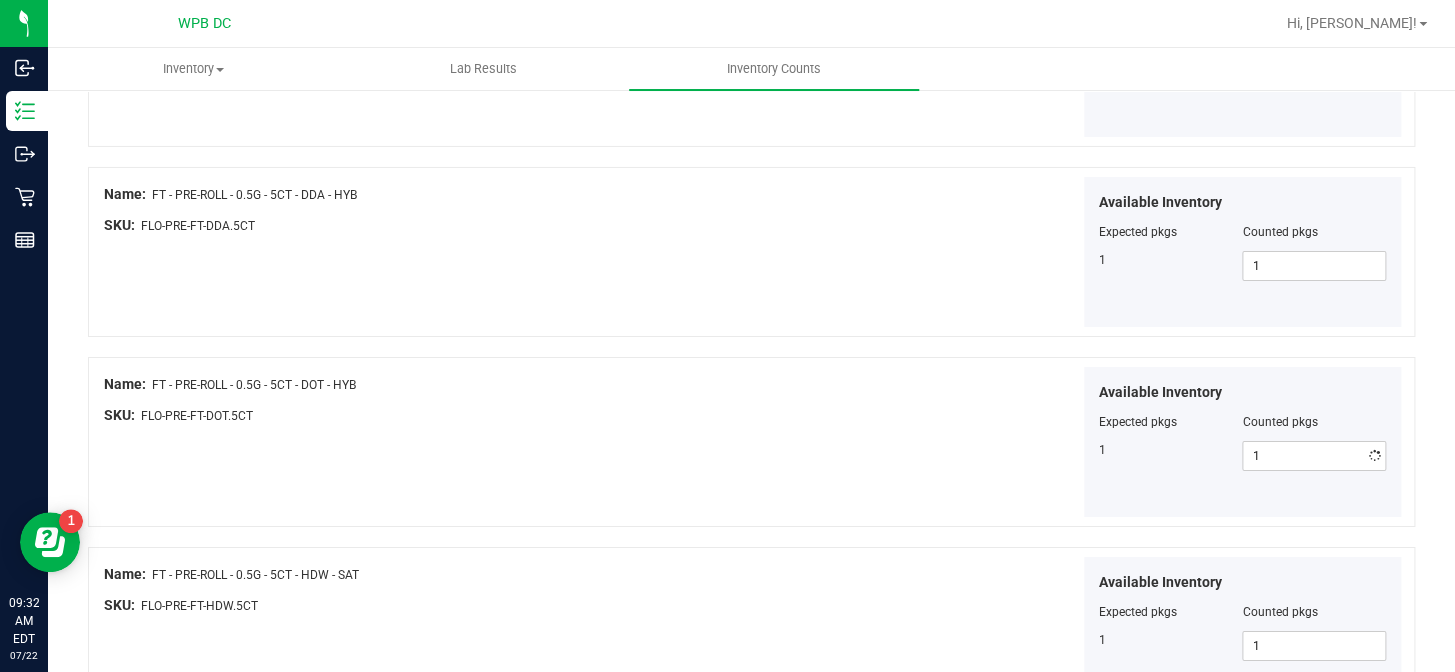 click on "Available Inventory
Expected pkgs
Counted pkgs
1
1 1" at bounding box center (1080, 442) 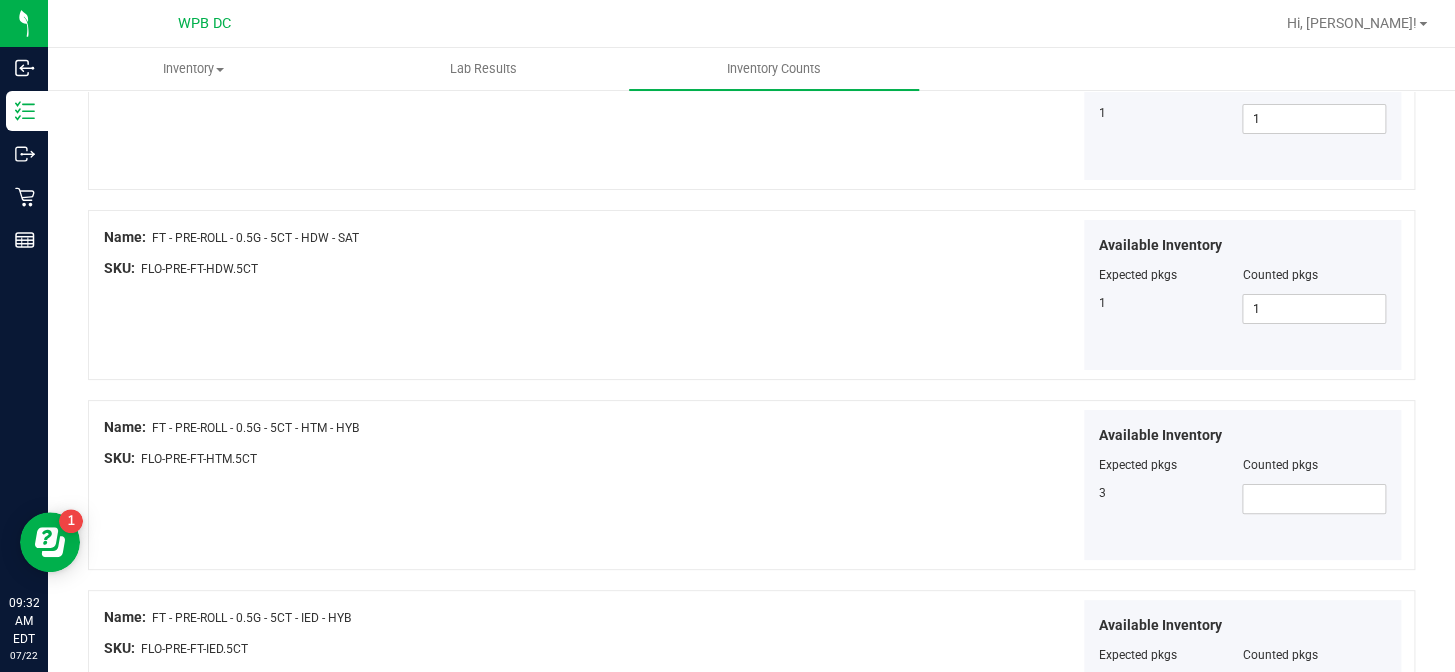 scroll, scrollTop: 3272, scrollLeft: 0, axis: vertical 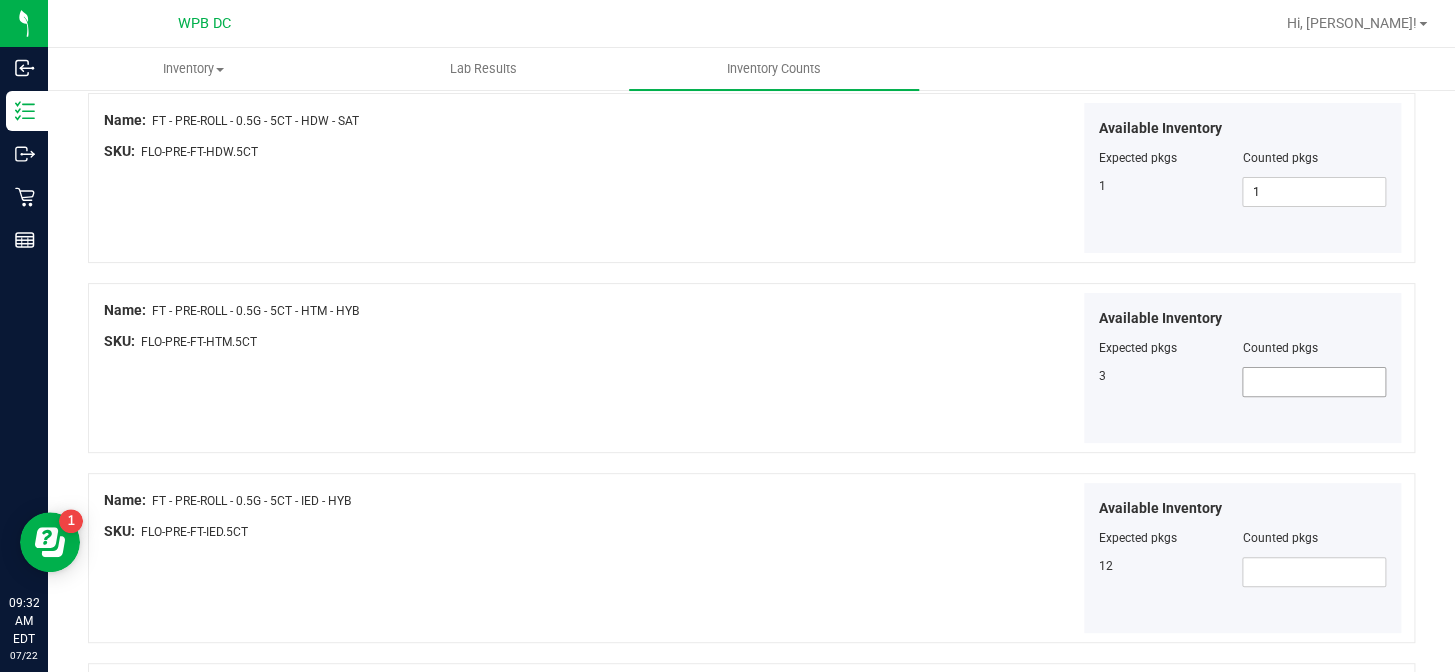 click at bounding box center [1314, 382] 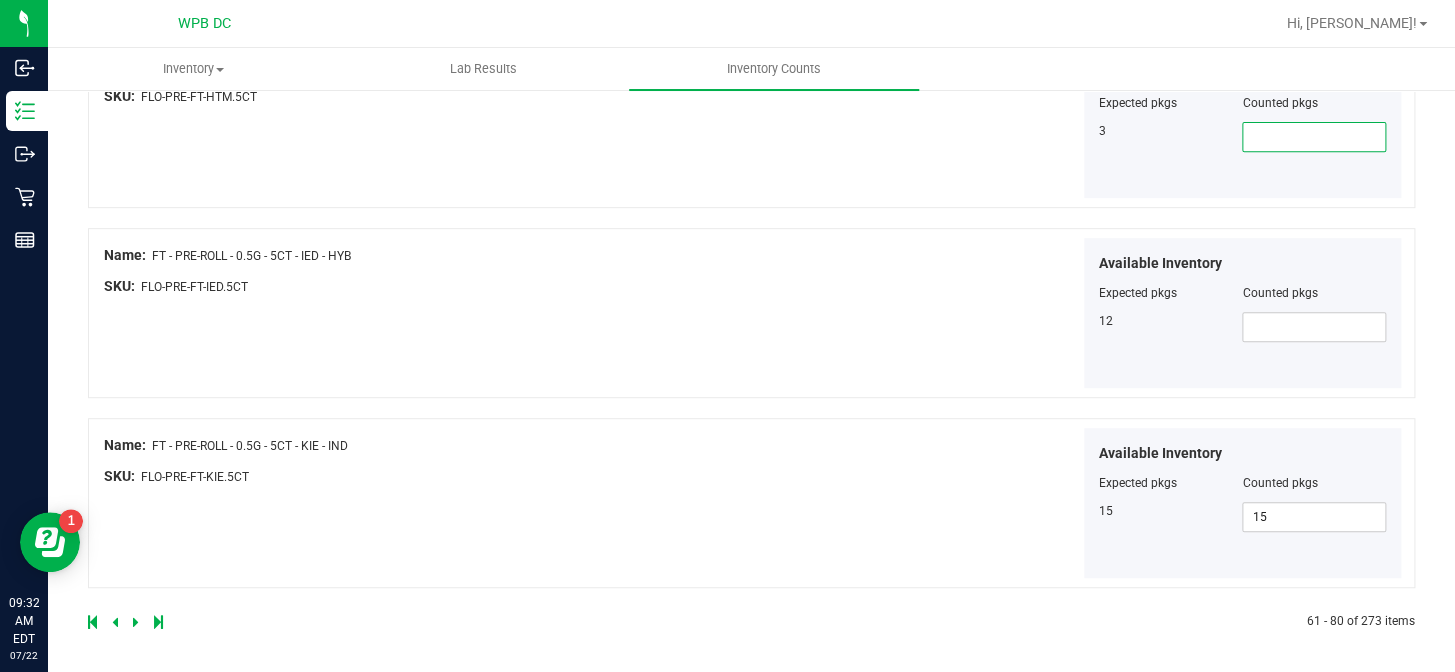 scroll, scrollTop: 3426, scrollLeft: 0, axis: vertical 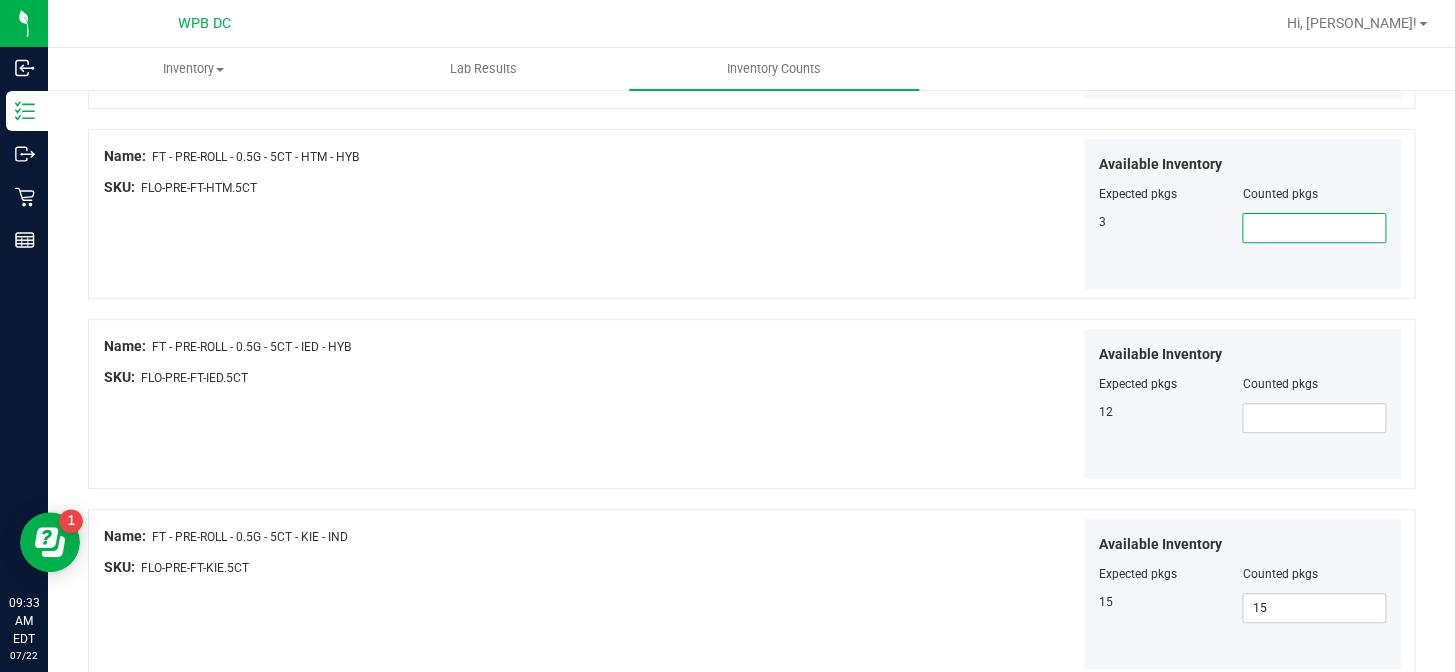 type on "3" 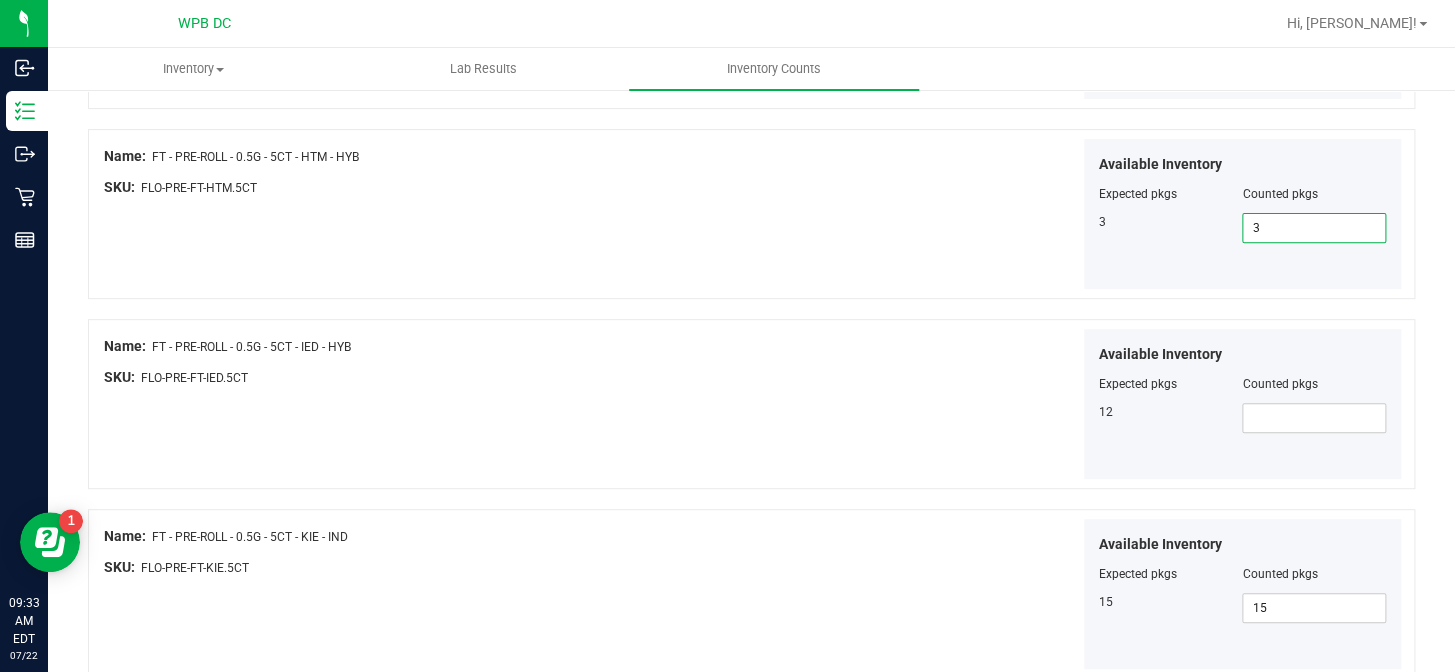 type on "3" 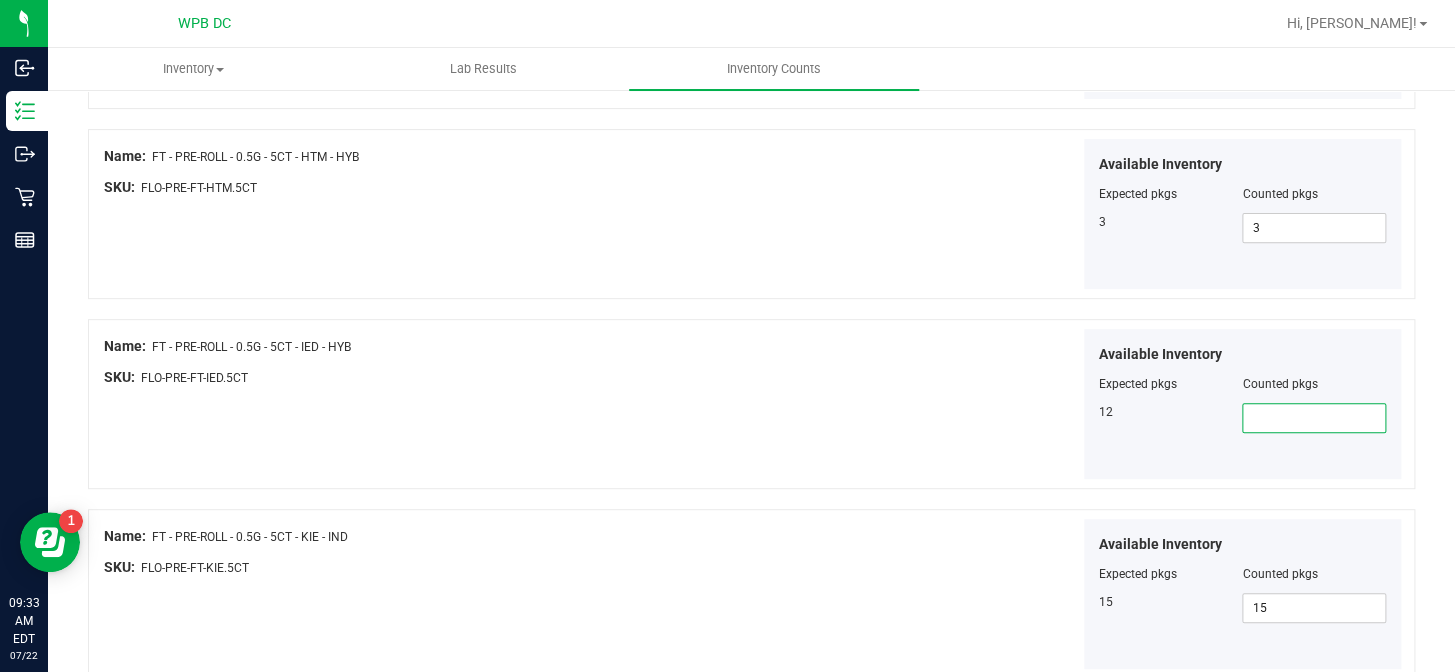 click at bounding box center [1314, 418] 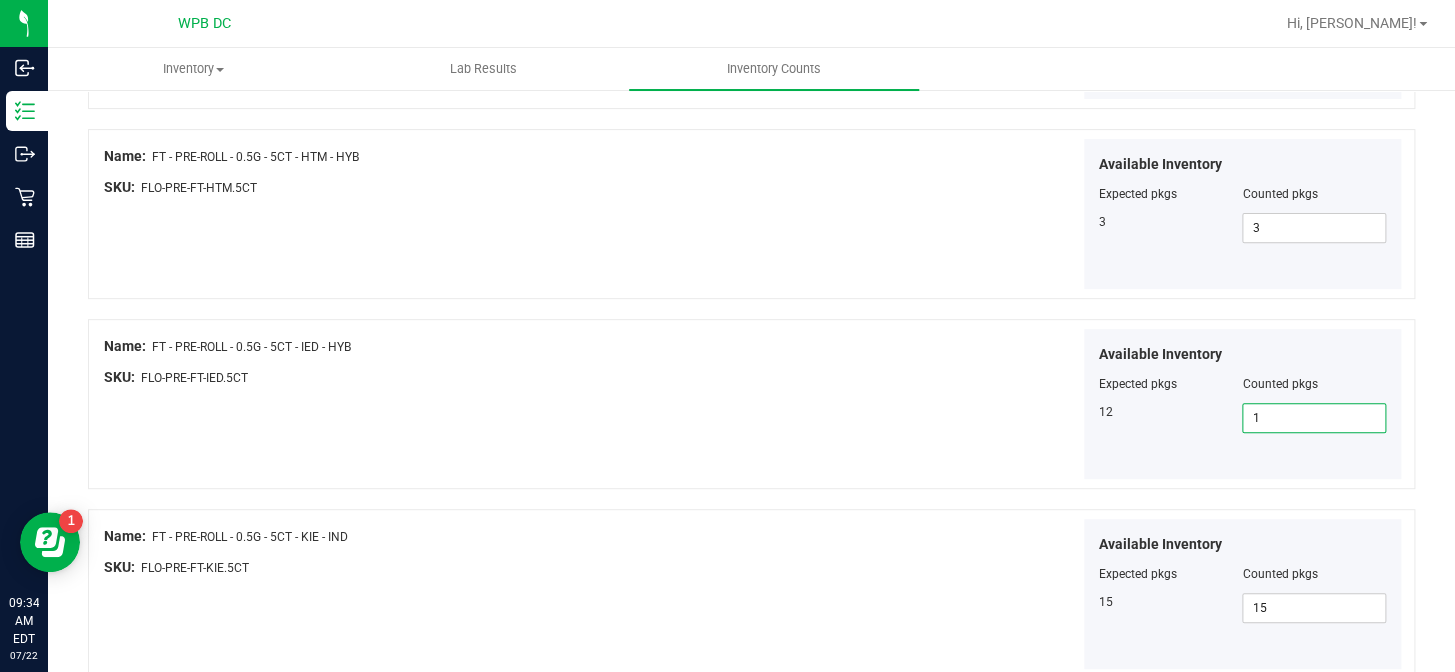 type on "12" 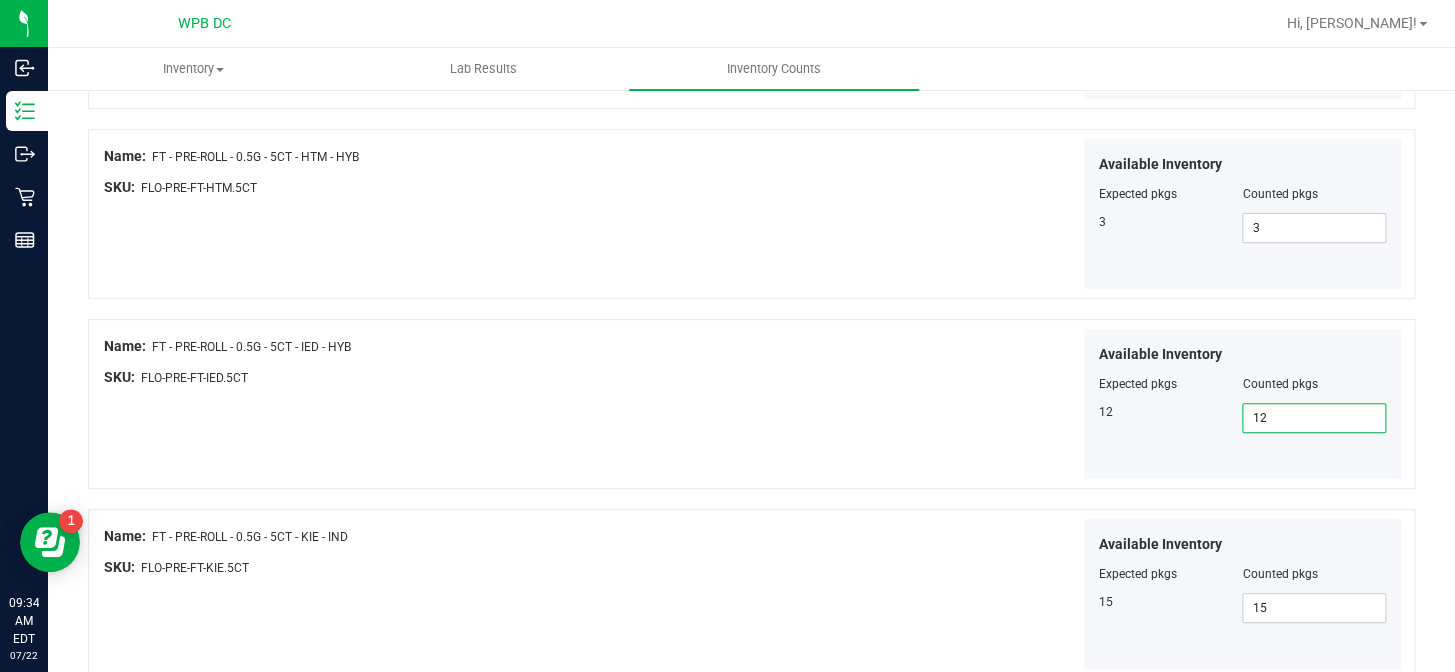 type on "12" 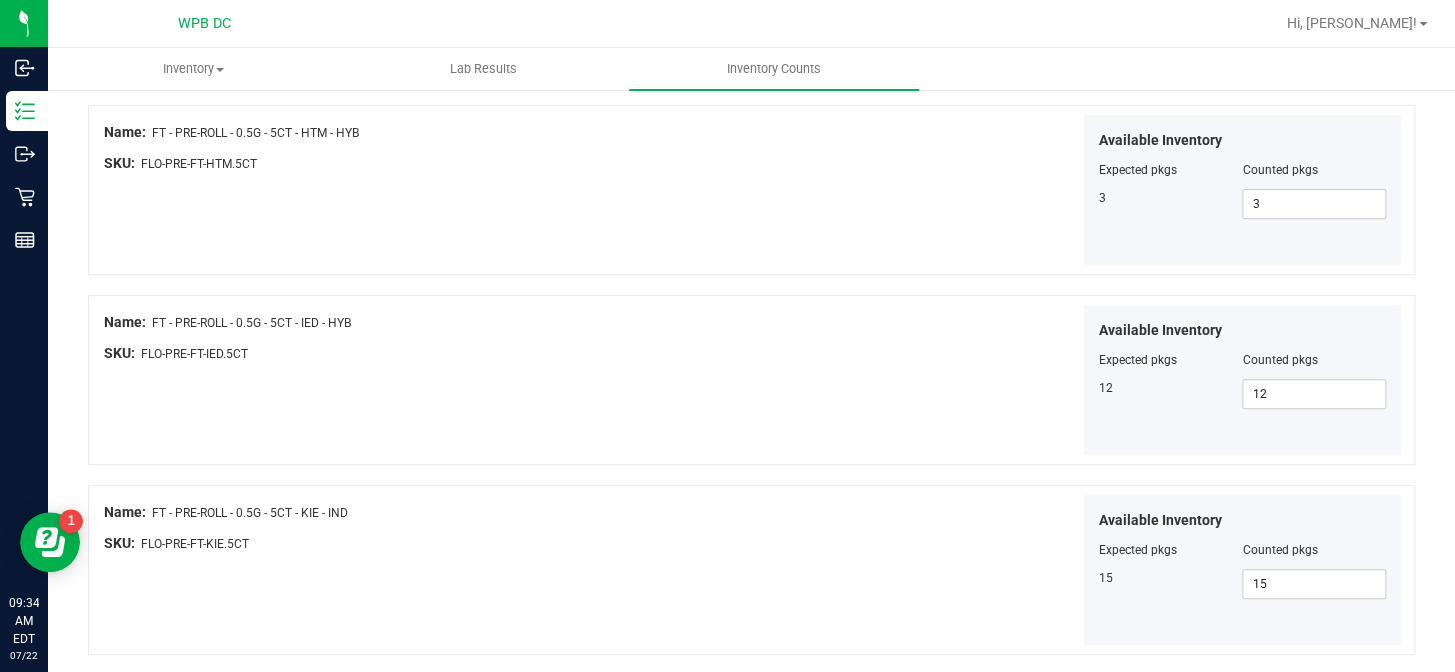 scroll, scrollTop: 3517, scrollLeft: 0, axis: vertical 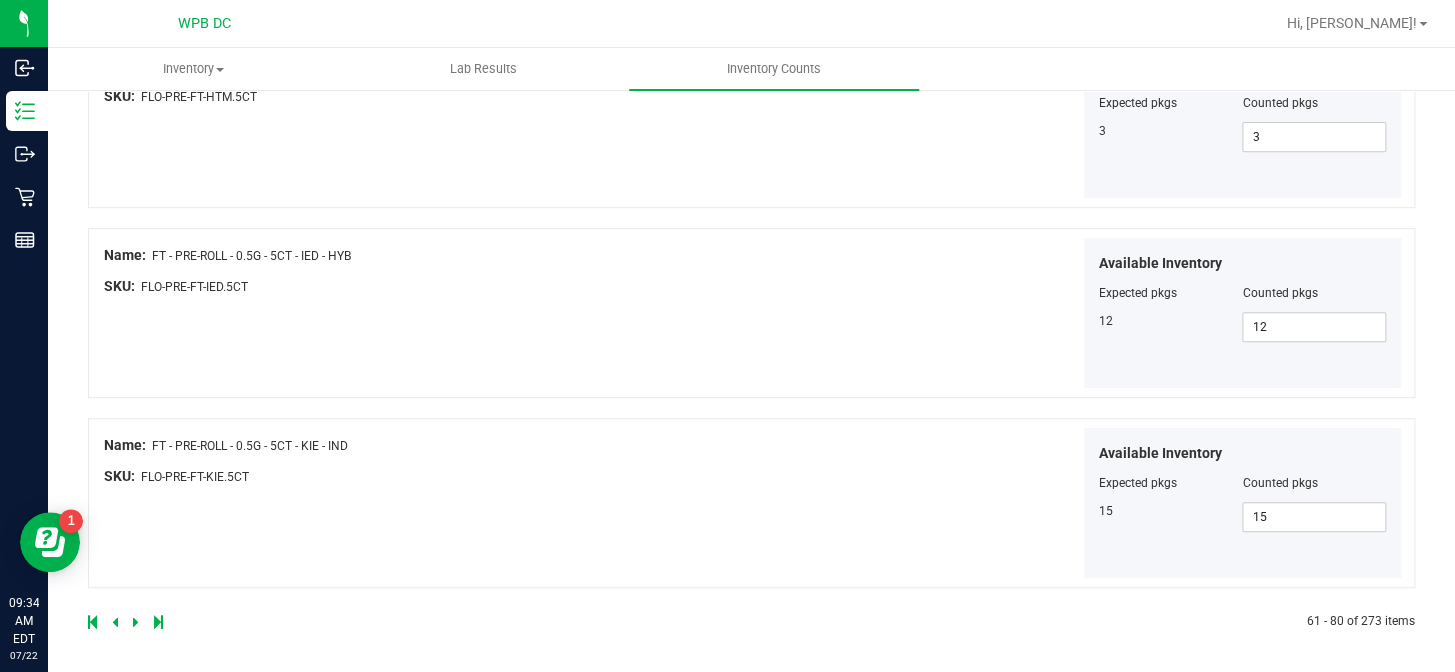 click at bounding box center (136, 622) 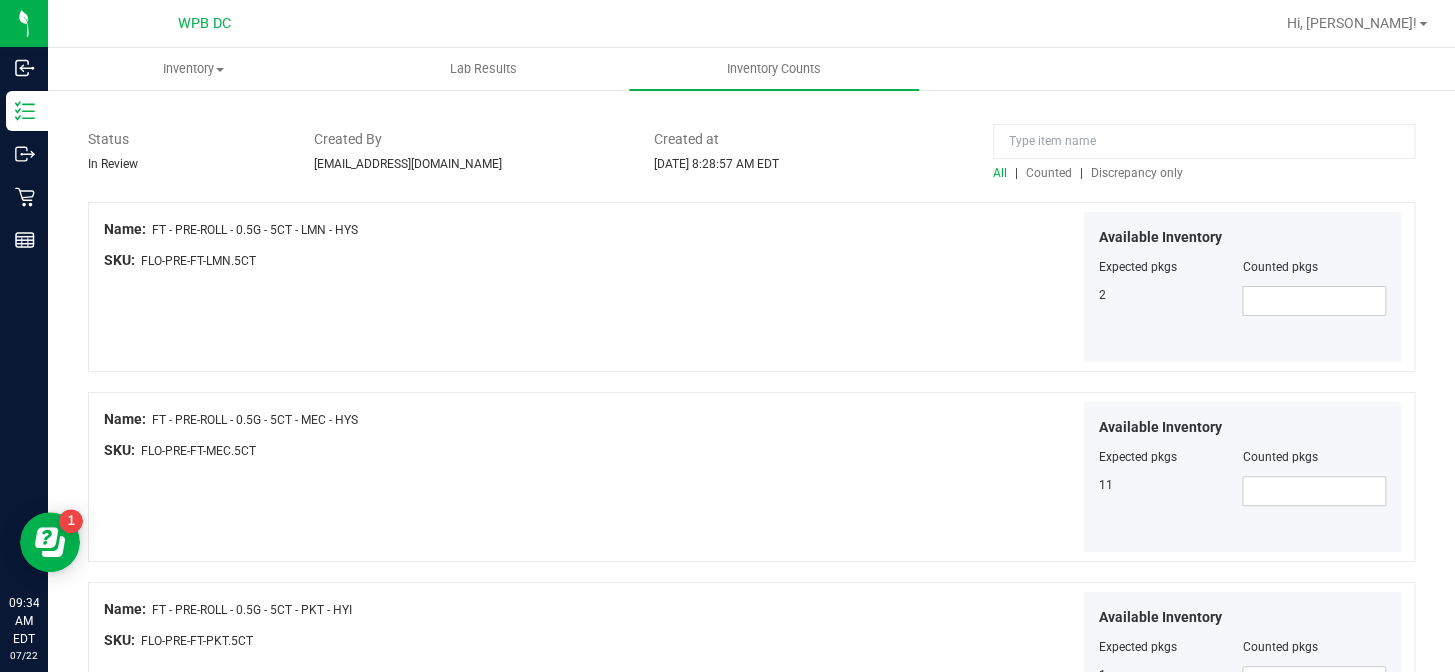 scroll, scrollTop: 90, scrollLeft: 0, axis: vertical 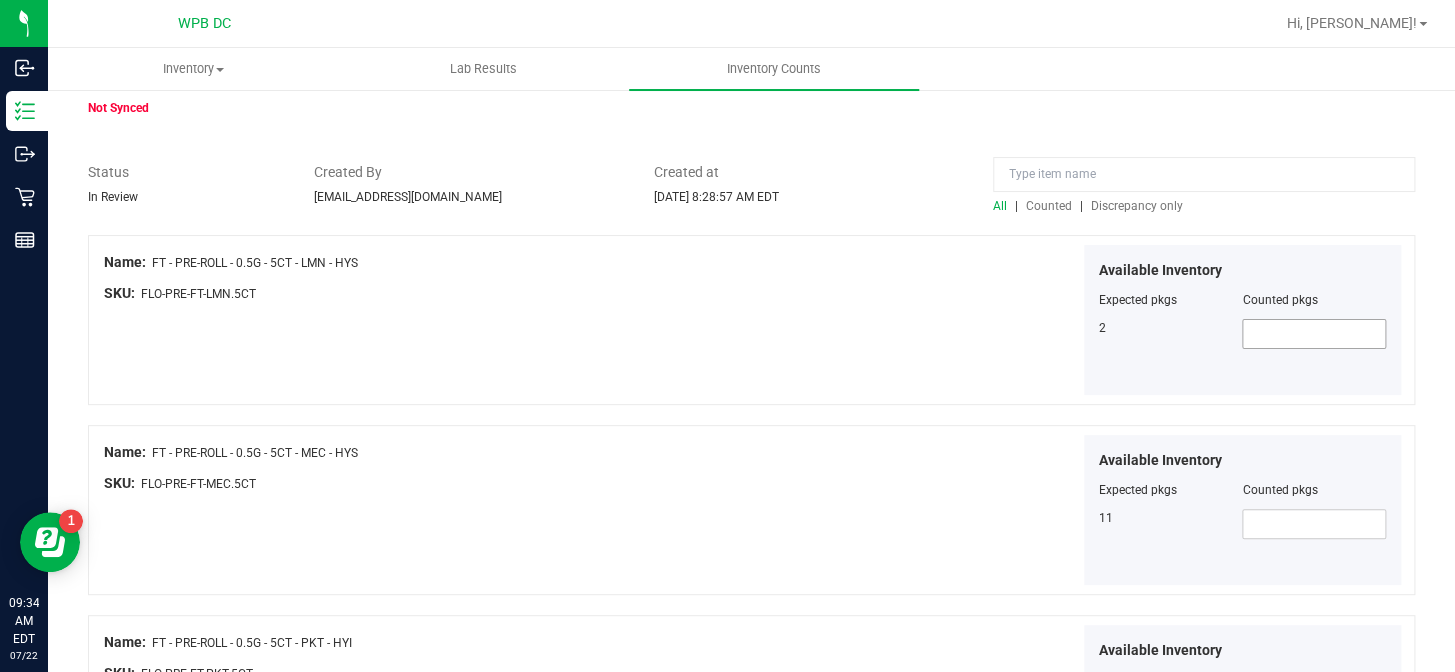 click at bounding box center [1314, 334] 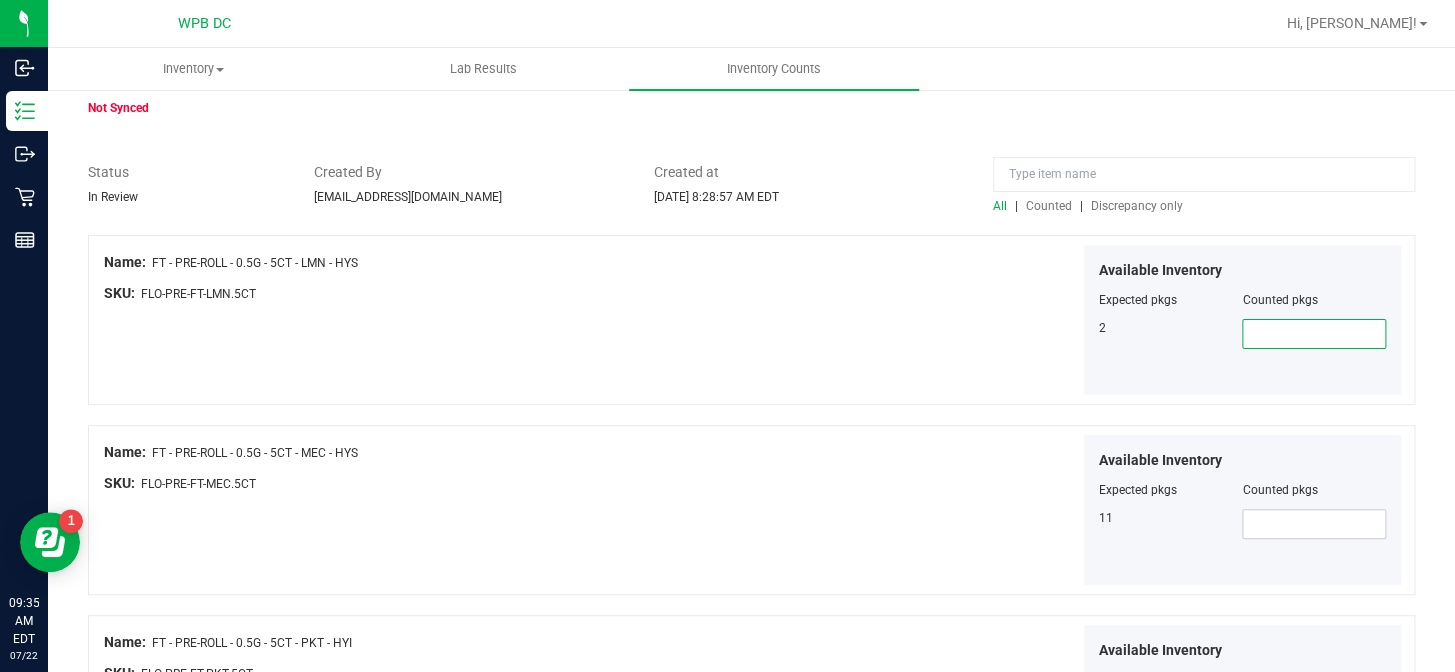 type on "2" 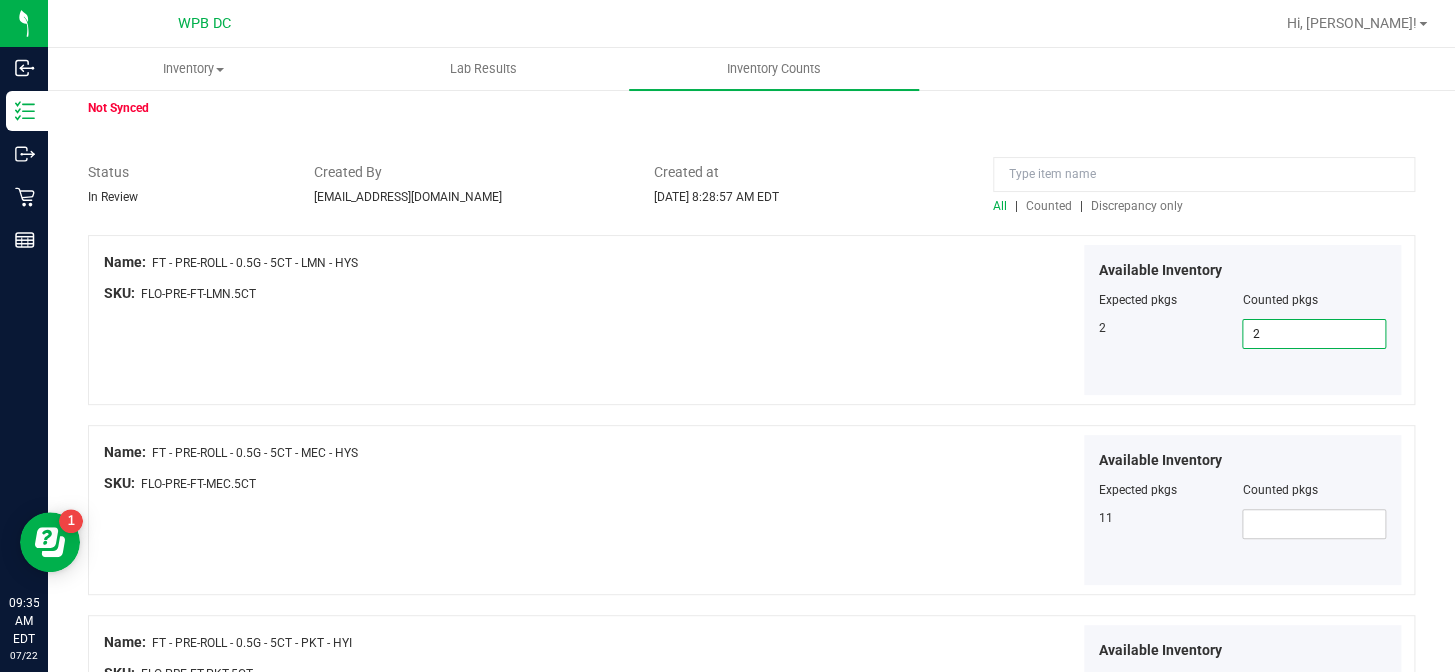 type on "2" 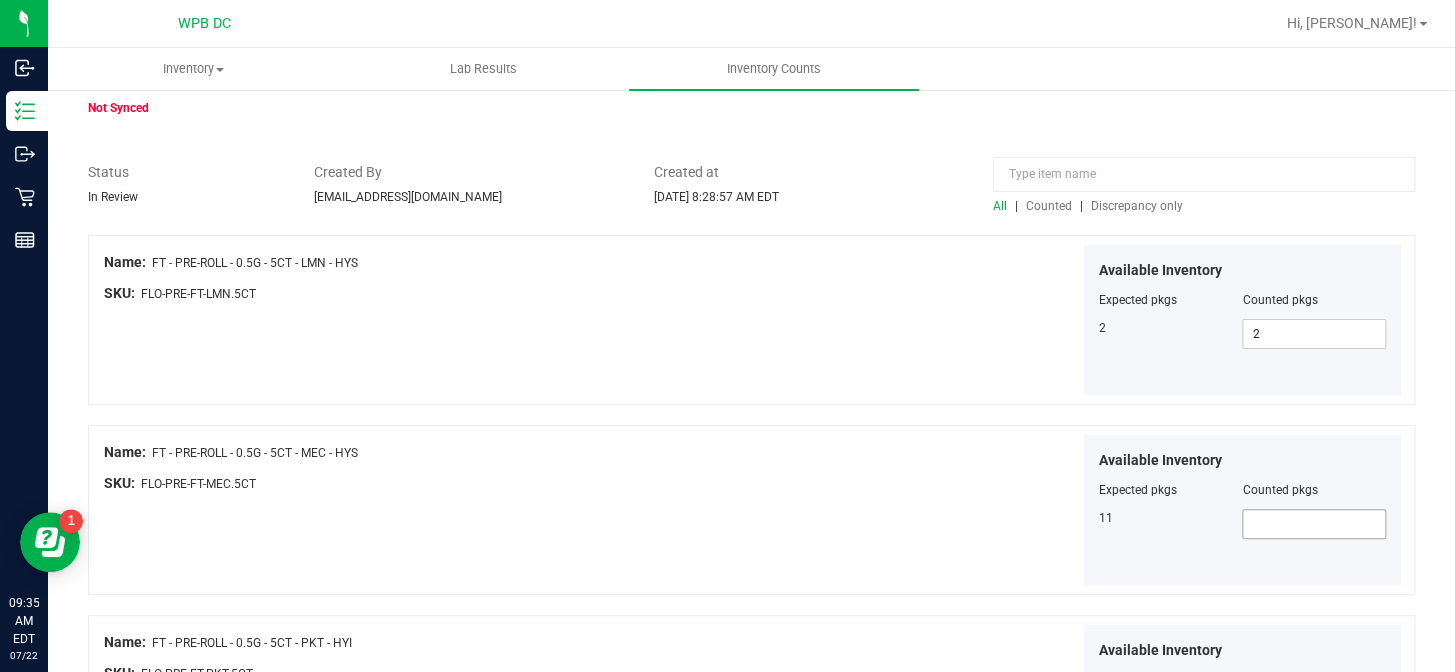 click at bounding box center (1314, 524) 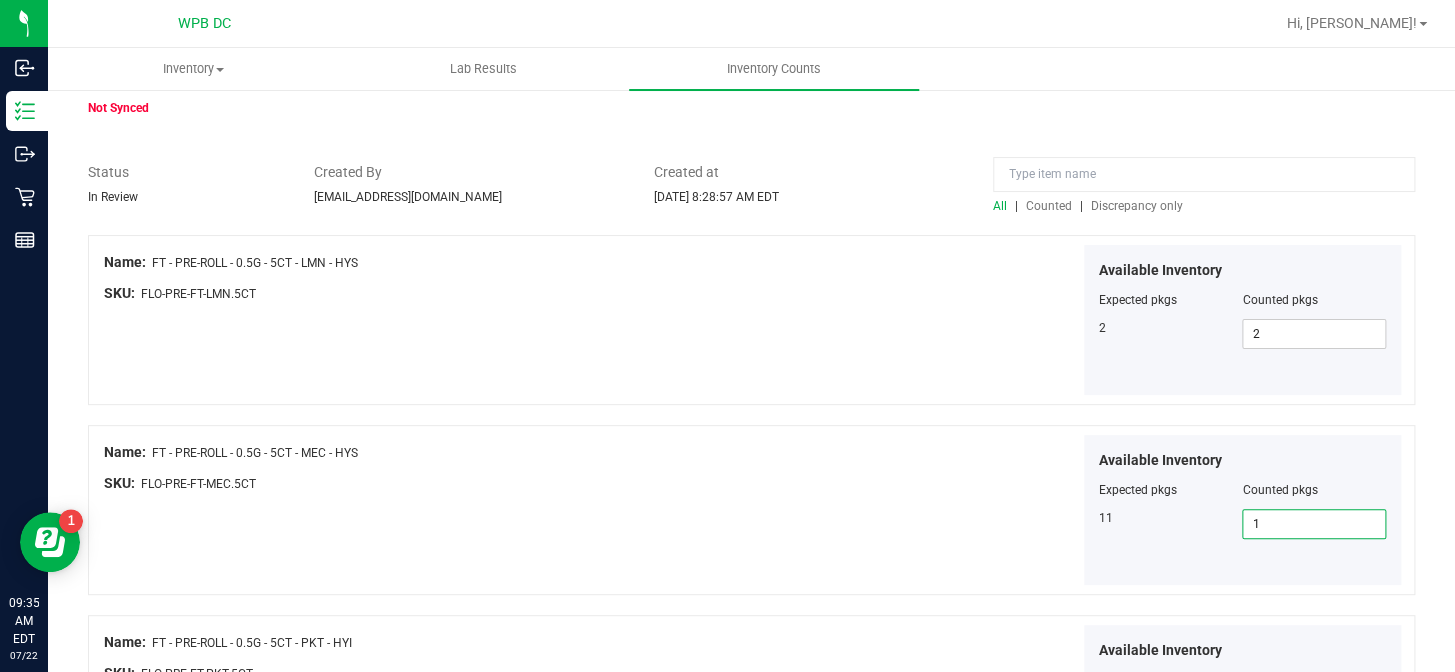 type on "11" 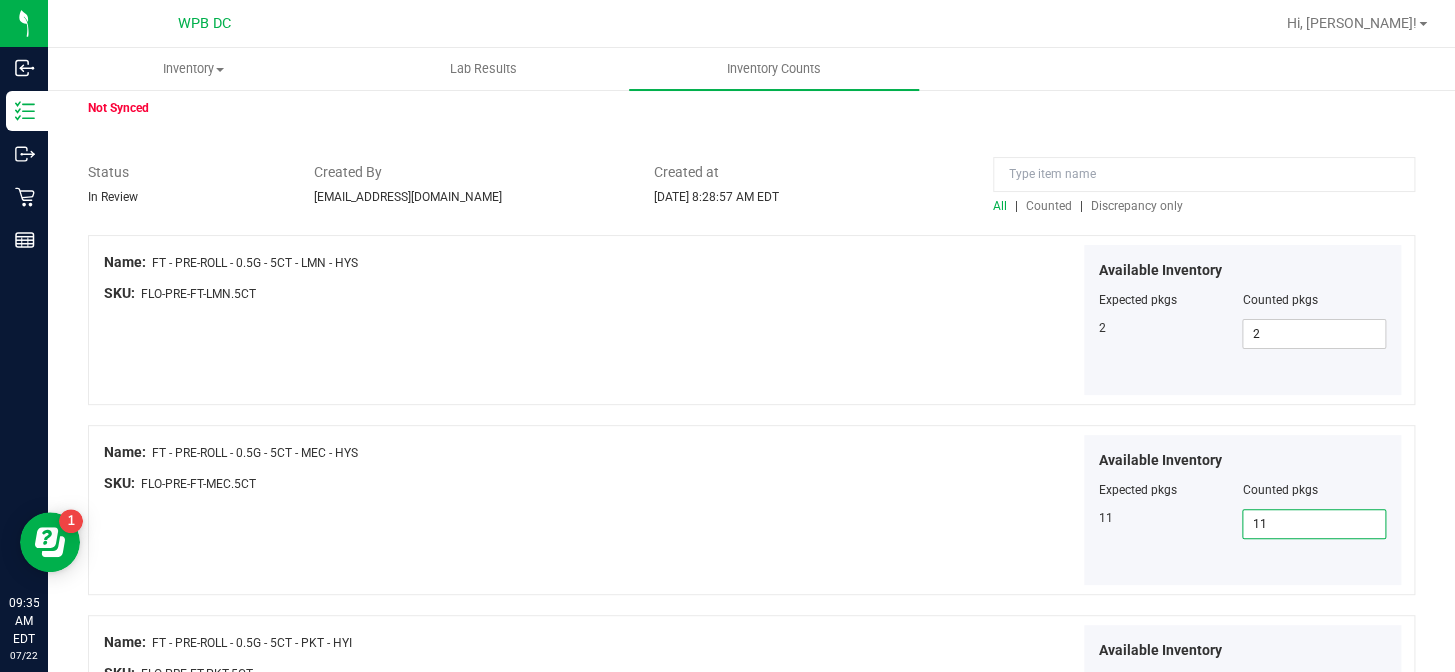 type on "11" 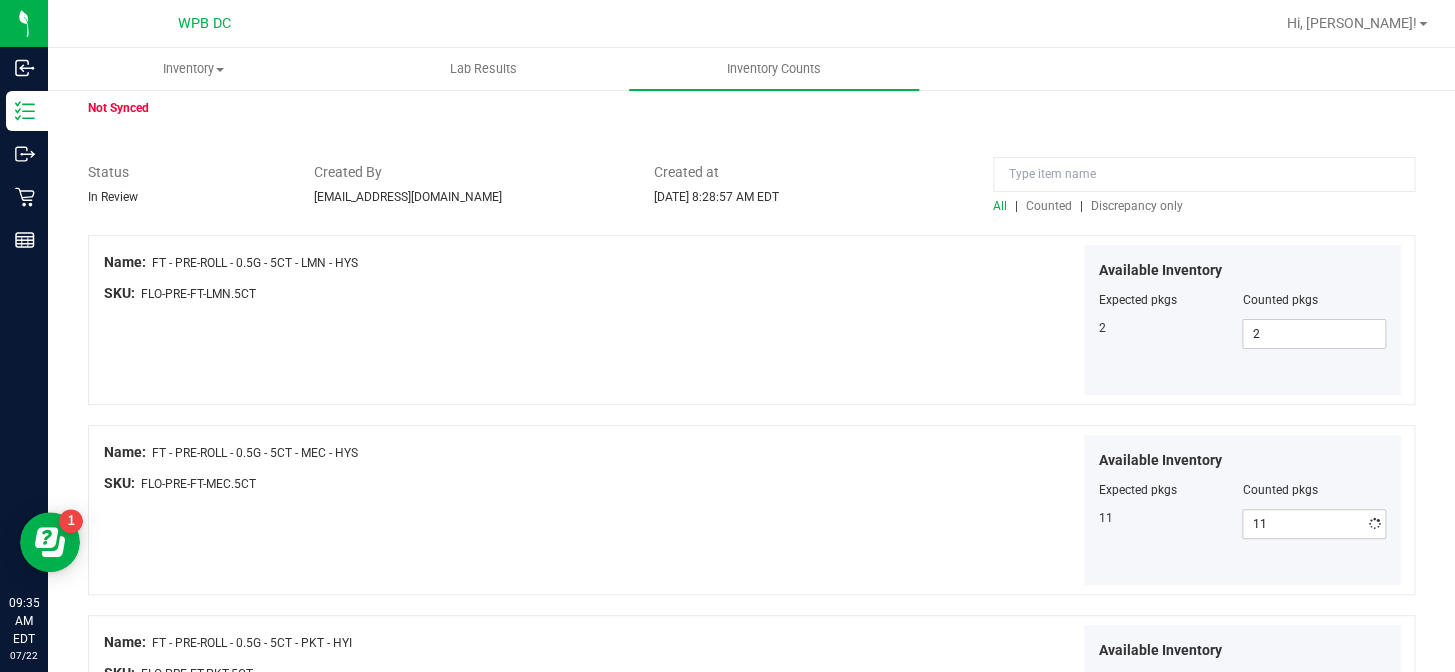 click on "Available Inventory
Expected pkgs
Counted pkgs
11
11 11" at bounding box center (1080, 510) 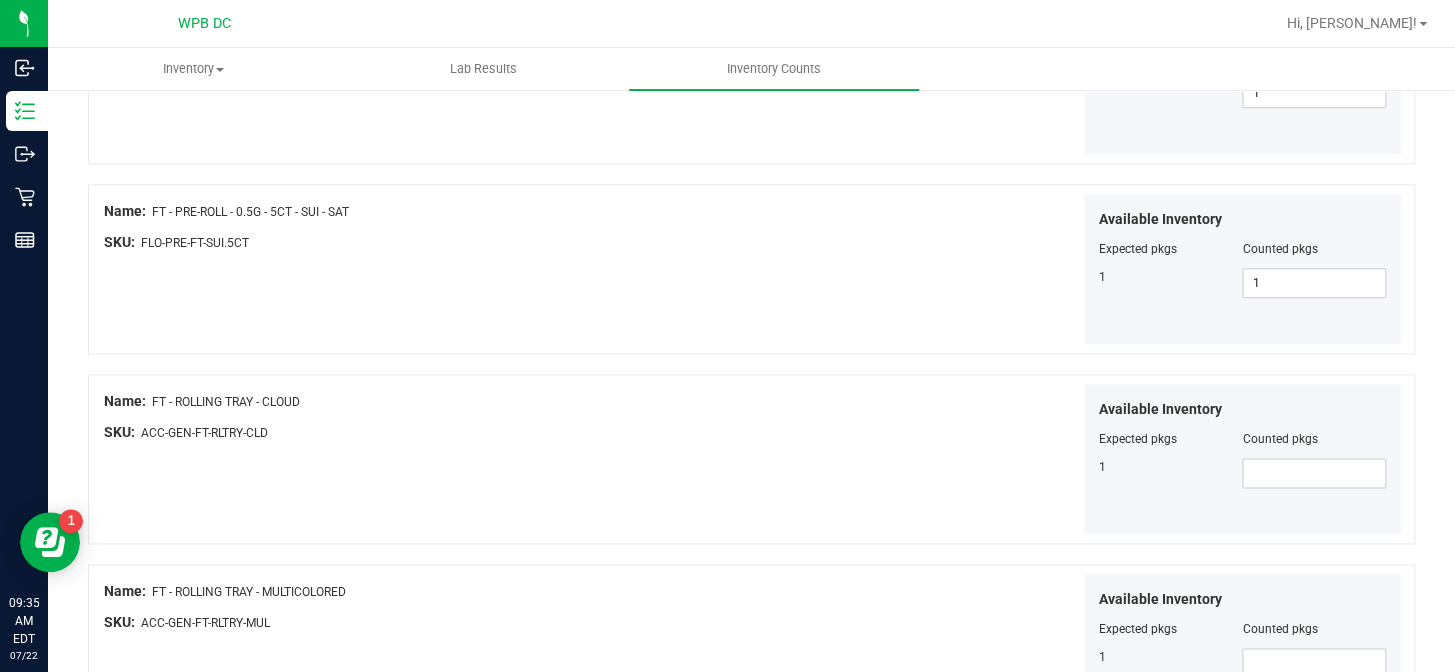 scroll, scrollTop: 909, scrollLeft: 0, axis: vertical 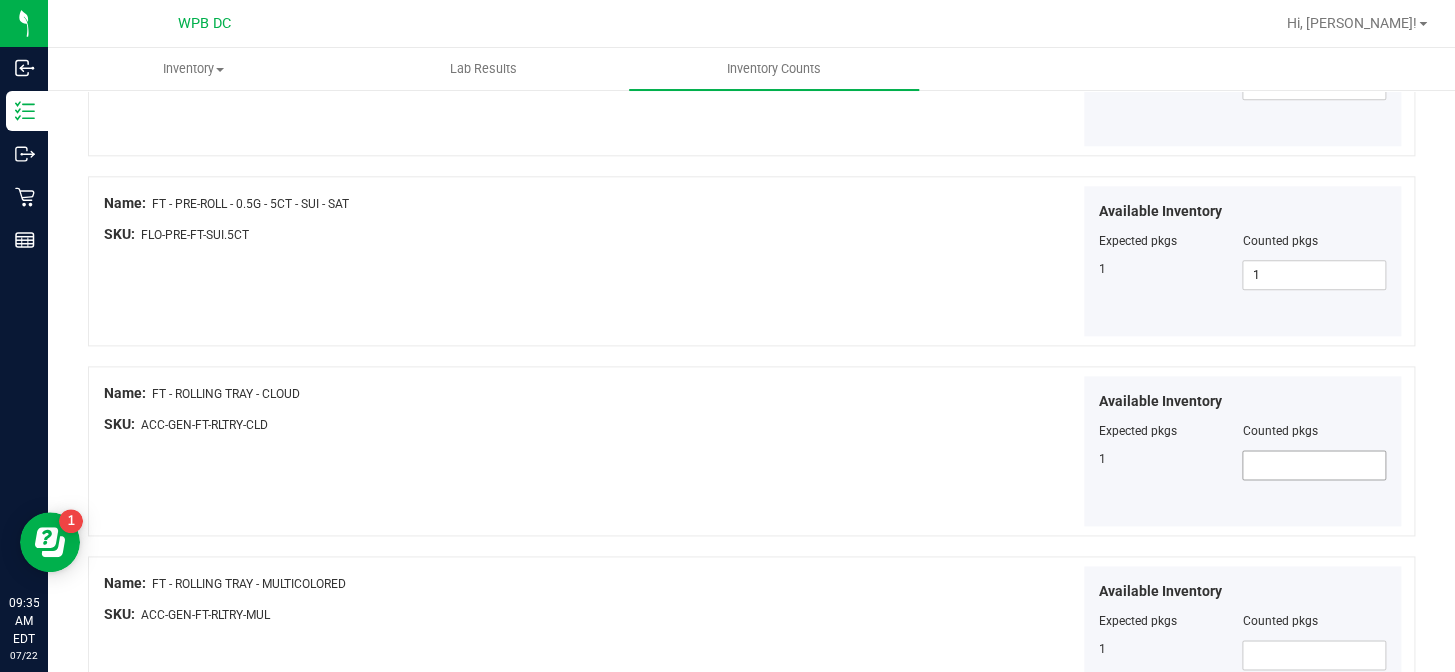 click at bounding box center (1314, 465) 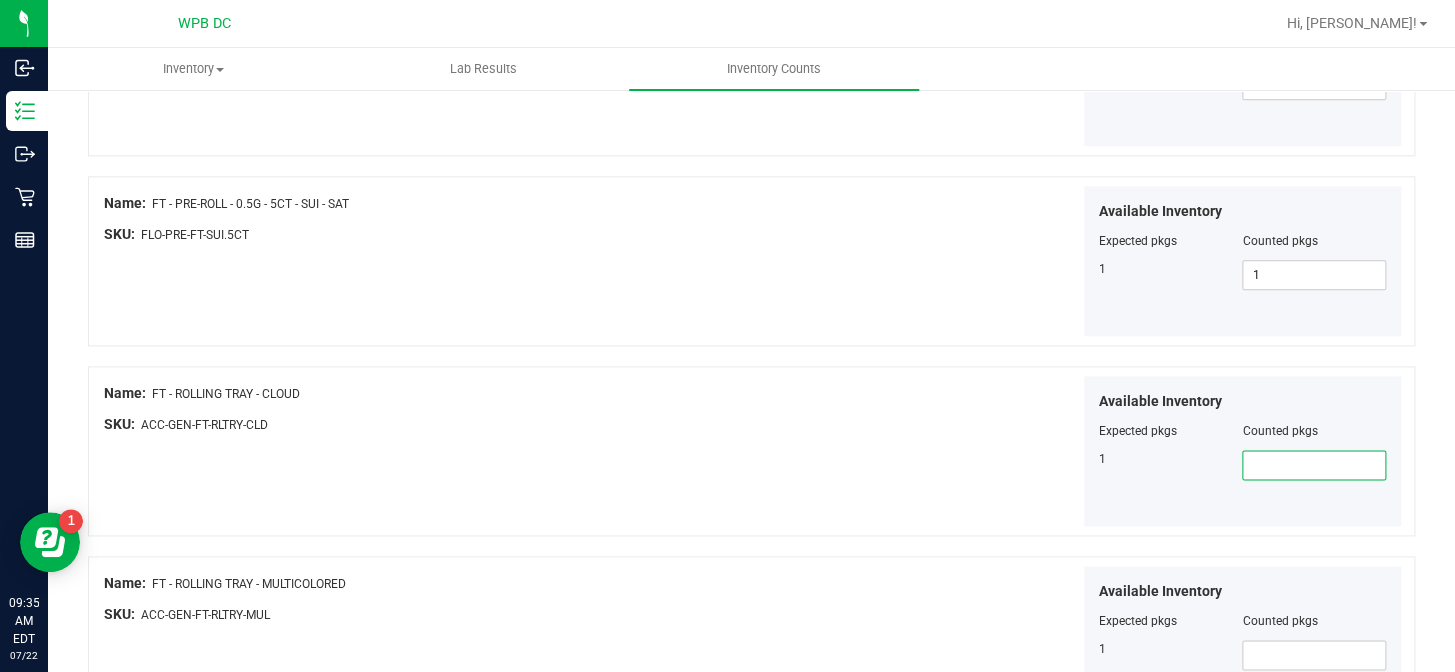 type on "1" 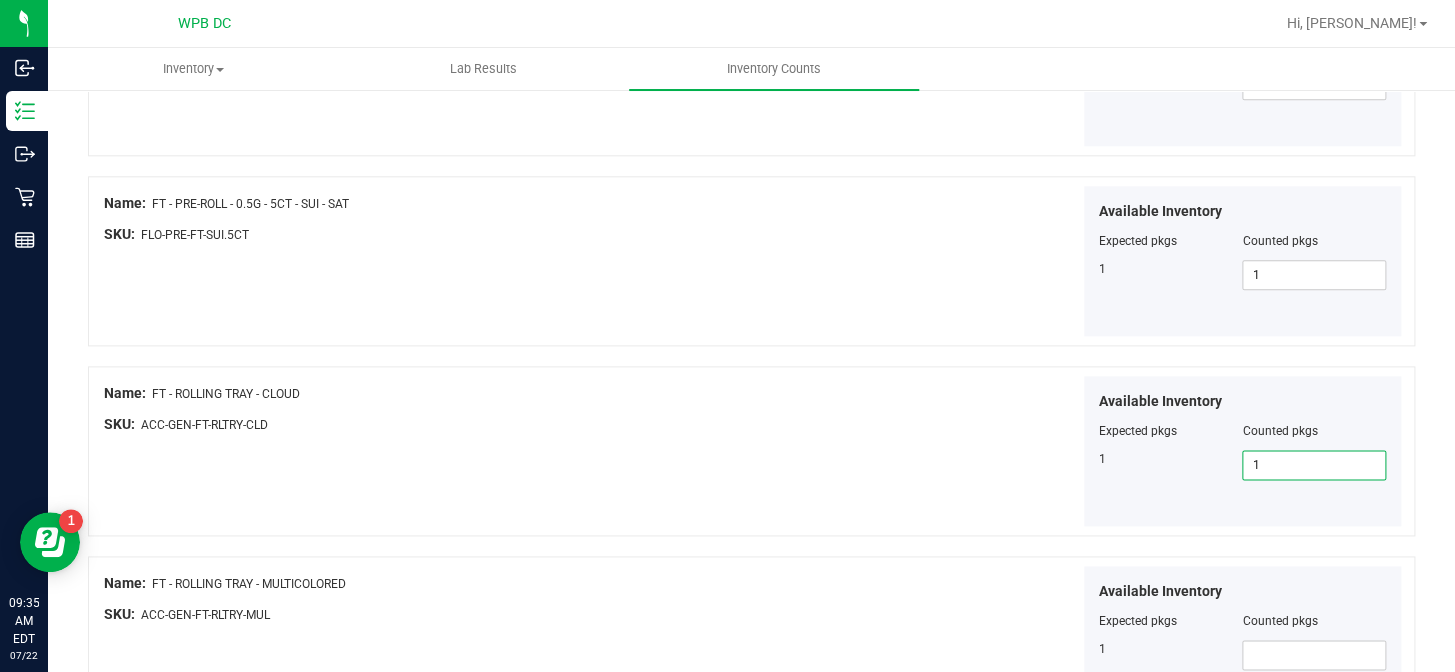 type on "1" 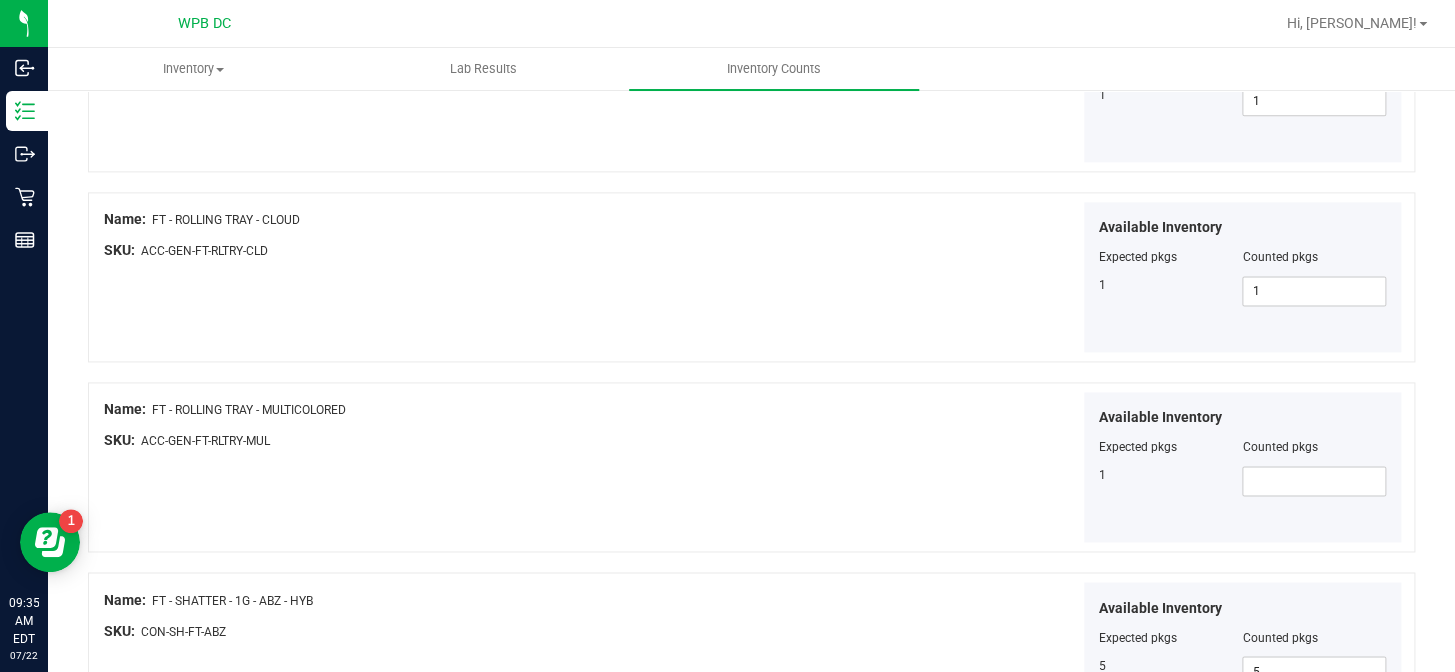 scroll, scrollTop: 1090, scrollLeft: 0, axis: vertical 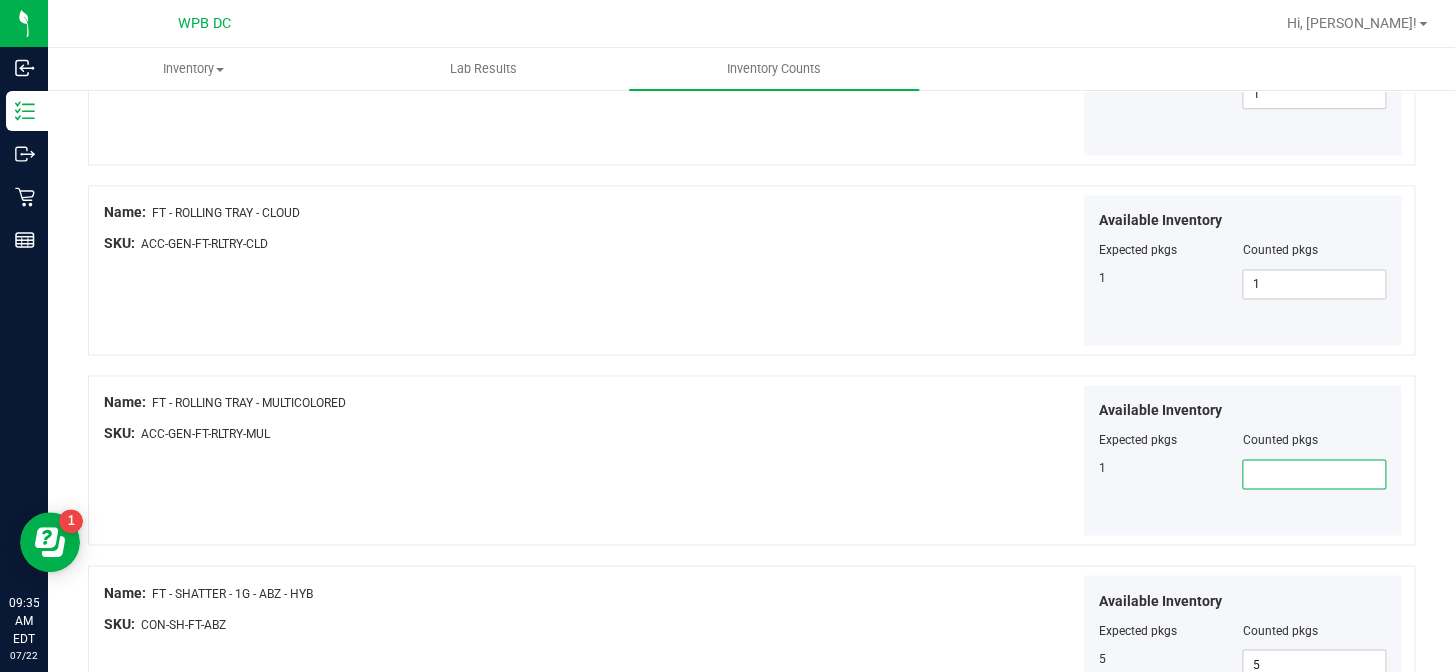 click at bounding box center [1314, 474] 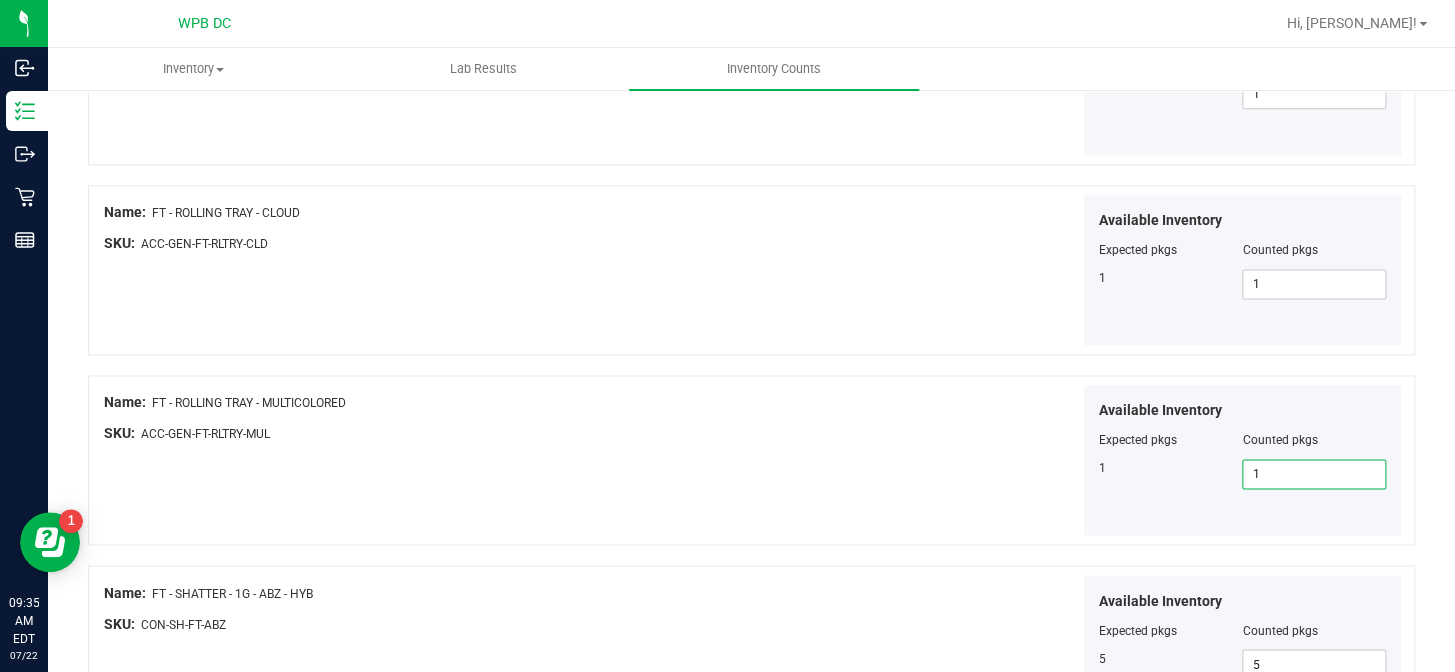 type on "1" 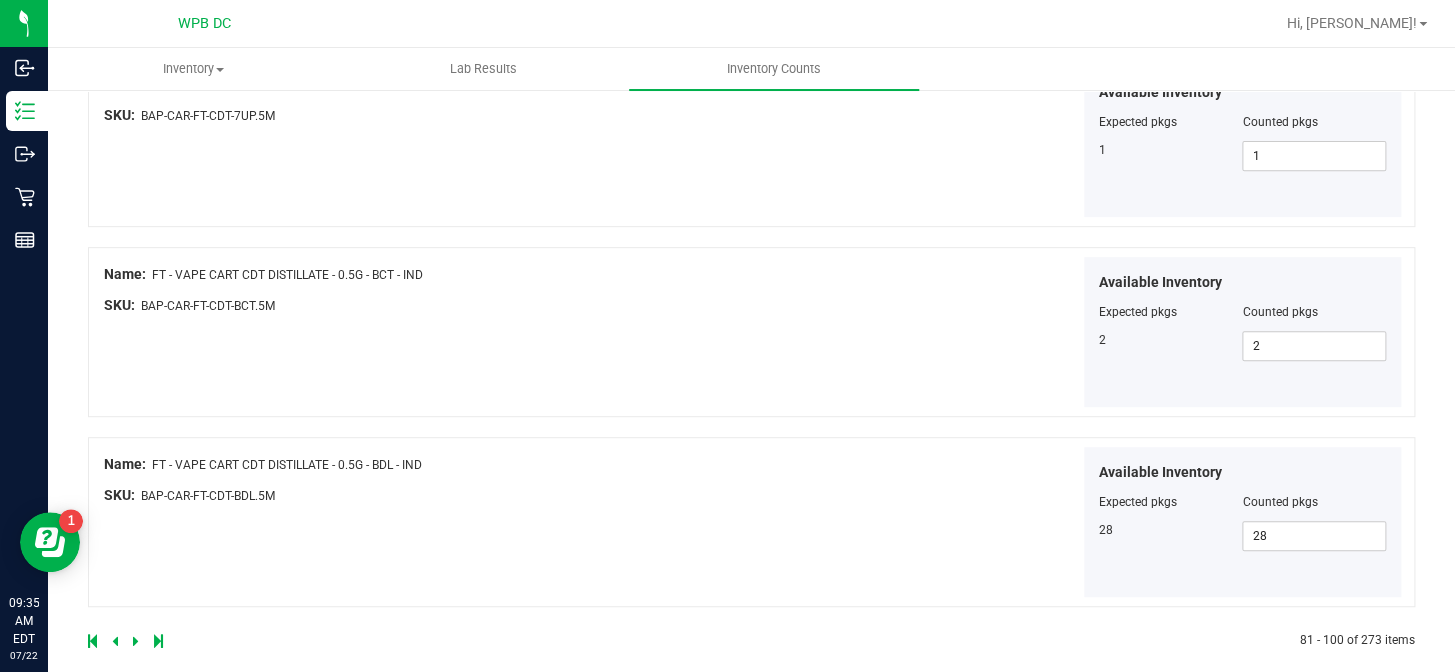 scroll, scrollTop: 3517, scrollLeft: 0, axis: vertical 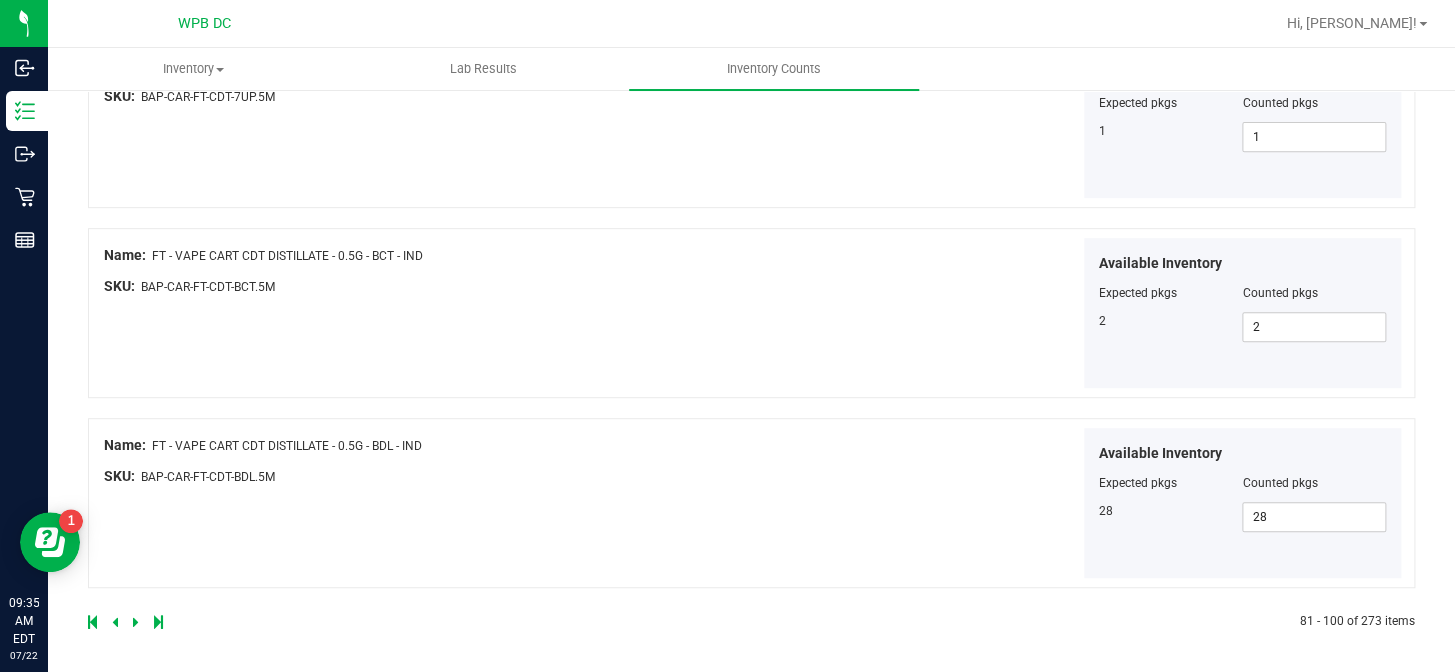 click at bounding box center (136, 622) 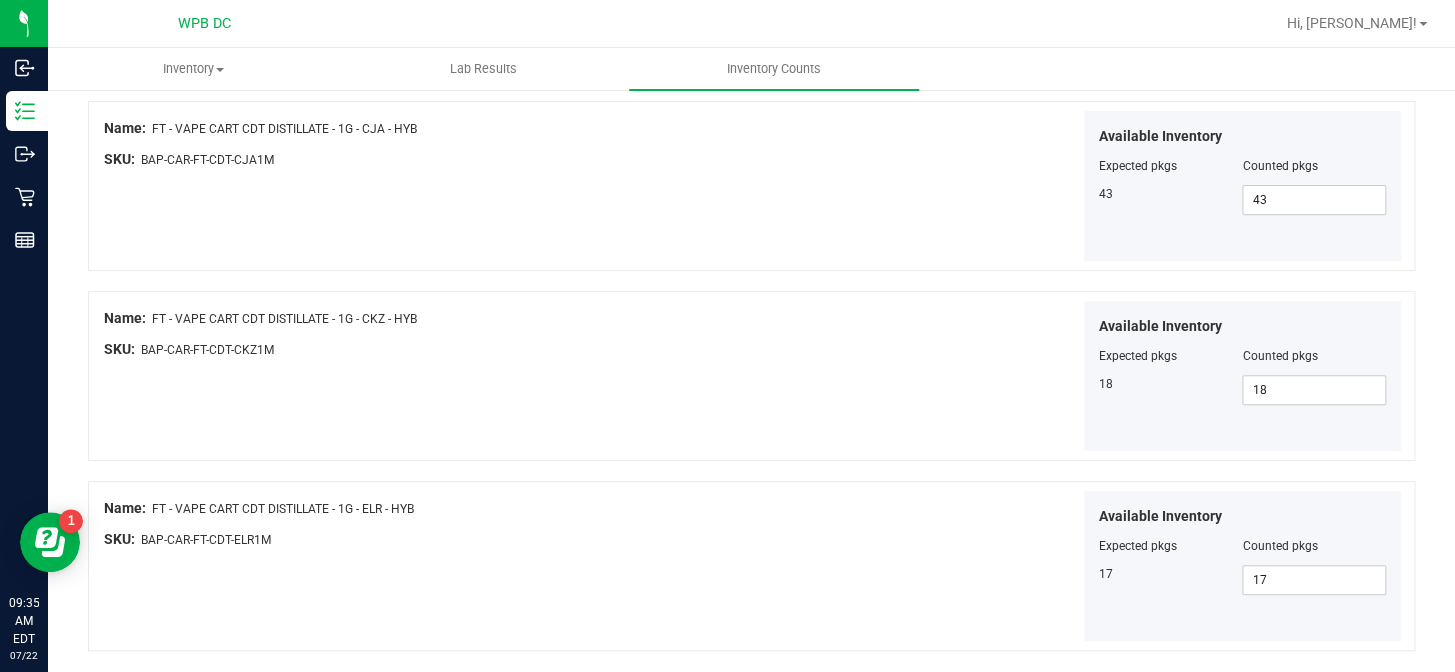 scroll, scrollTop: 3517, scrollLeft: 0, axis: vertical 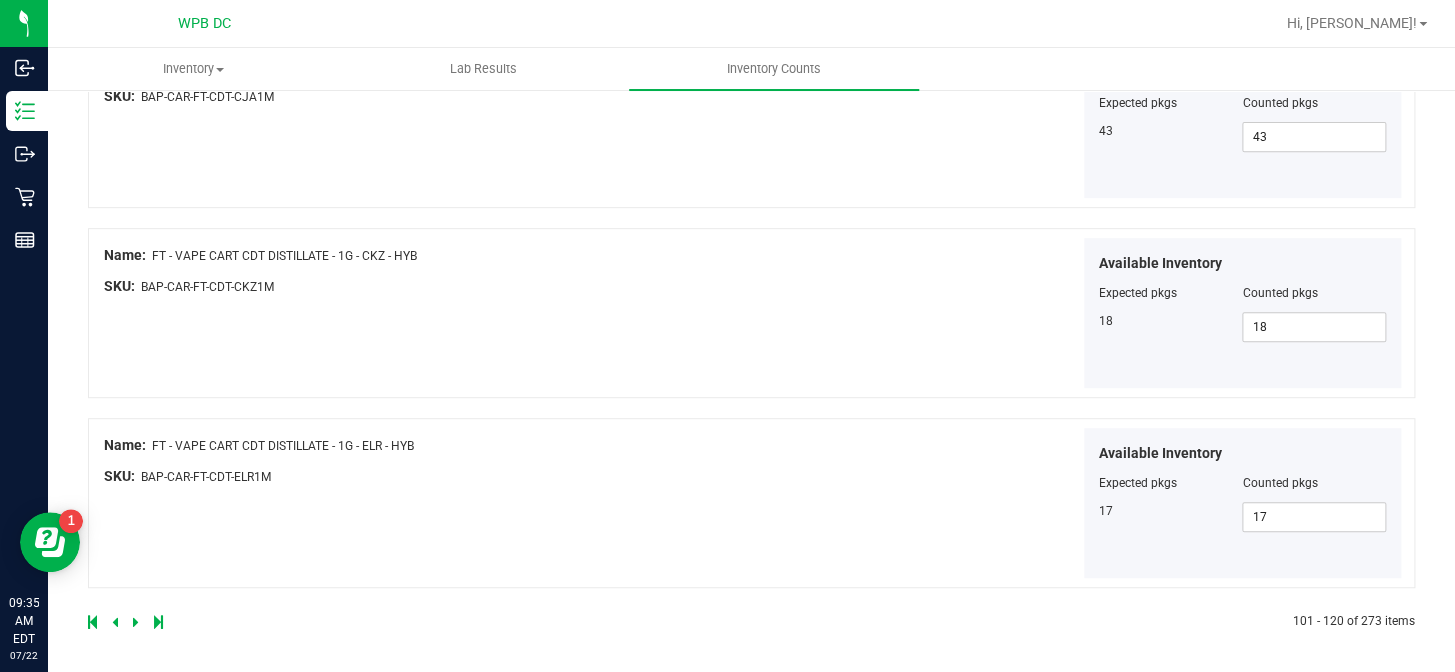 click at bounding box center (136, 622) 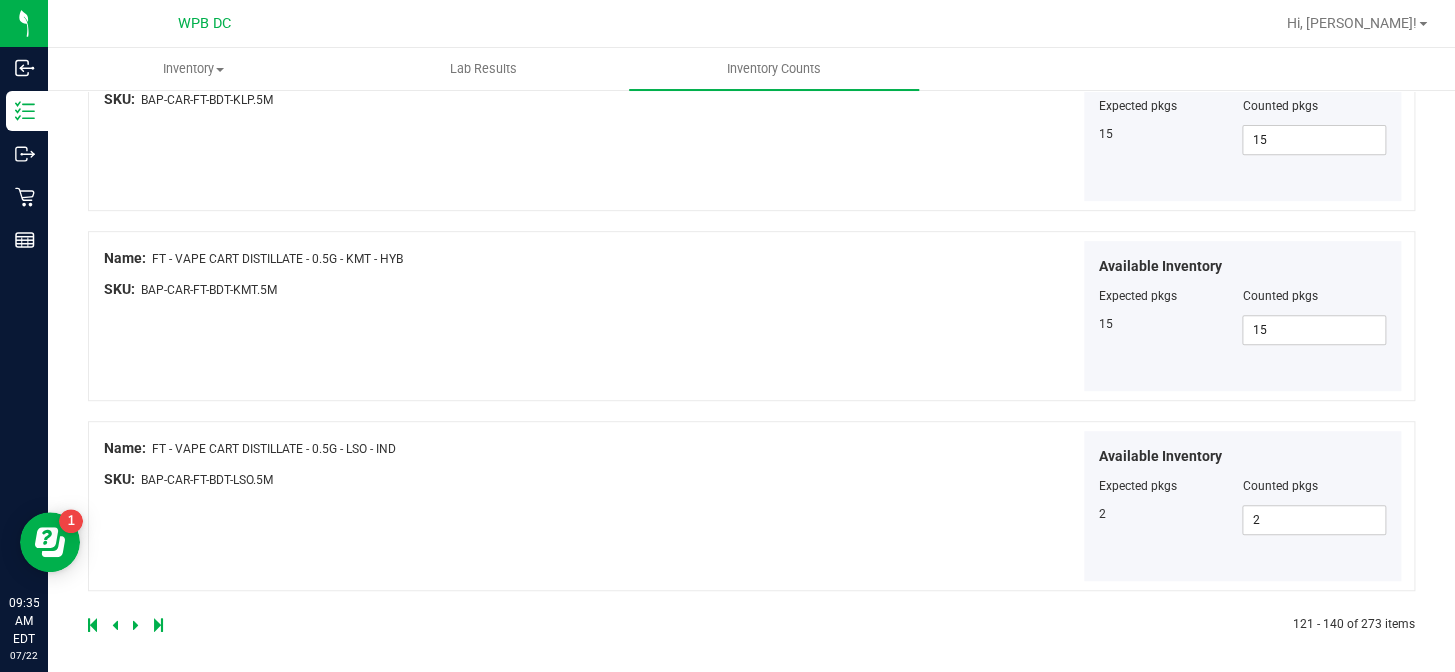 scroll, scrollTop: 3517, scrollLeft: 0, axis: vertical 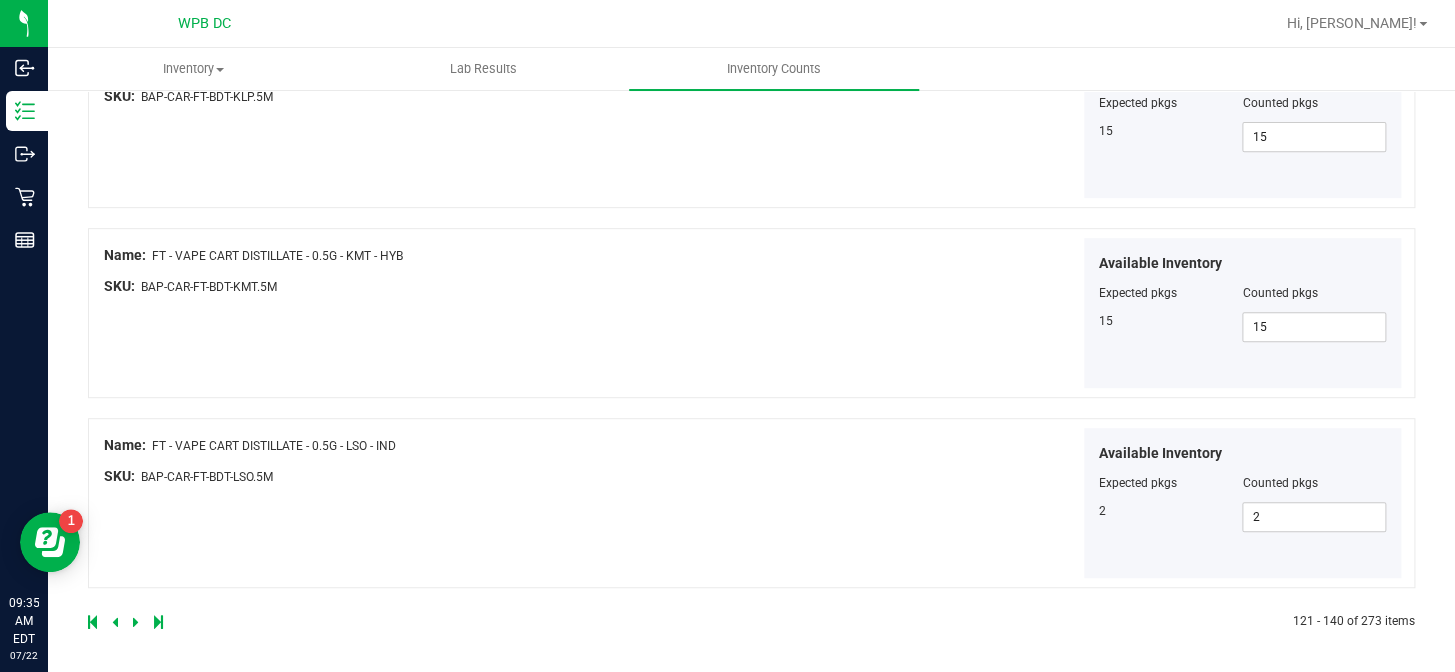 click at bounding box center [136, 622] 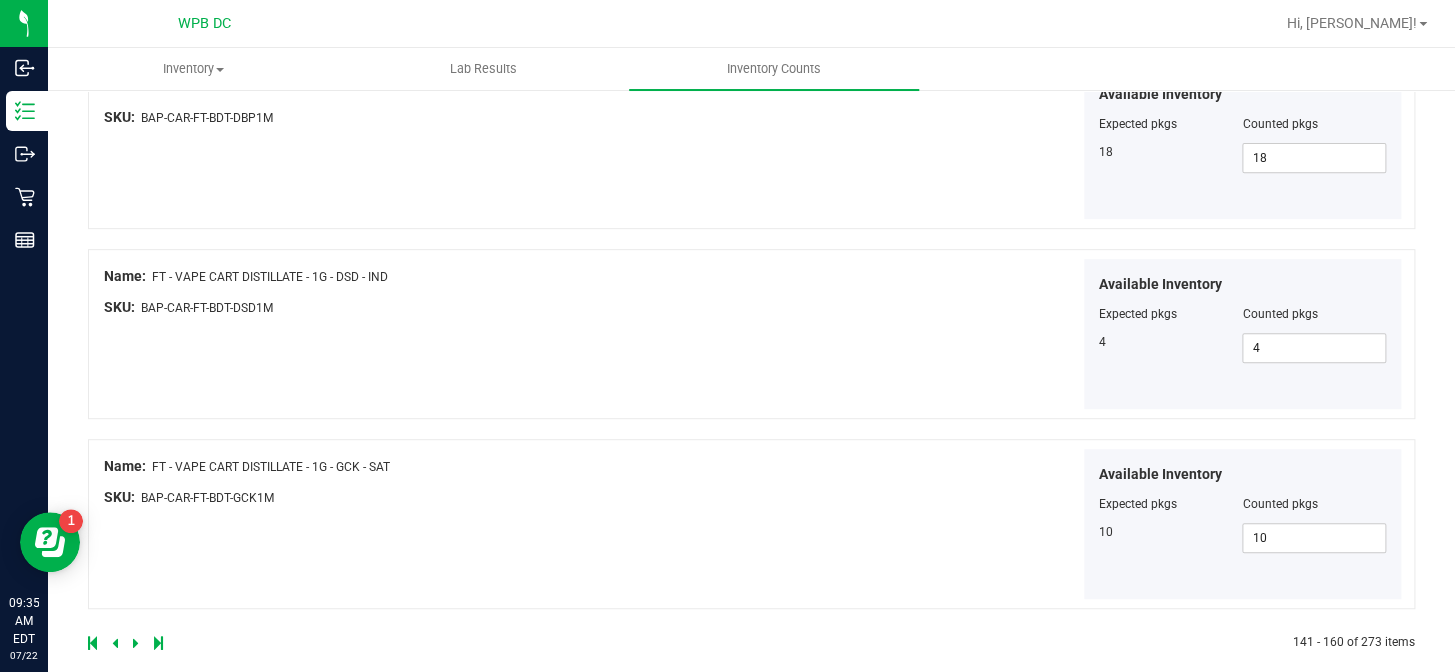scroll, scrollTop: 3517, scrollLeft: 0, axis: vertical 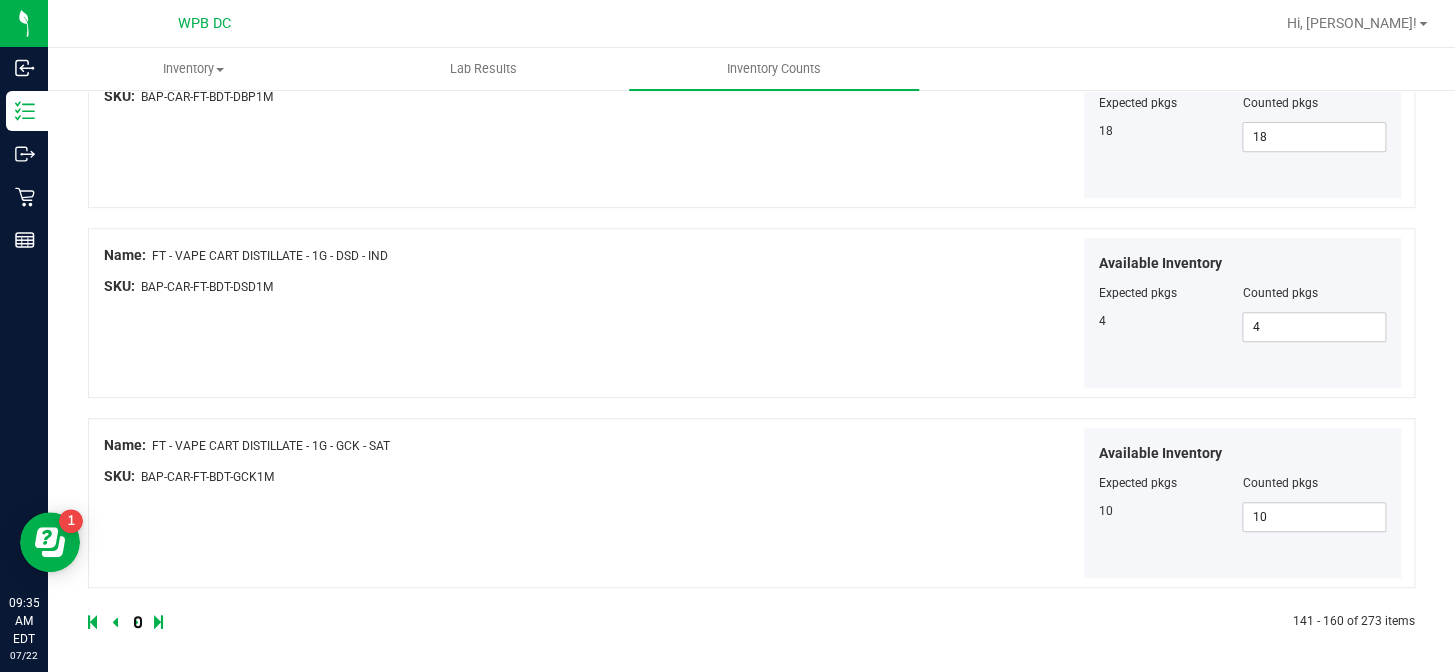 click at bounding box center [420, 622] 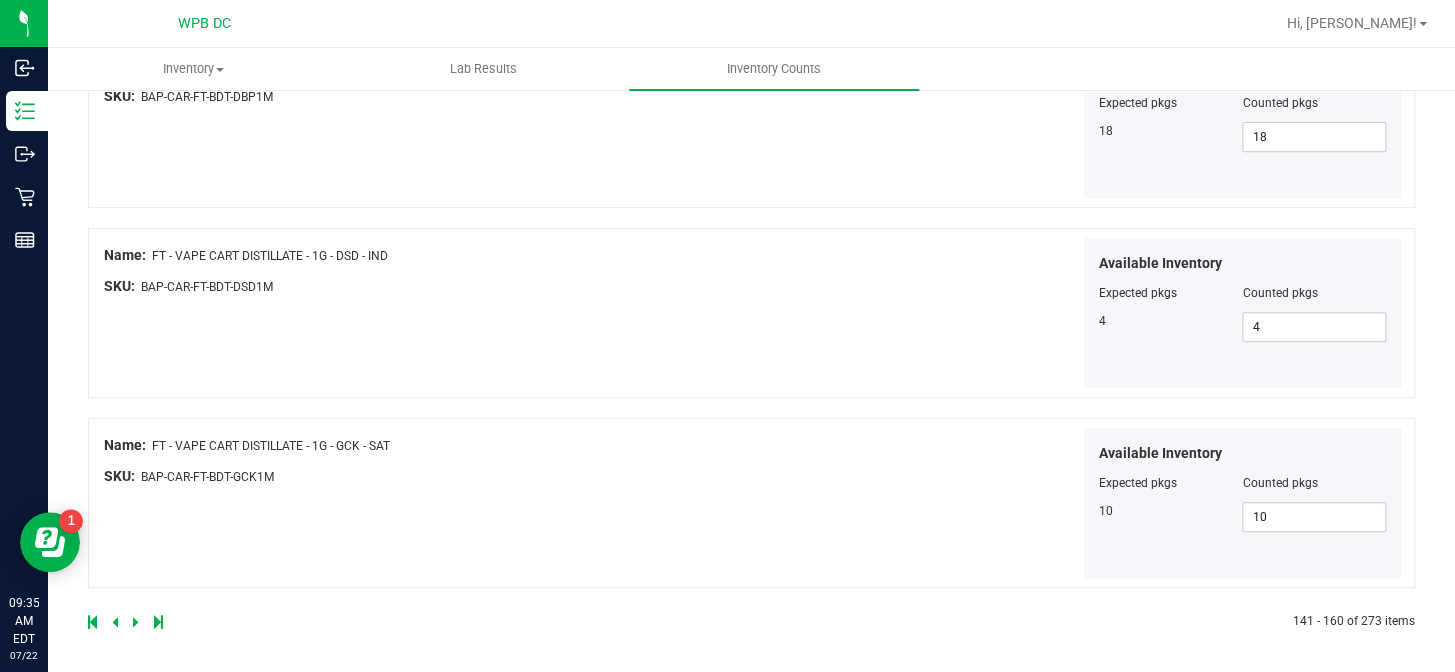 click at bounding box center [136, 622] 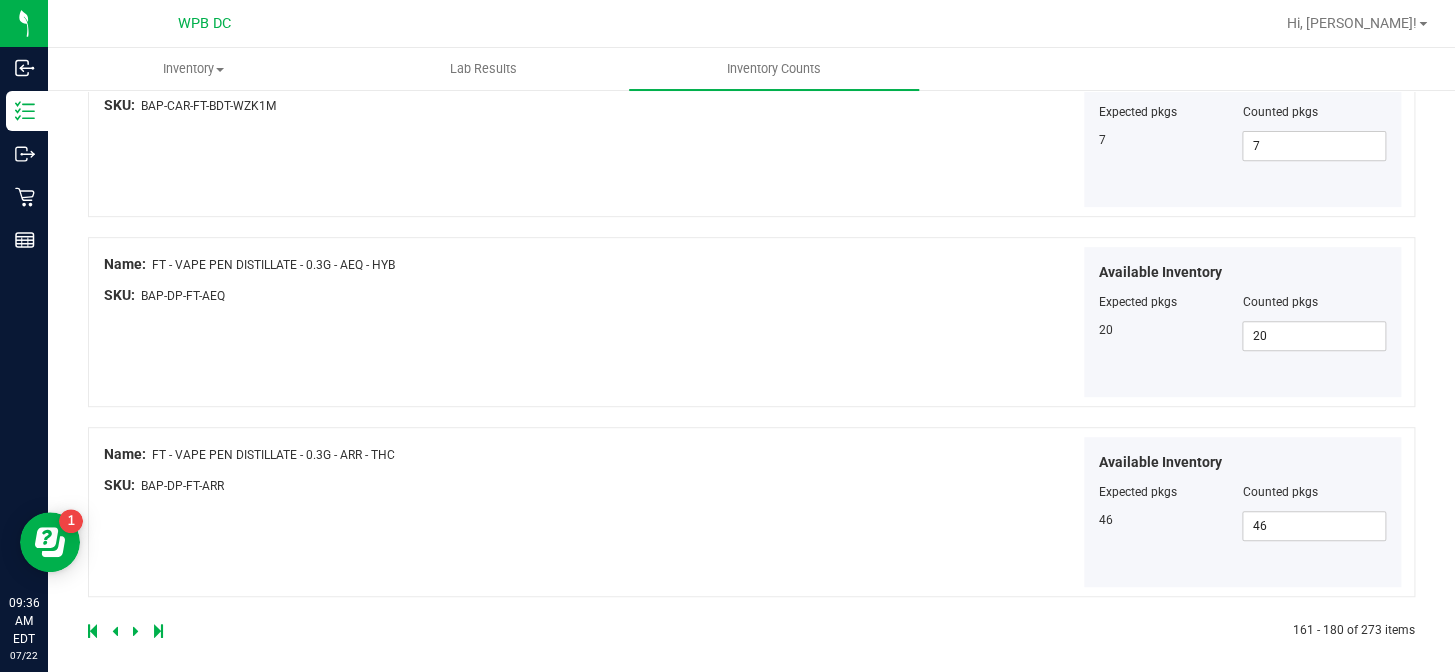 scroll, scrollTop: 3517, scrollLeft: 0, axis: vertical 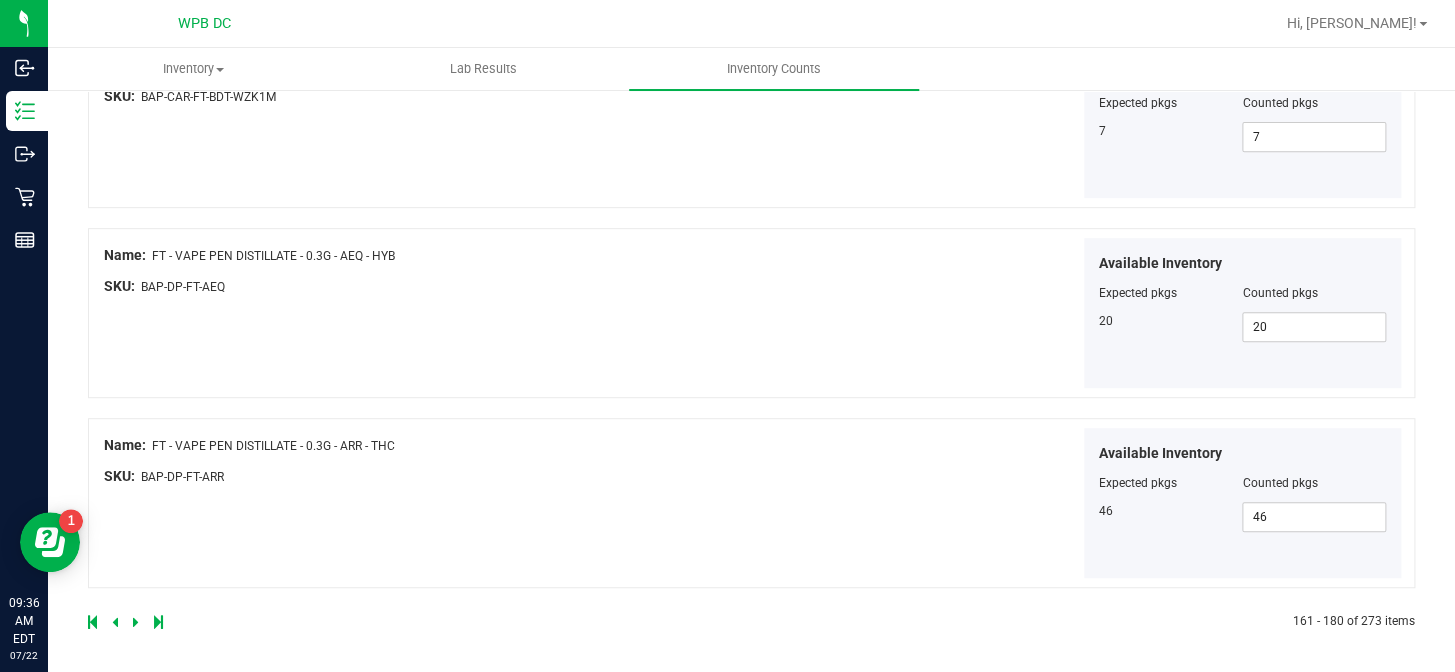 click at bounding box center (136, 622) 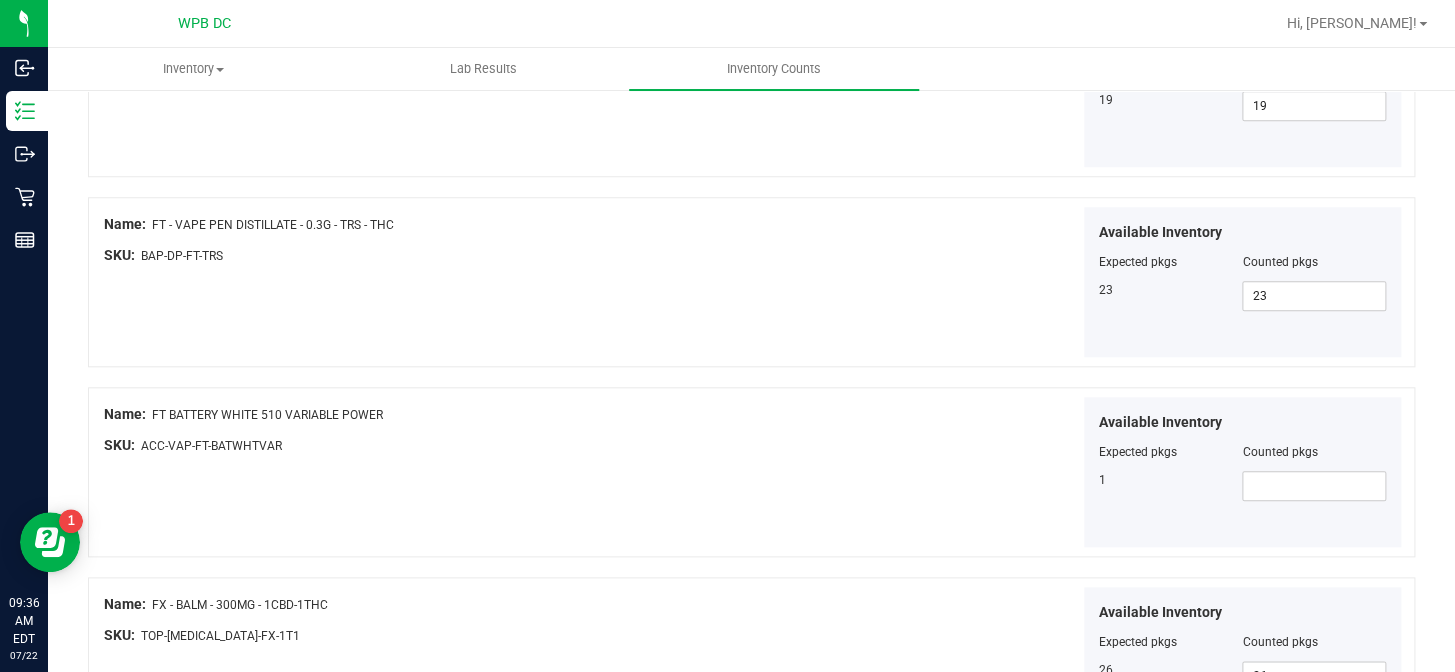 scroll, scrollTop: 818, scrollLeft: 0, axis: vertical 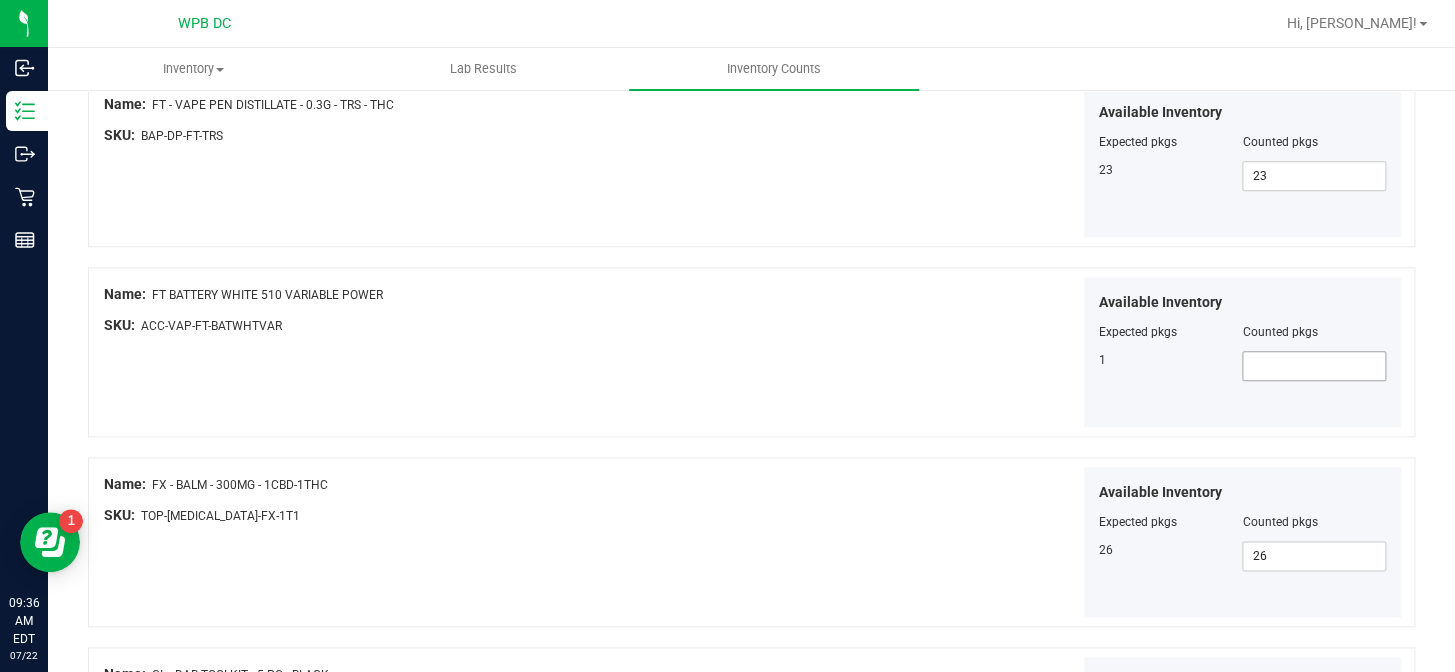 click at bounding box center (1314, 366) 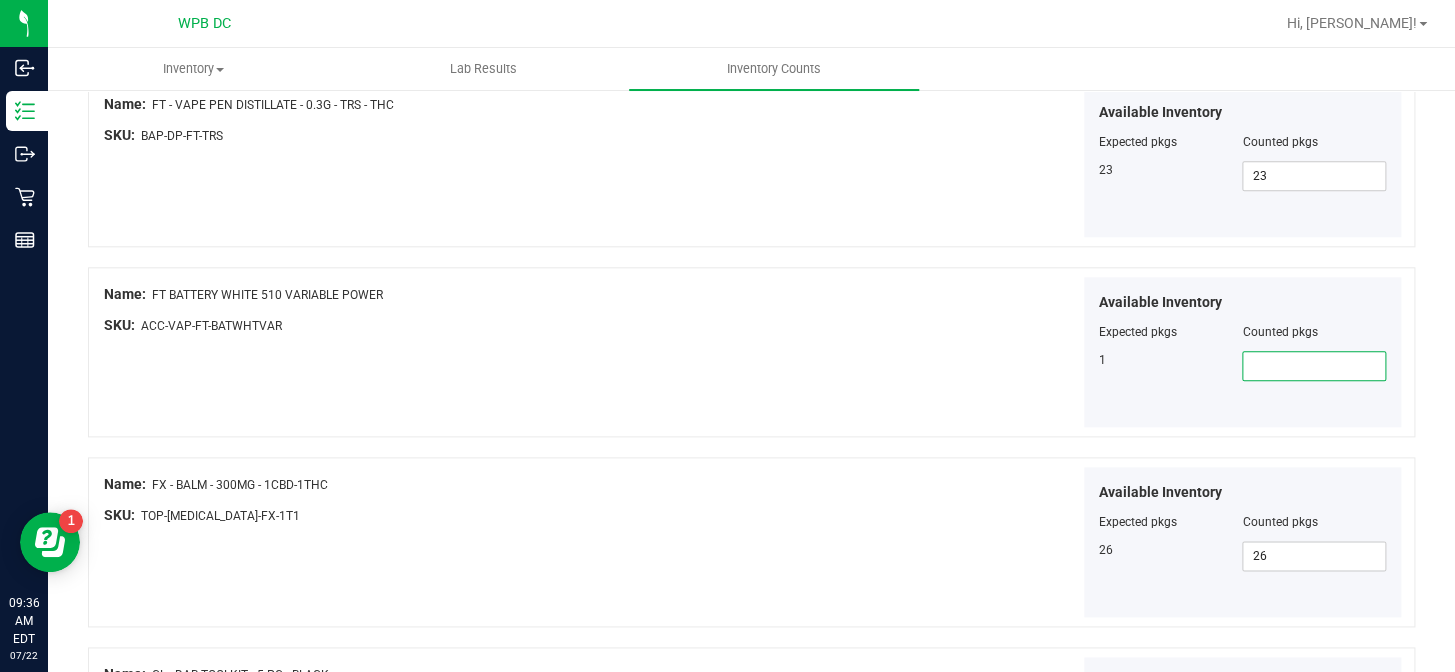 type on "1" 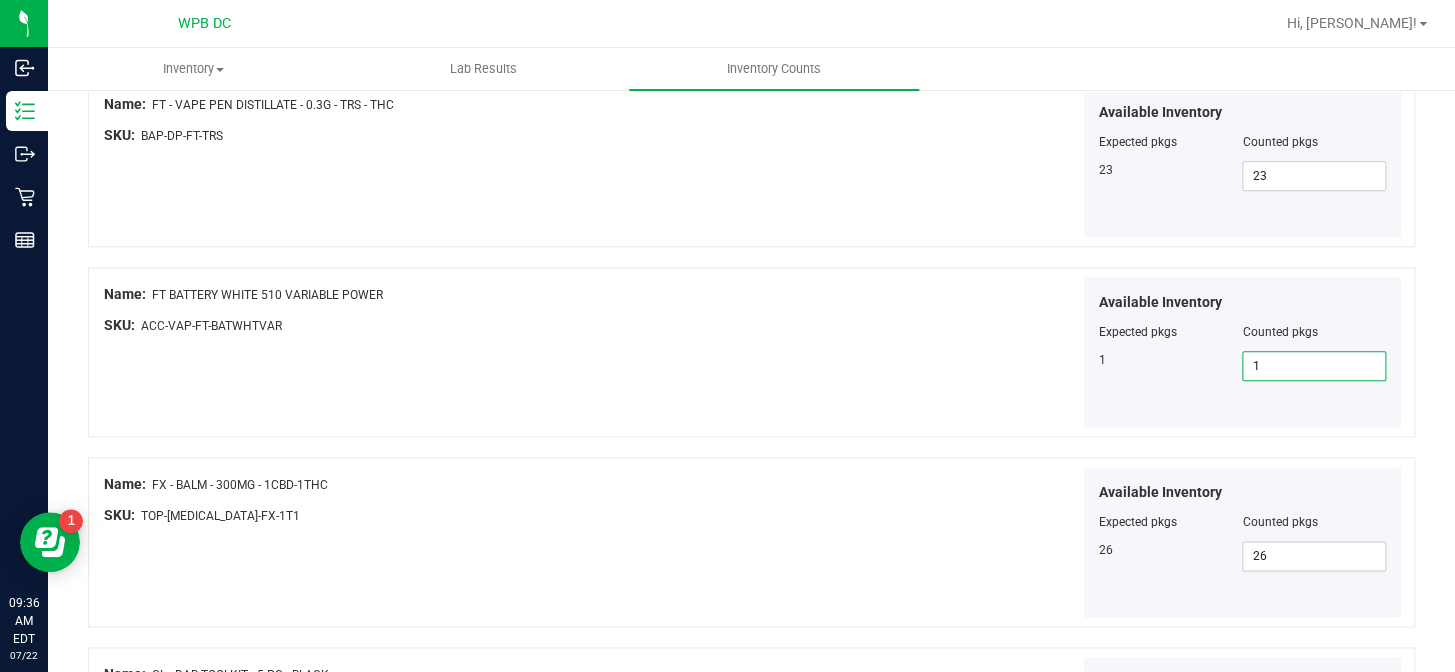 type on "1" 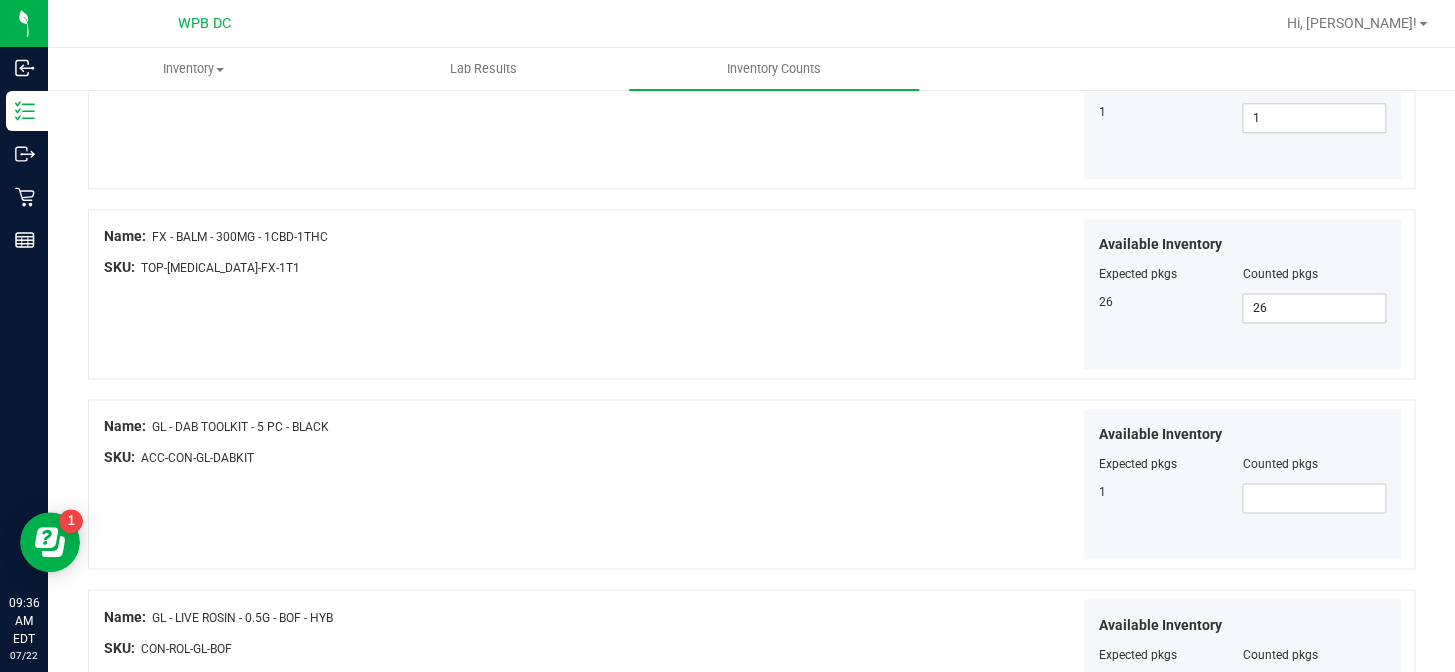 scroll, scrollTop: 1090, scrollLeft: 0, axis: vertical 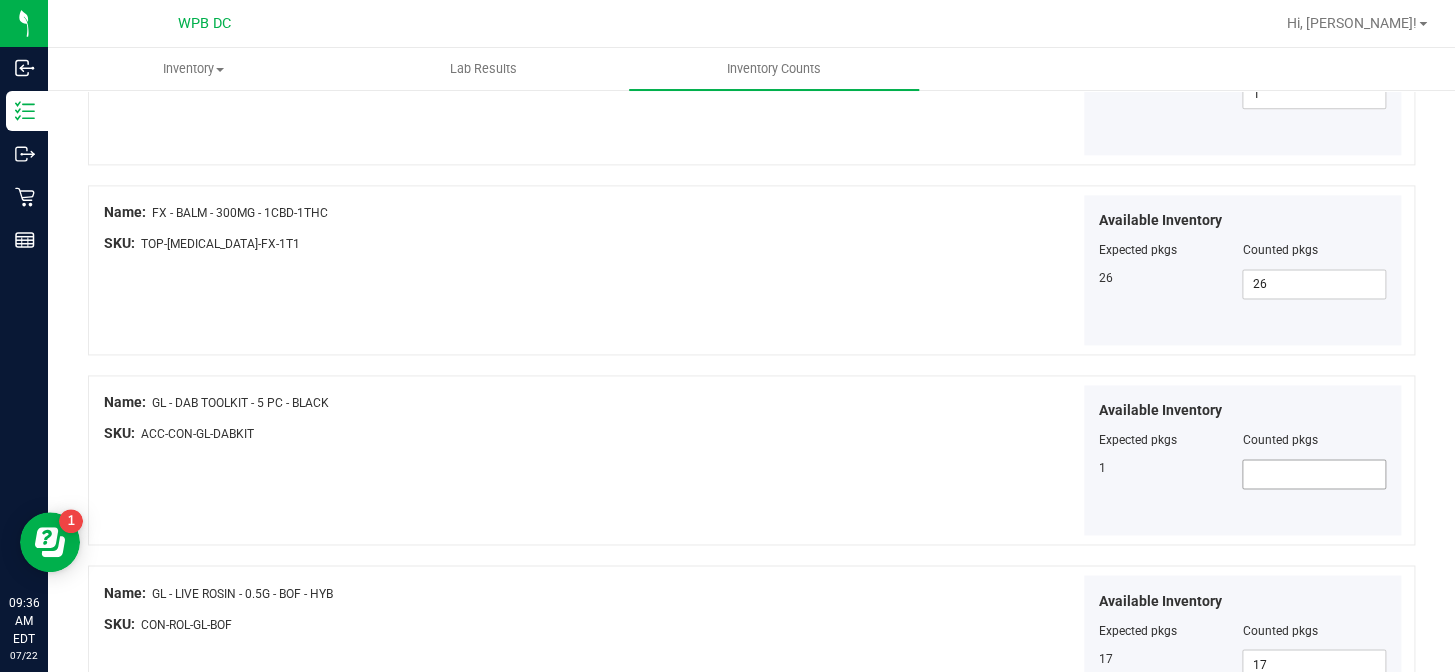 click at bounding box center (1314, 474) 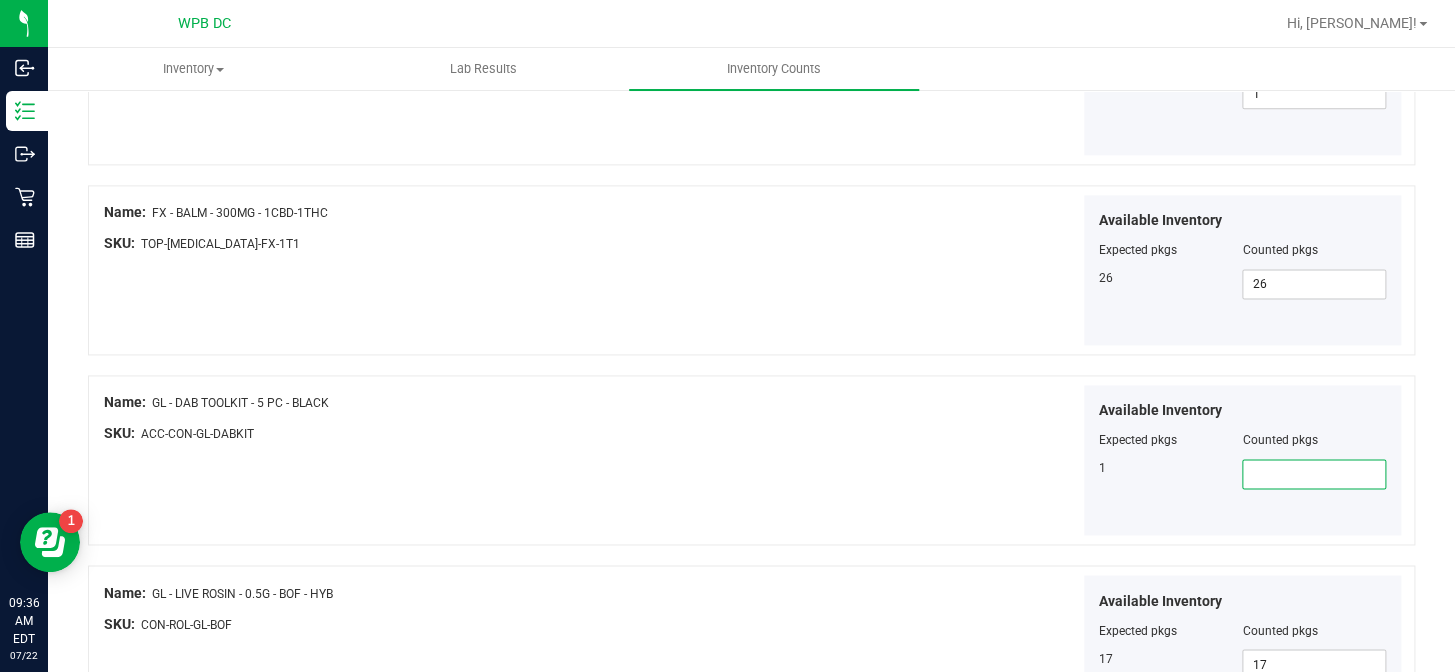 type on "1" 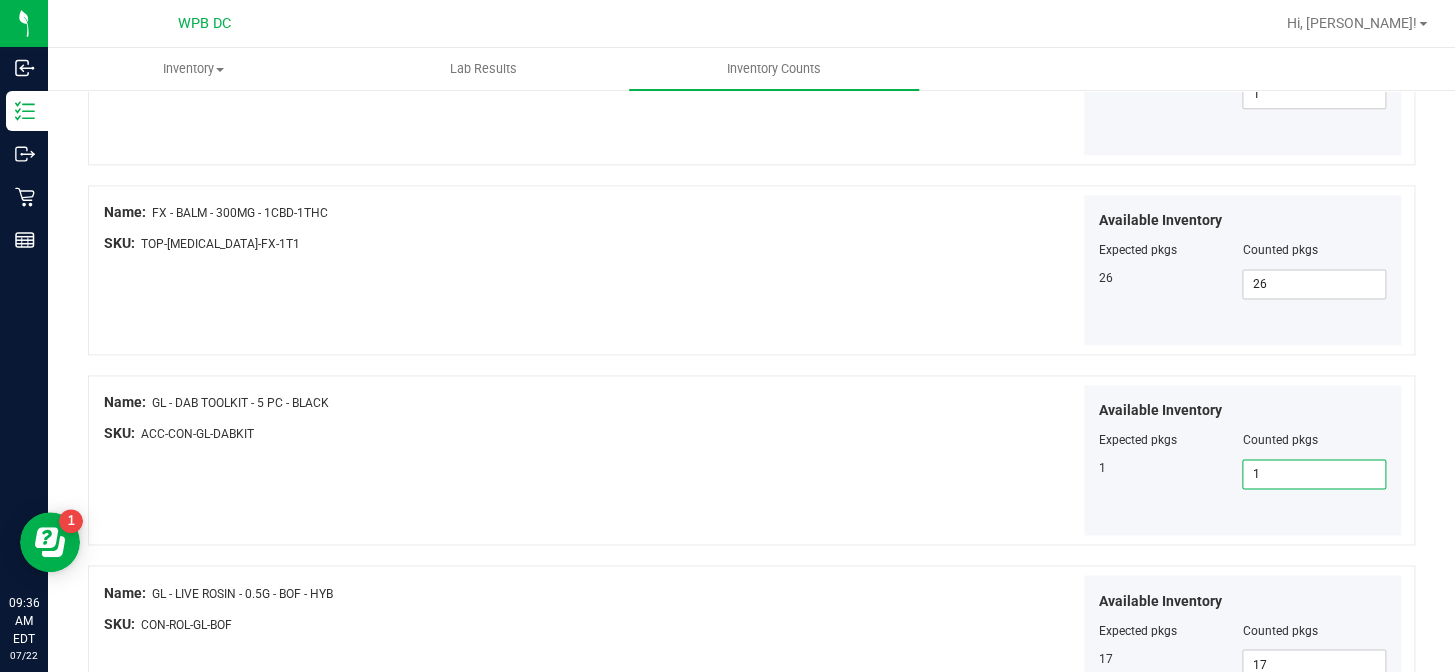 type on "1" 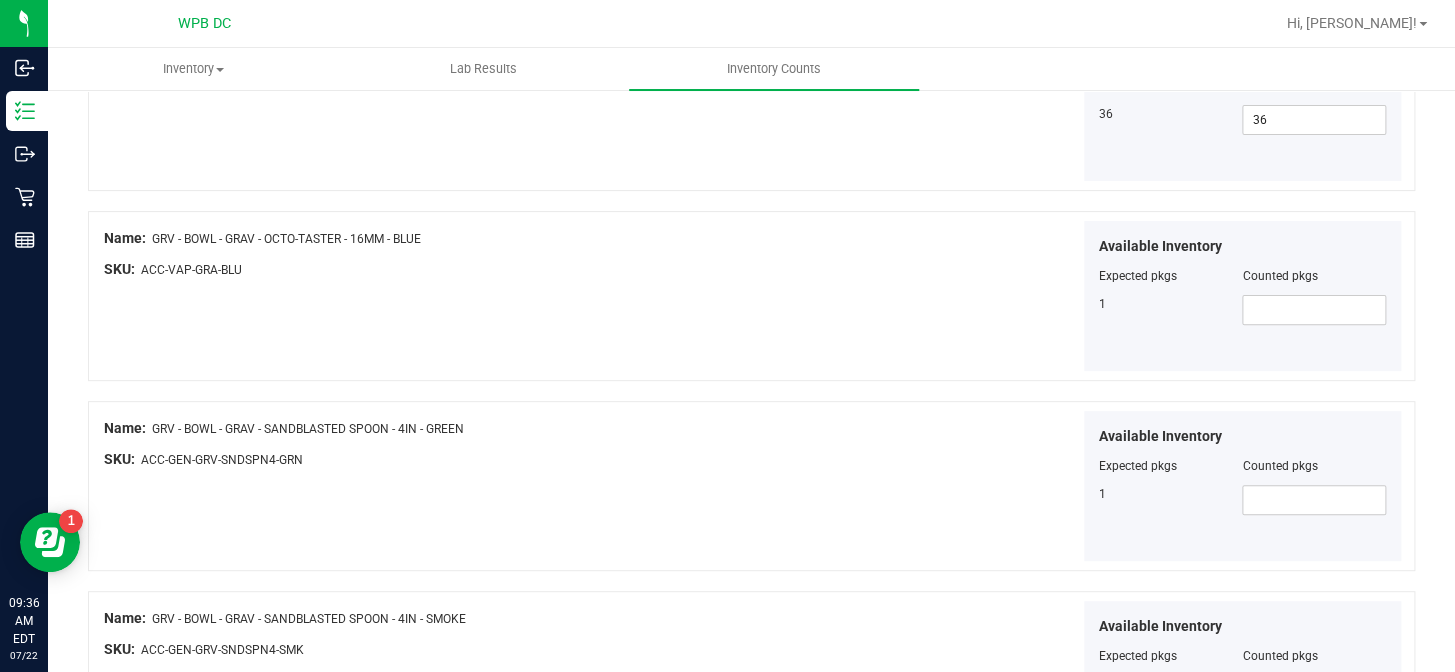 scroll, scrollTop: 3363, scrollLeft: 0, axis: vertical 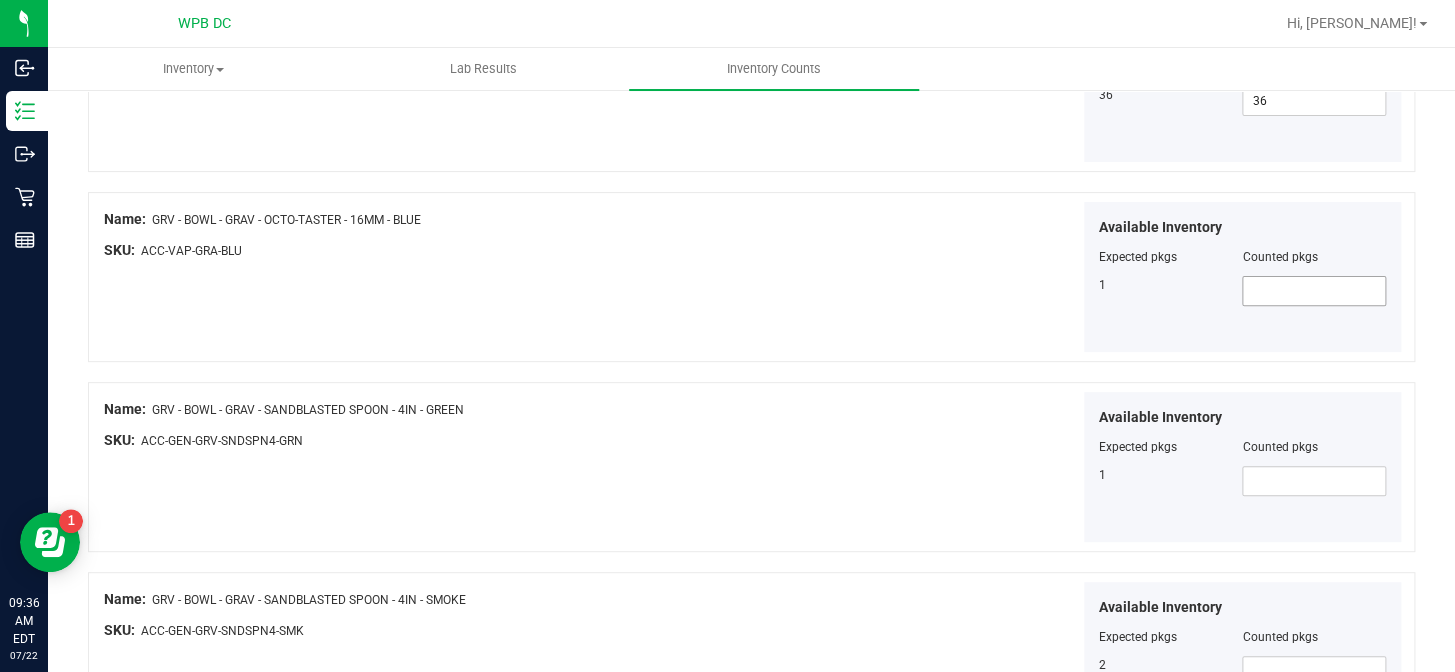 click at bounding box center (1314, 291) 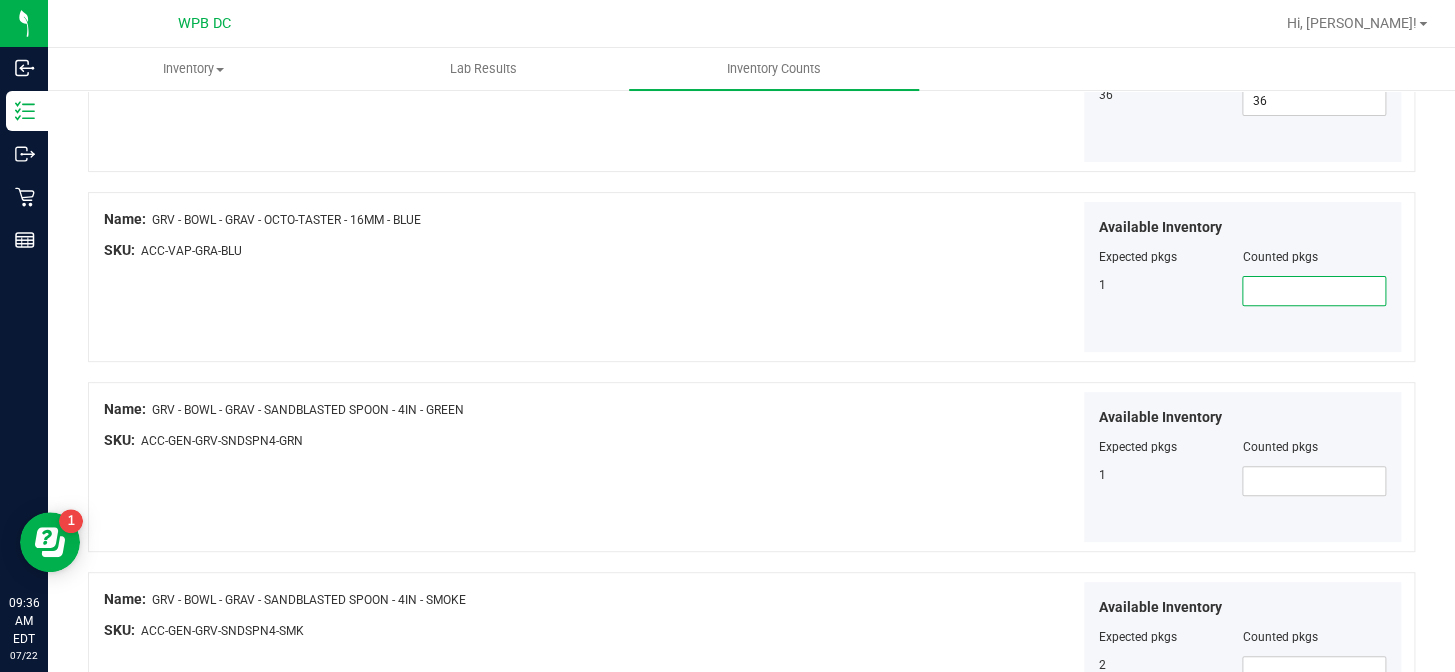 type on "1" 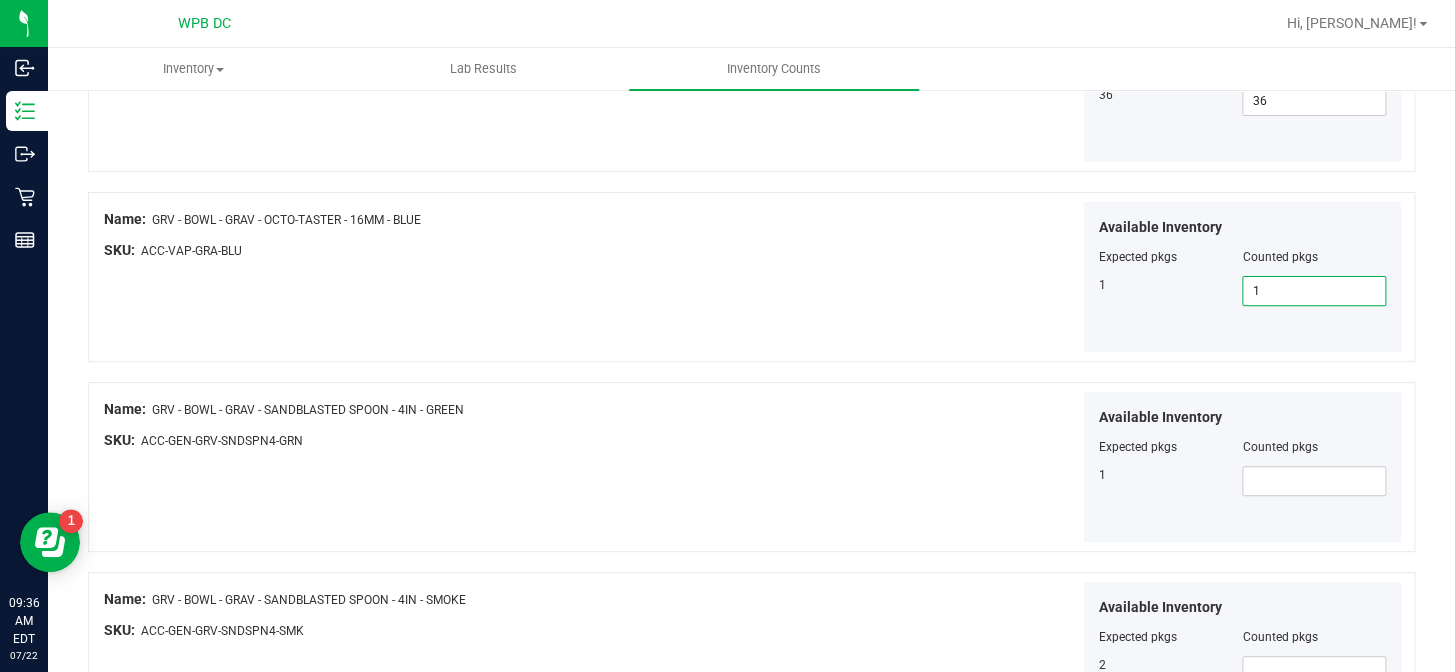 type on "1" 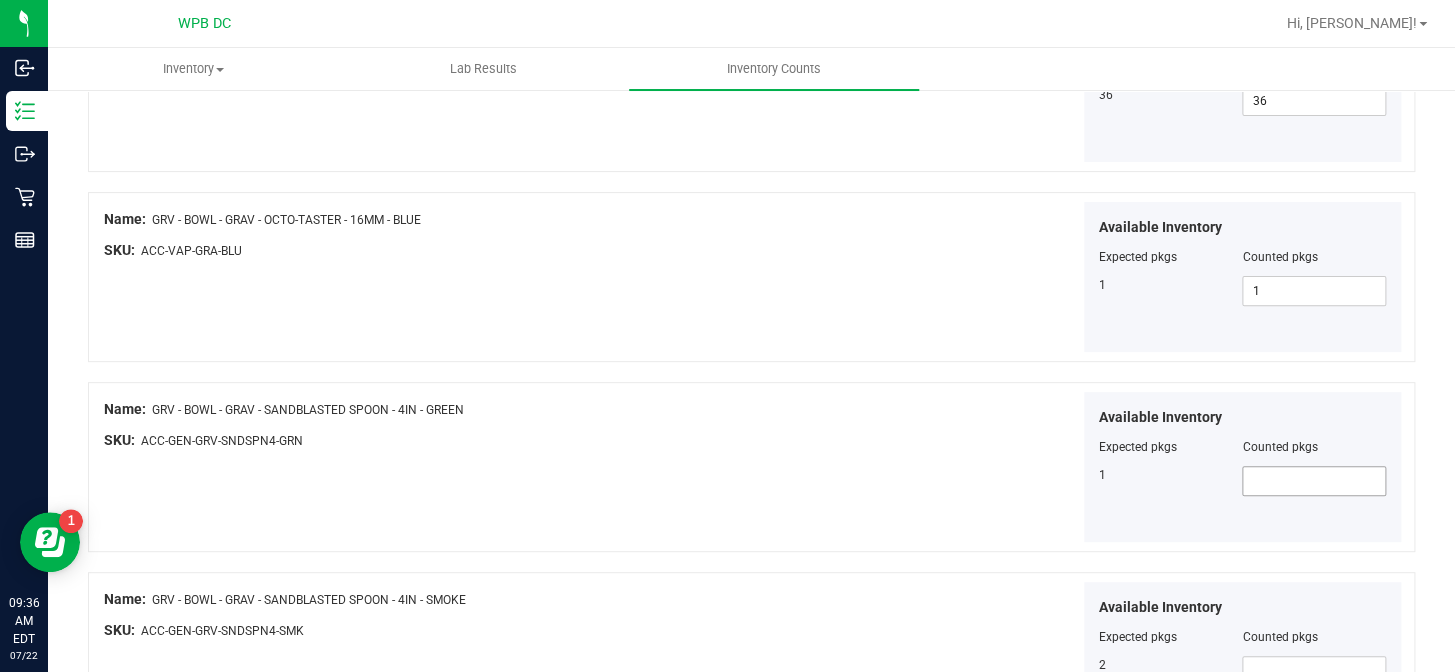 click at bounding box center [1314, 481] 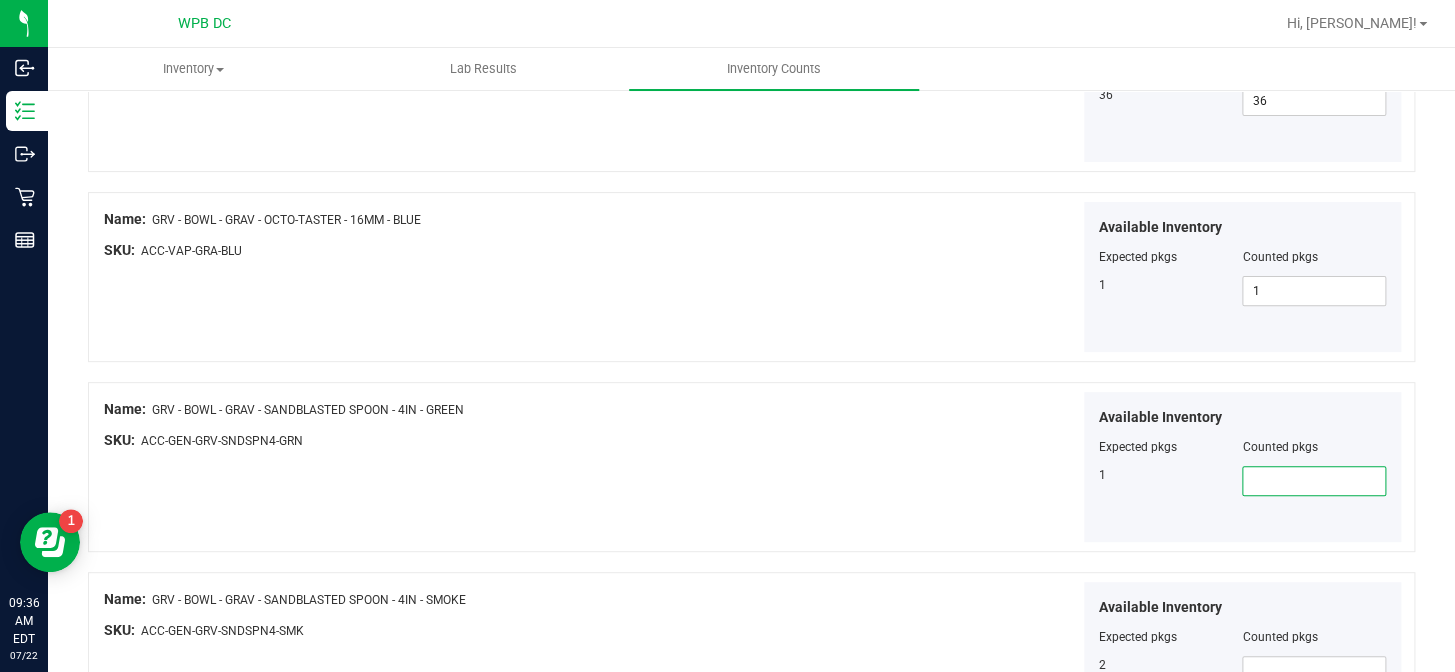 type on "1" 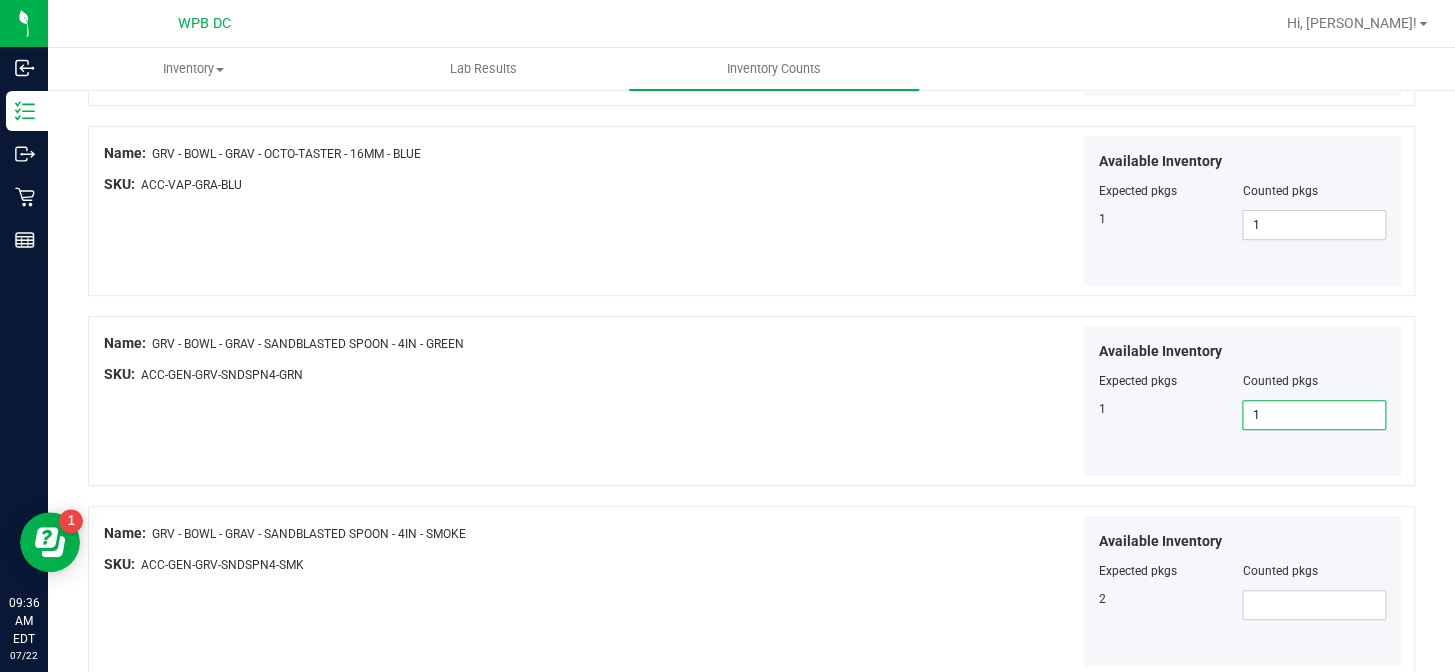 scroll, scrollTop: 3517, scrollLeft: 0, axis: vertical 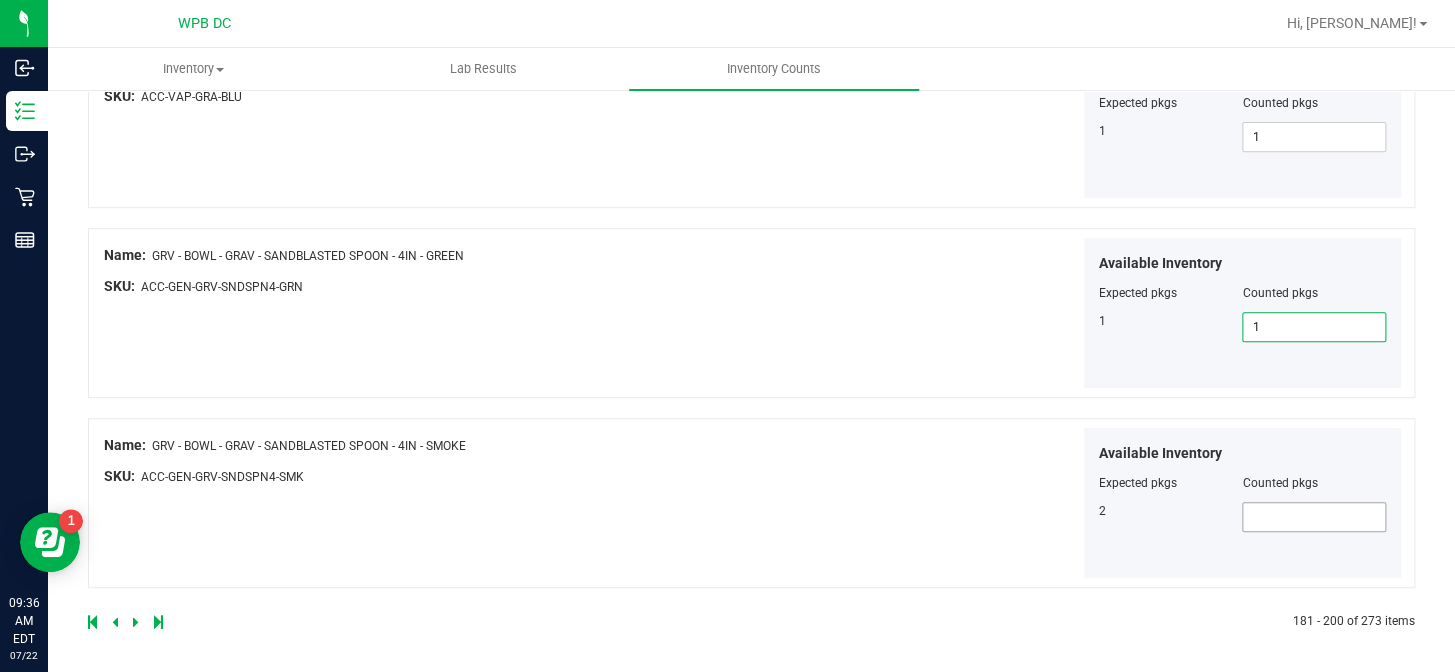 type on "1" 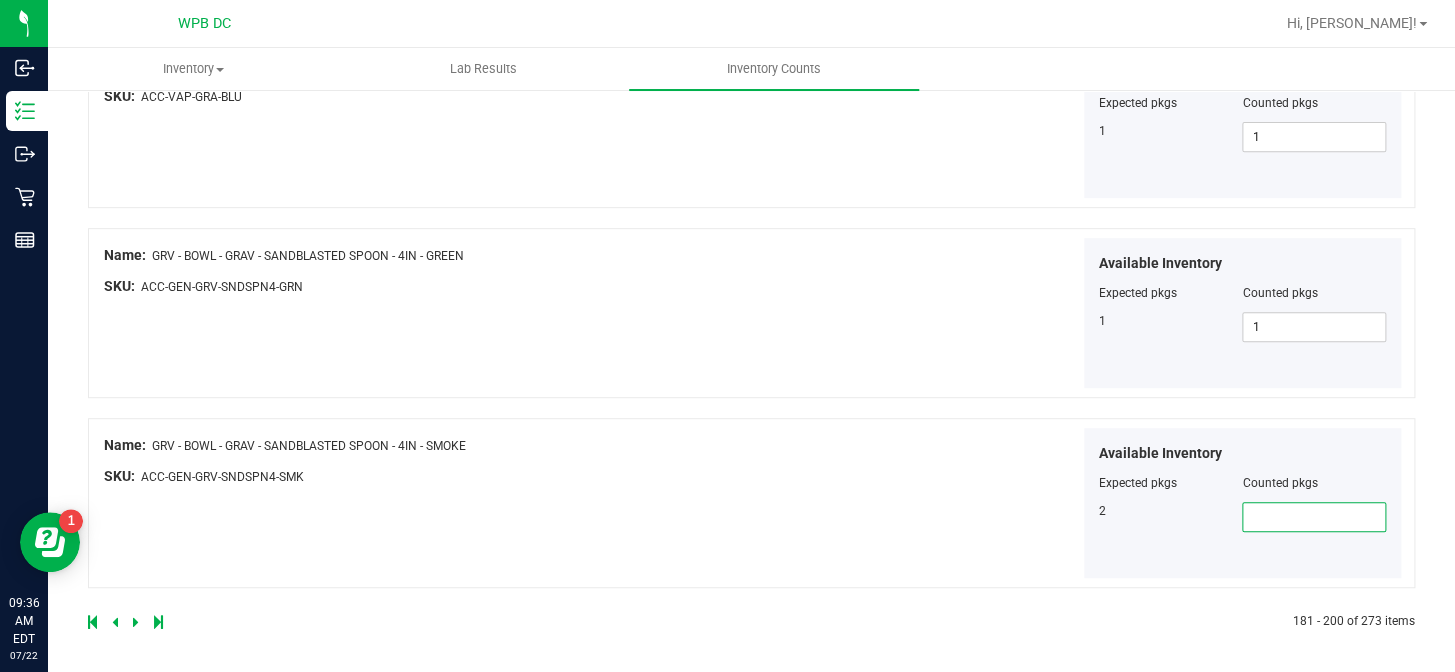 type on "2" 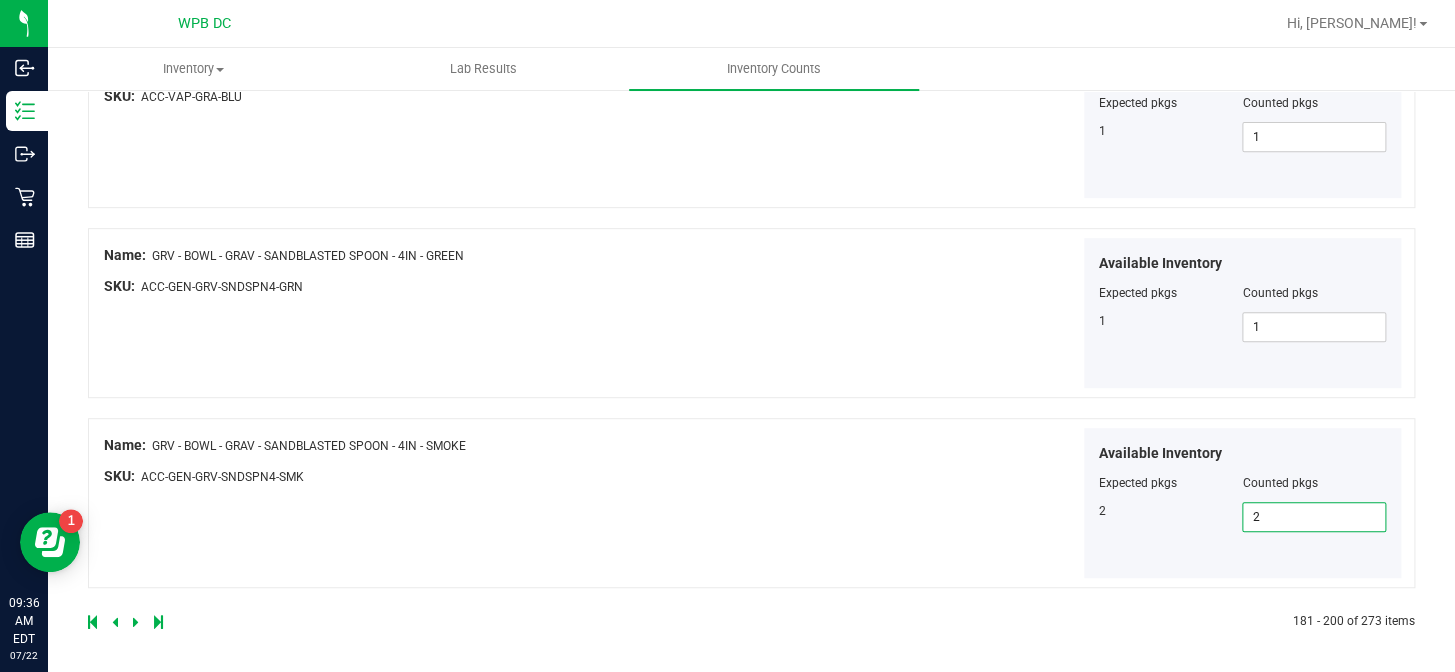 type on "2" 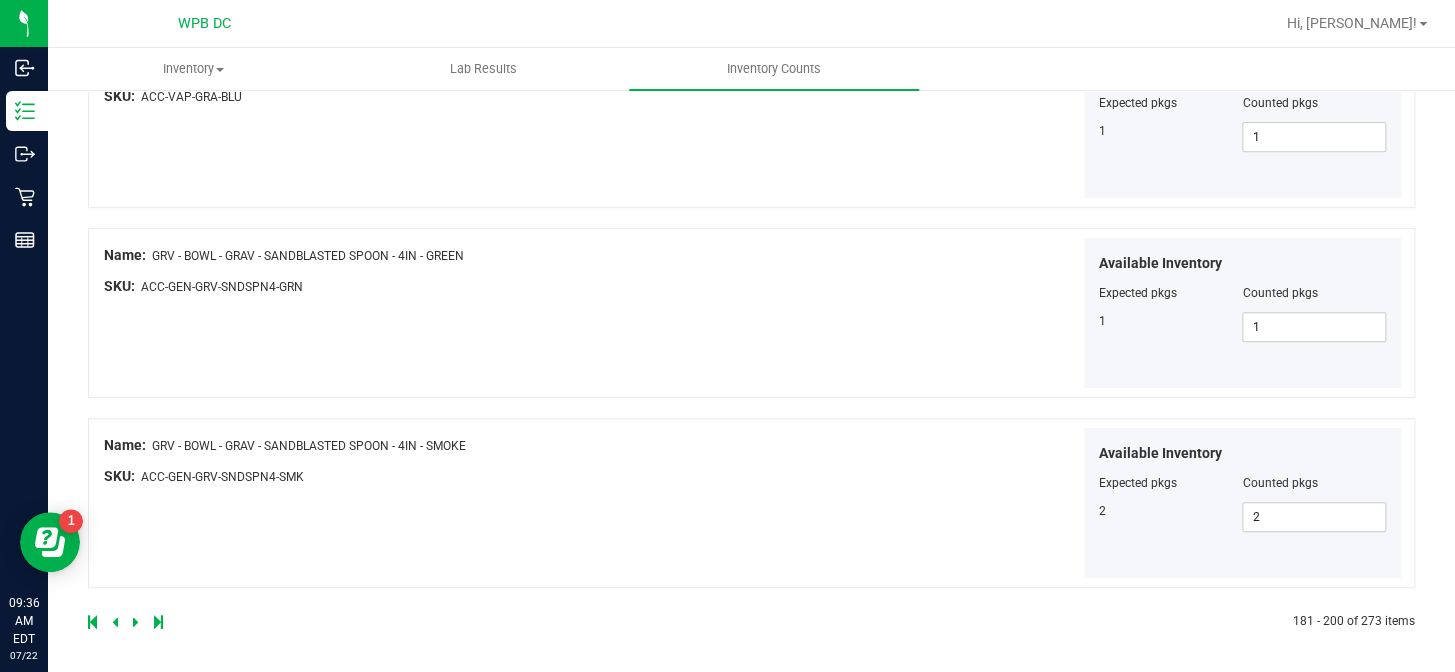 click at bounding box center [136, 622] 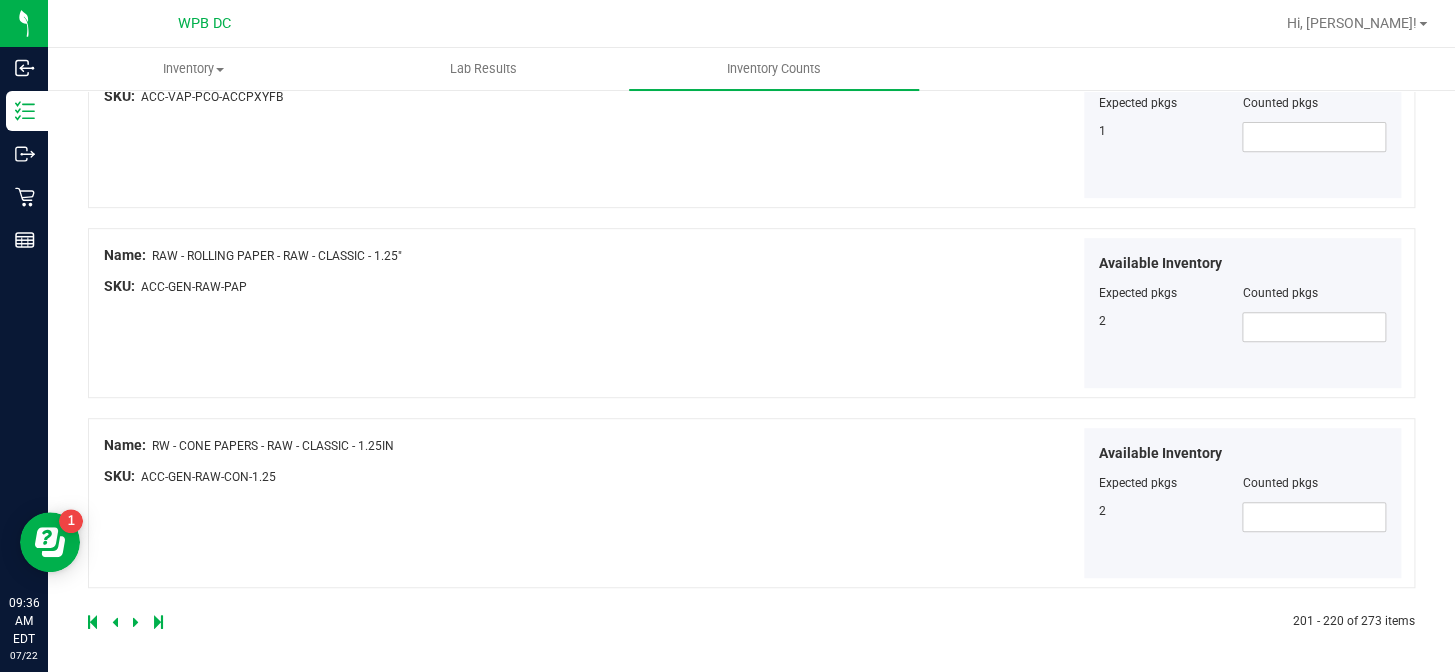 scroll, scrollTop: 0, scrollLeft: 0, axis: both 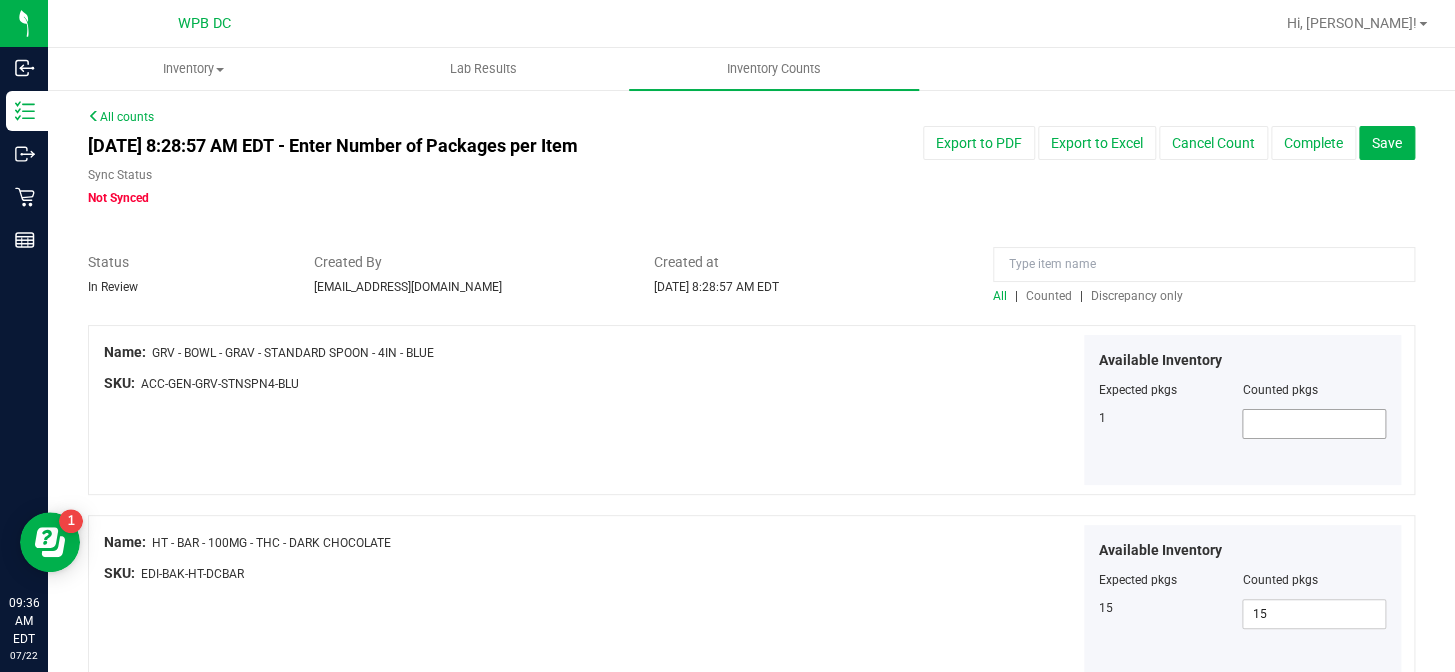 click at bounding box center (1314, 424) 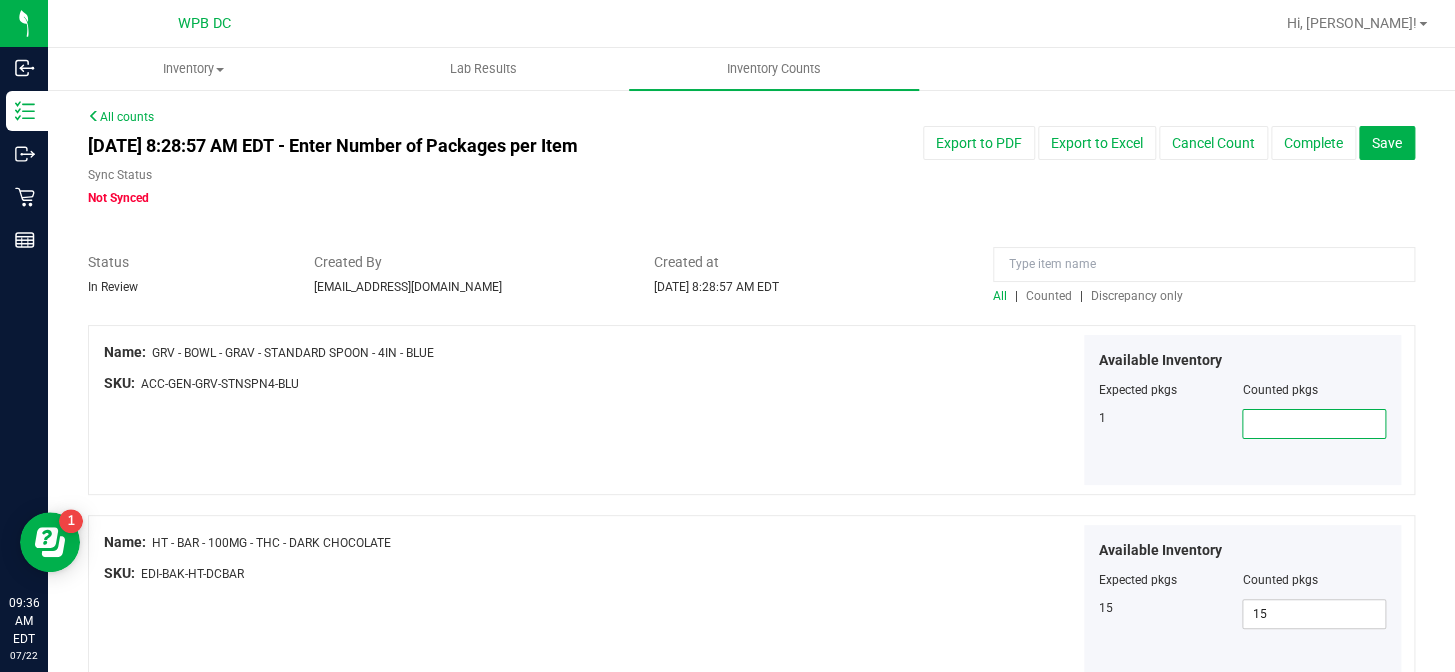 type on "1" 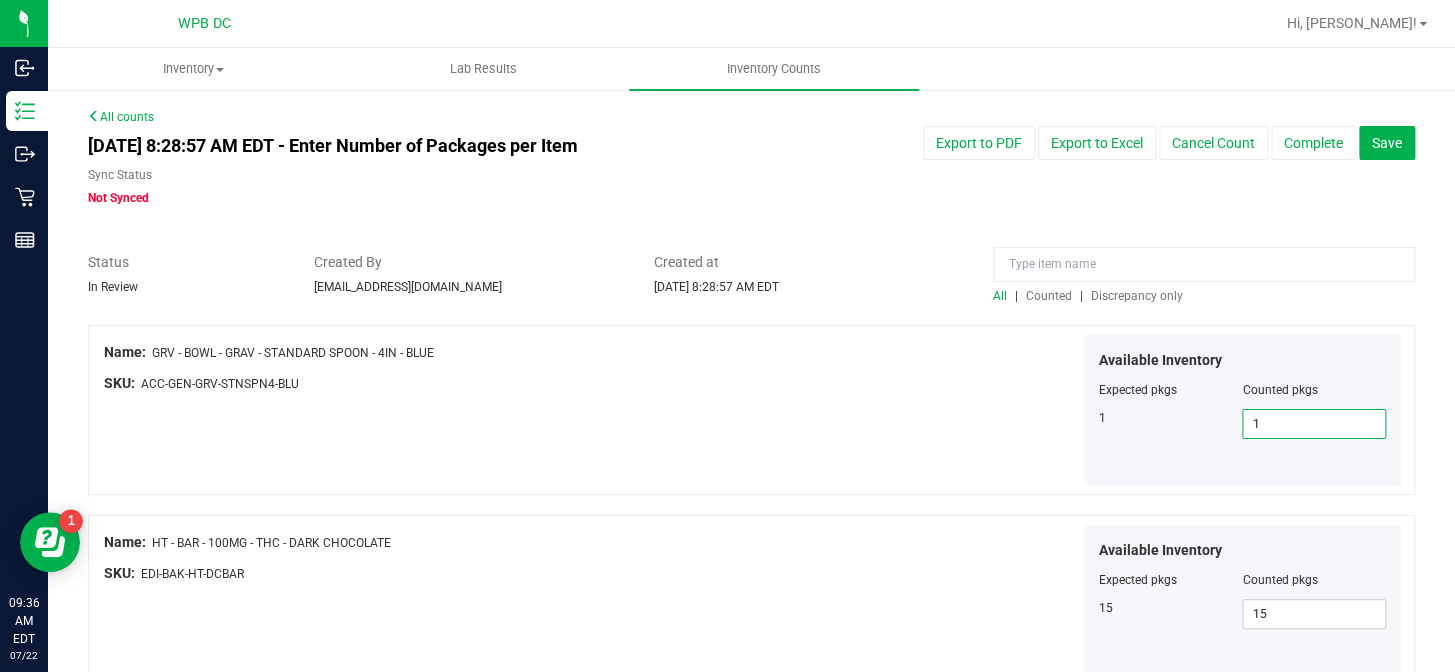 type on "1" 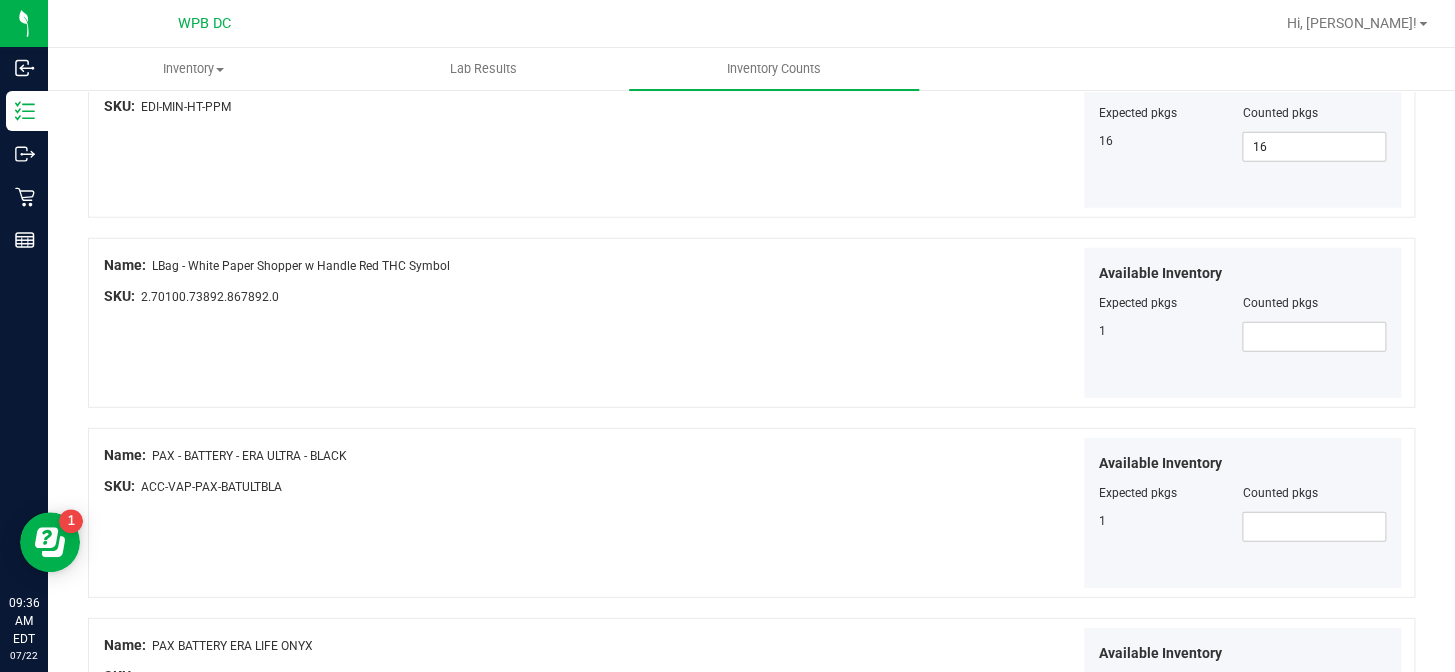 scroll, scrollTop: 2181, scrollLeft: 0, axis: vertical 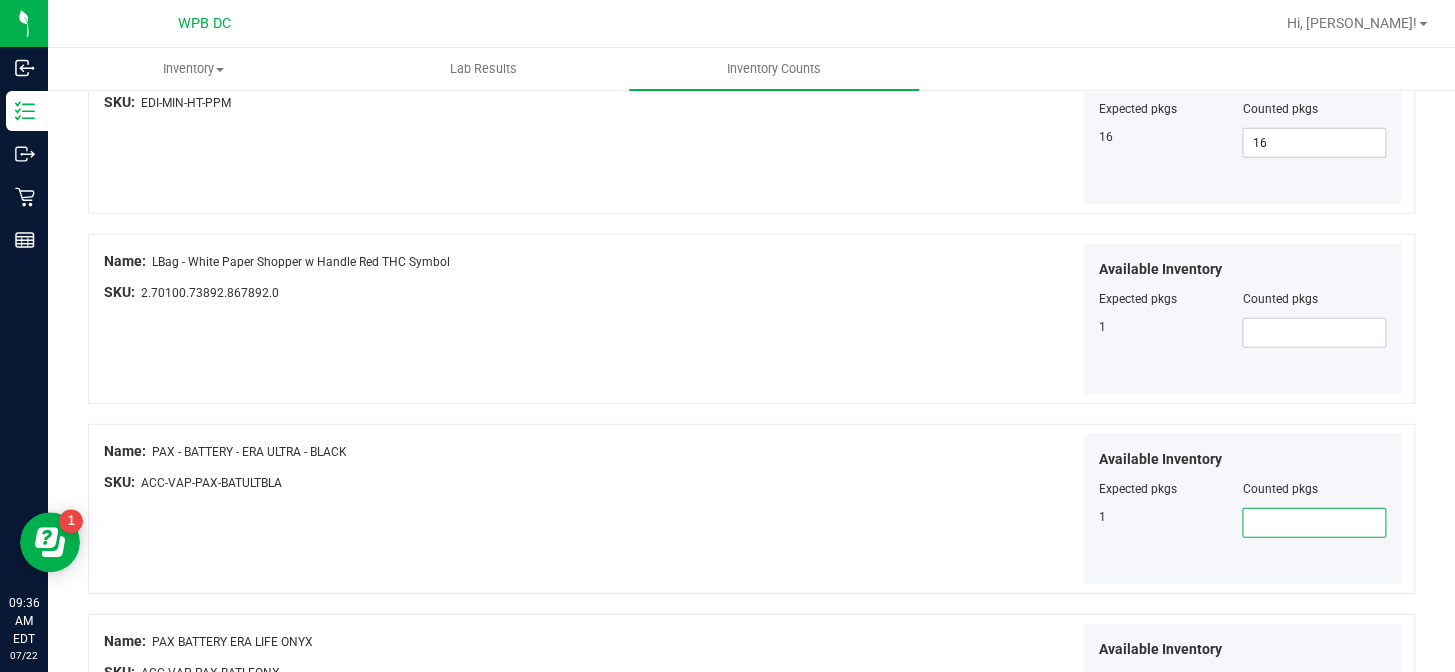 click at bounding box center [1314, 523] 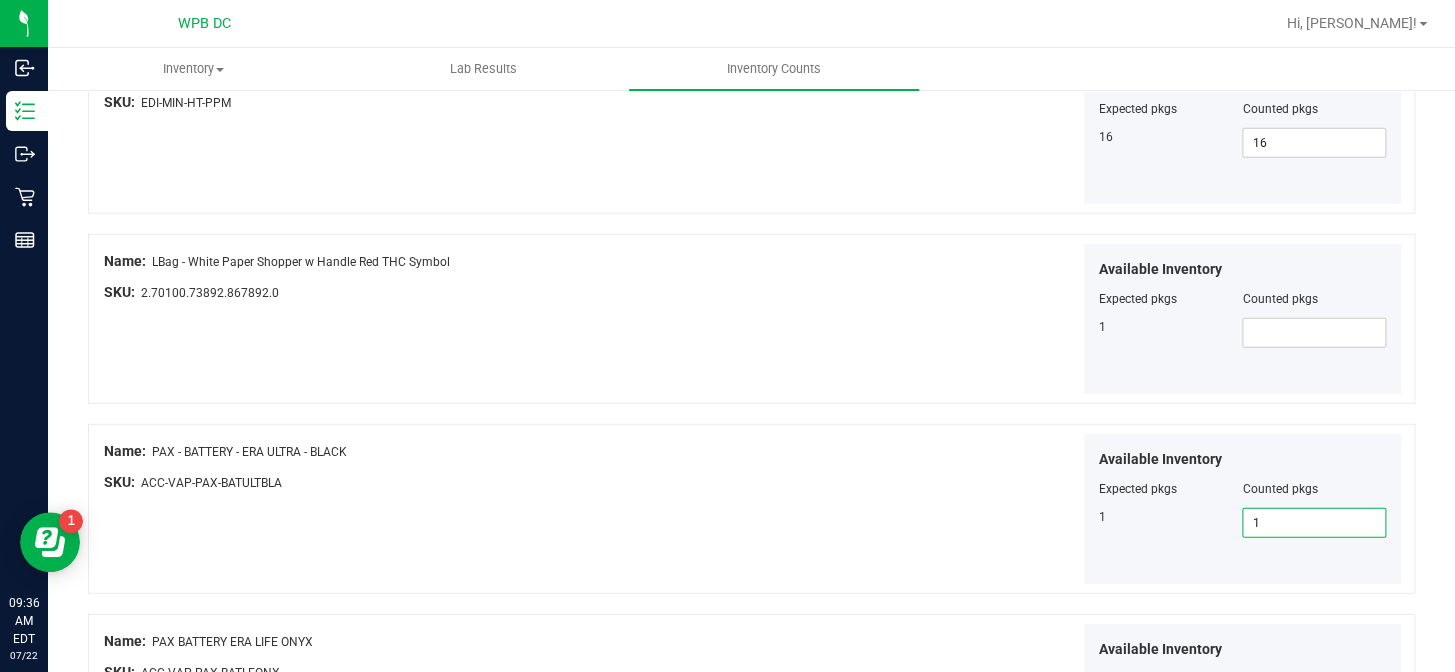 type on "1" 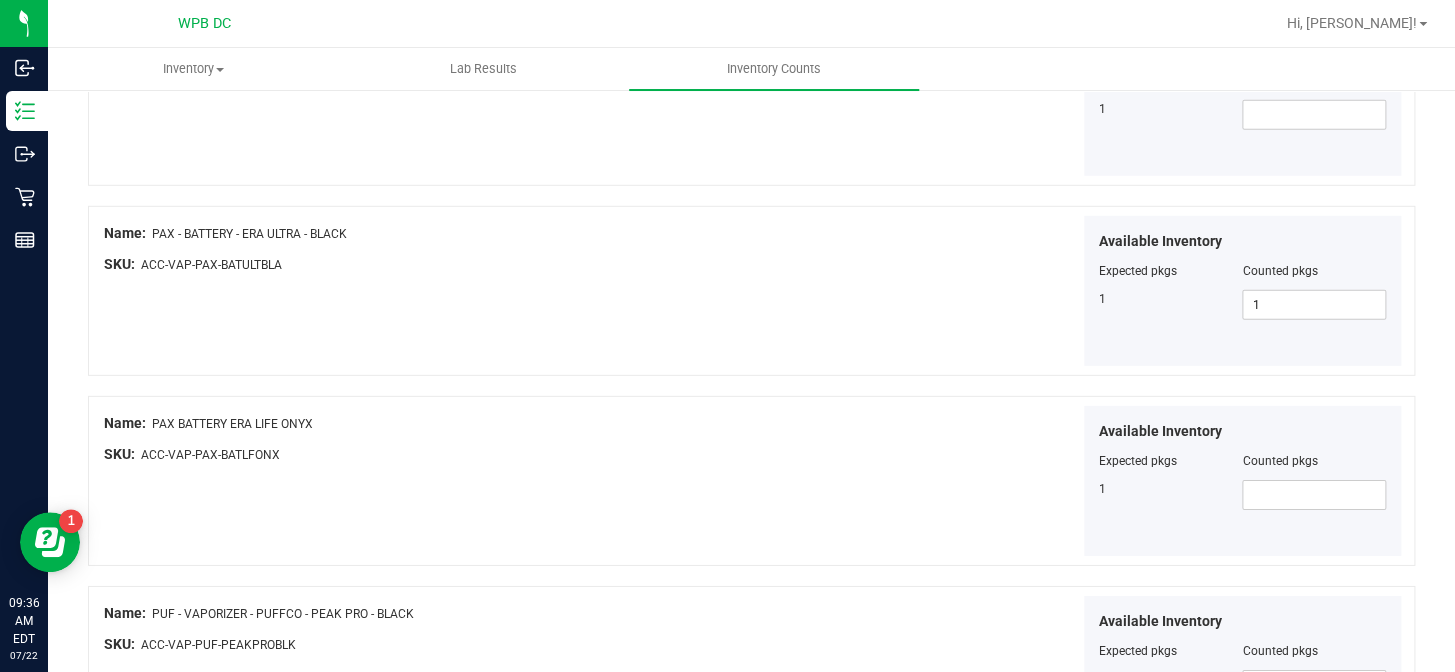 scroll, scrollTop: 2454, scrollLeft: 0, axis: vertical 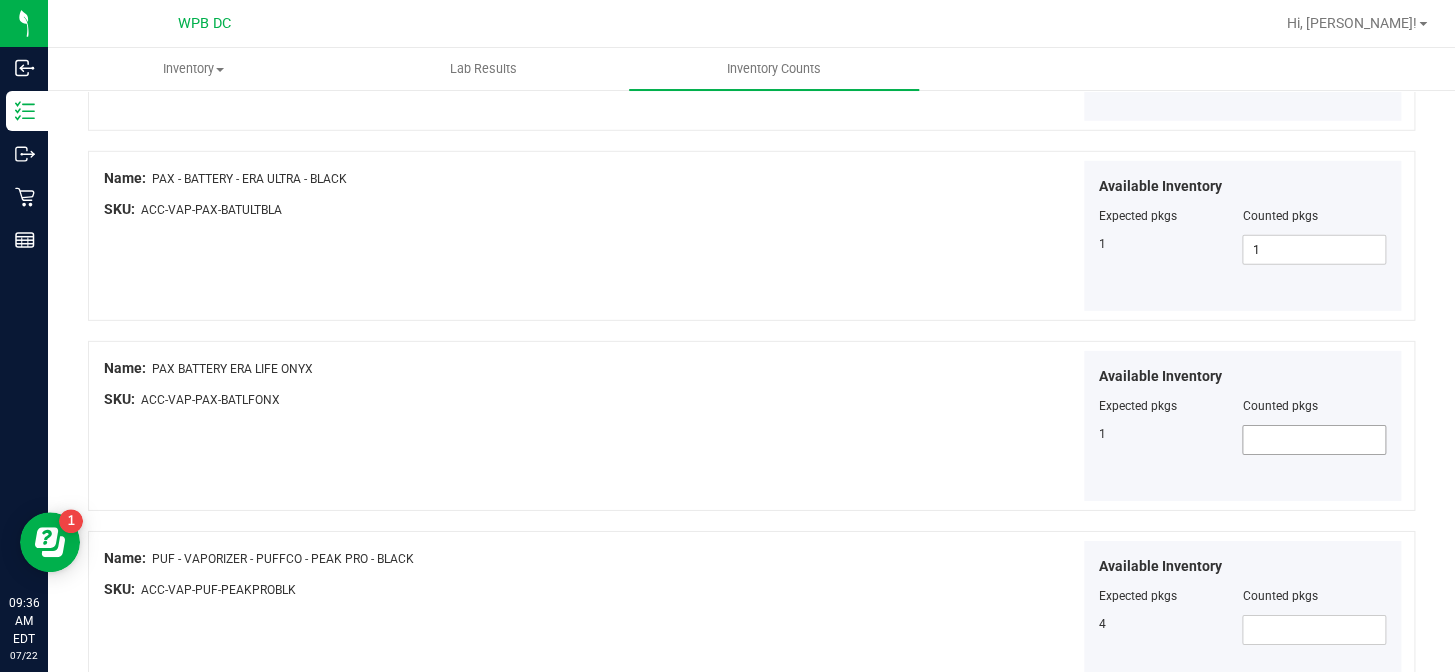 drag, startPoint x: 1262, startPoint y: 433, endPoint x: 1070, endPoint y: 416, distance: 192.75113 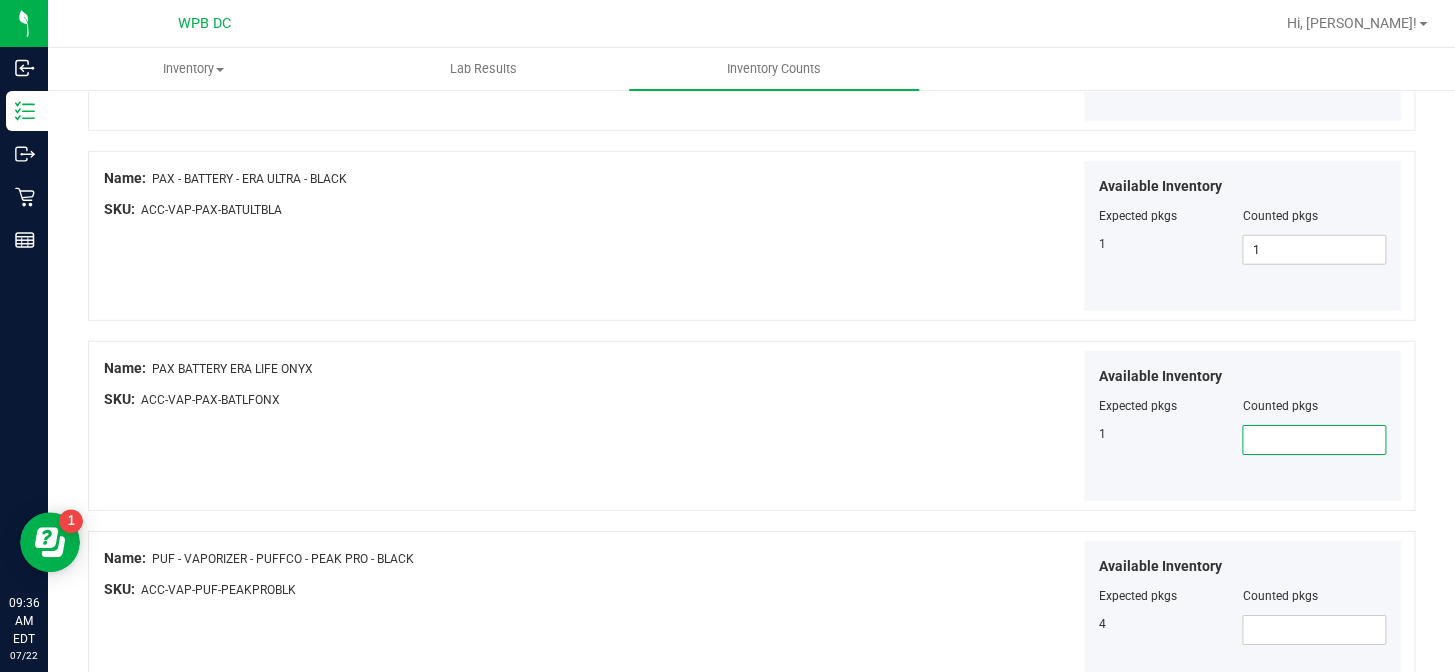 type on "1" 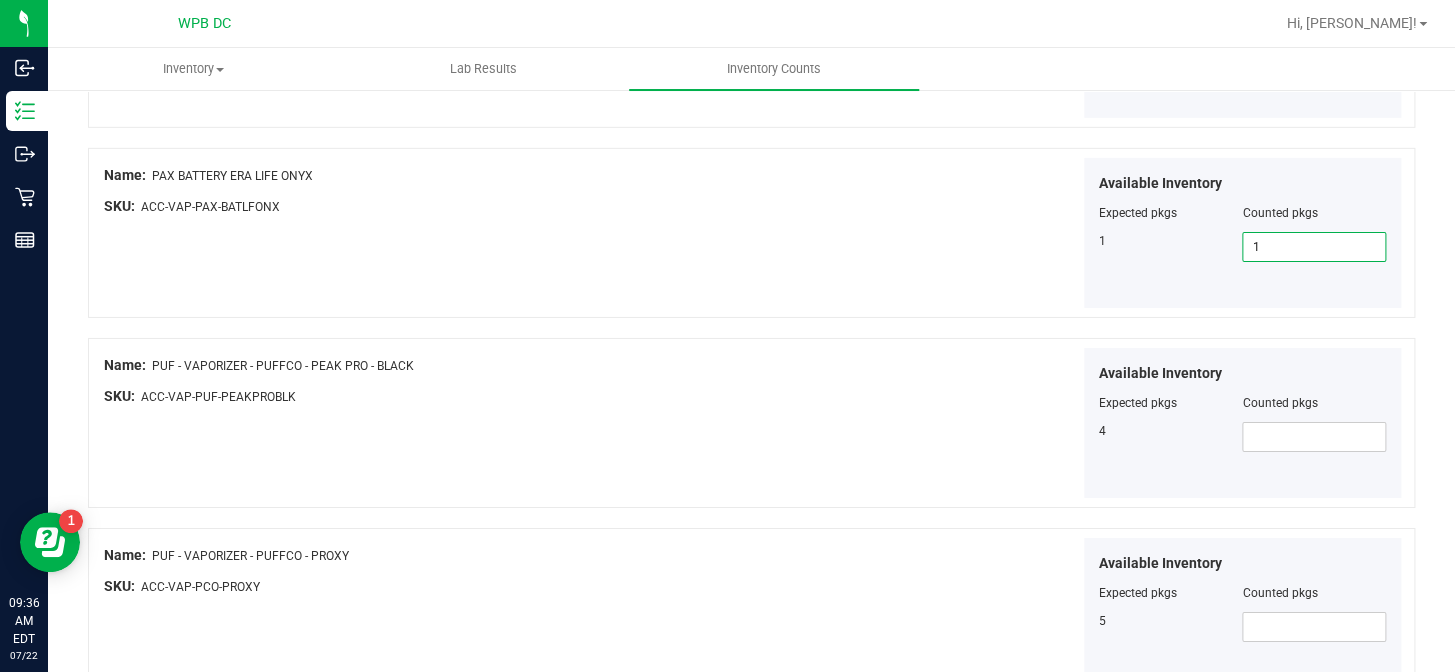 scroll, scrollTop: 2727, scrollLeft: 0, axis: vertical 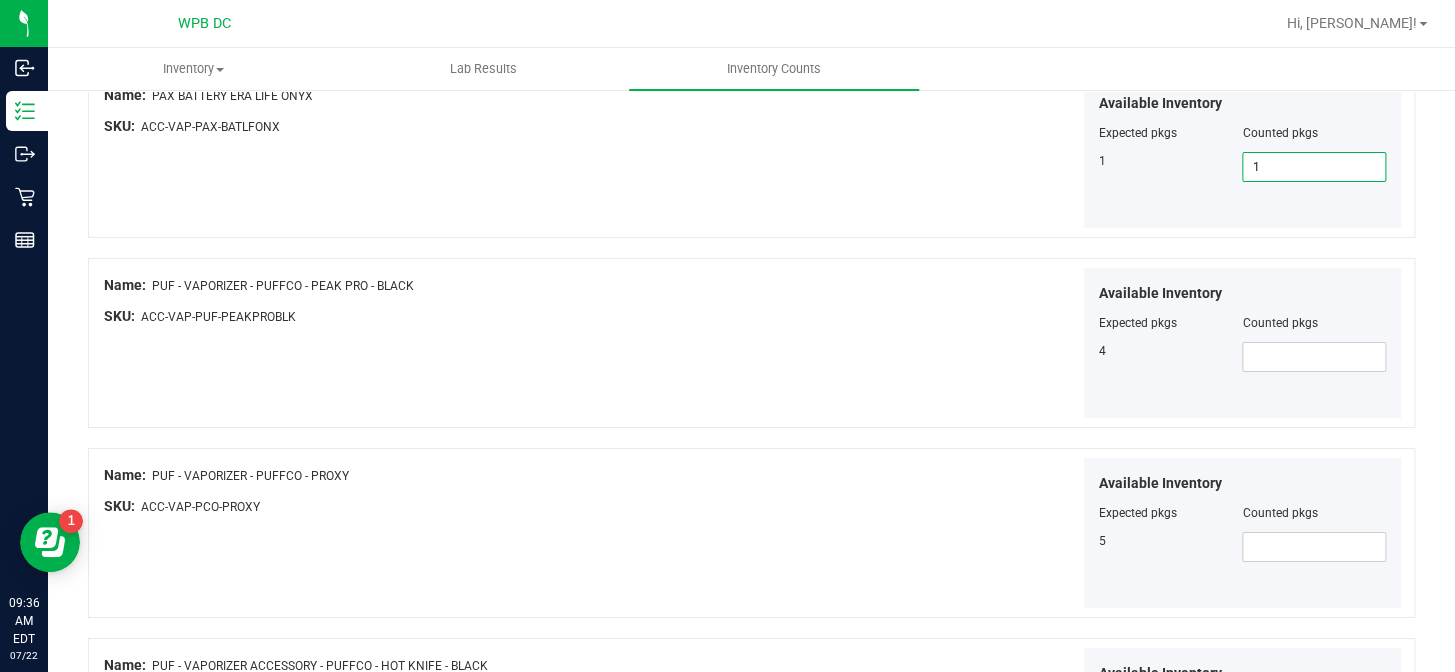type on "1" 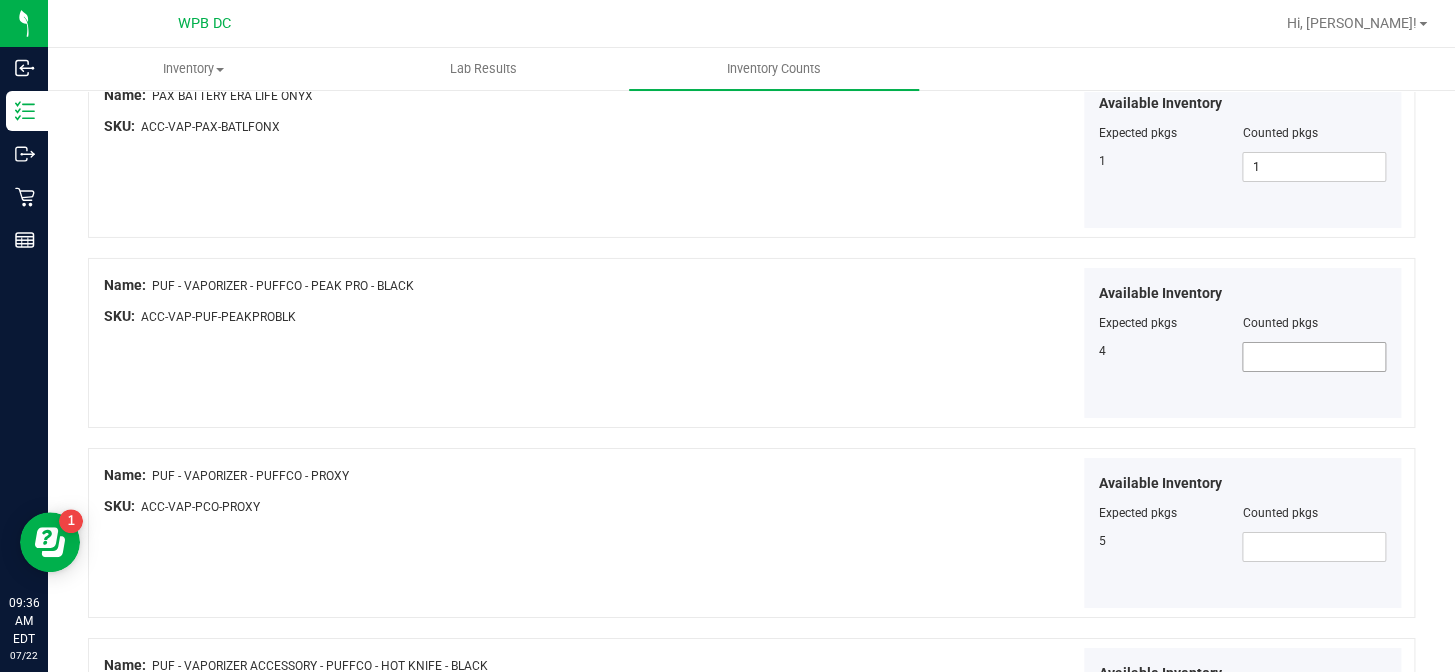 click at bounding box center [1314, 357] 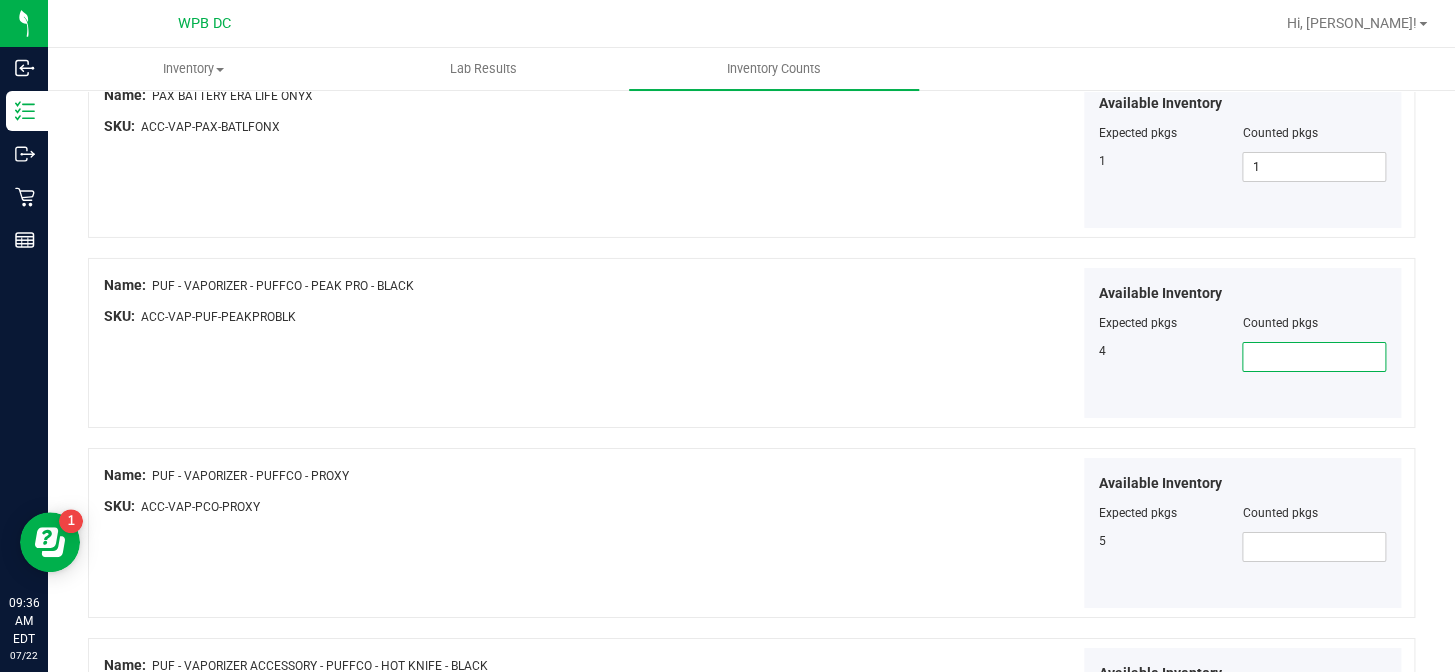type on "4" 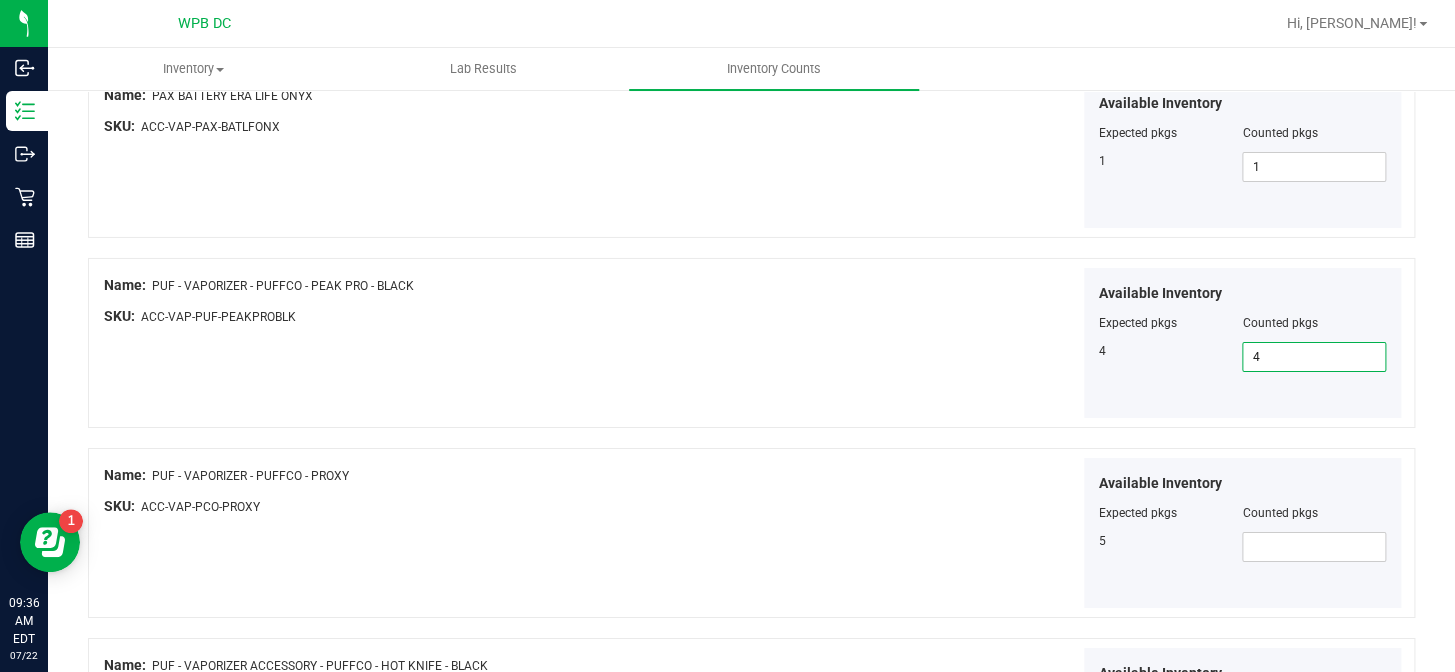 type on "4" 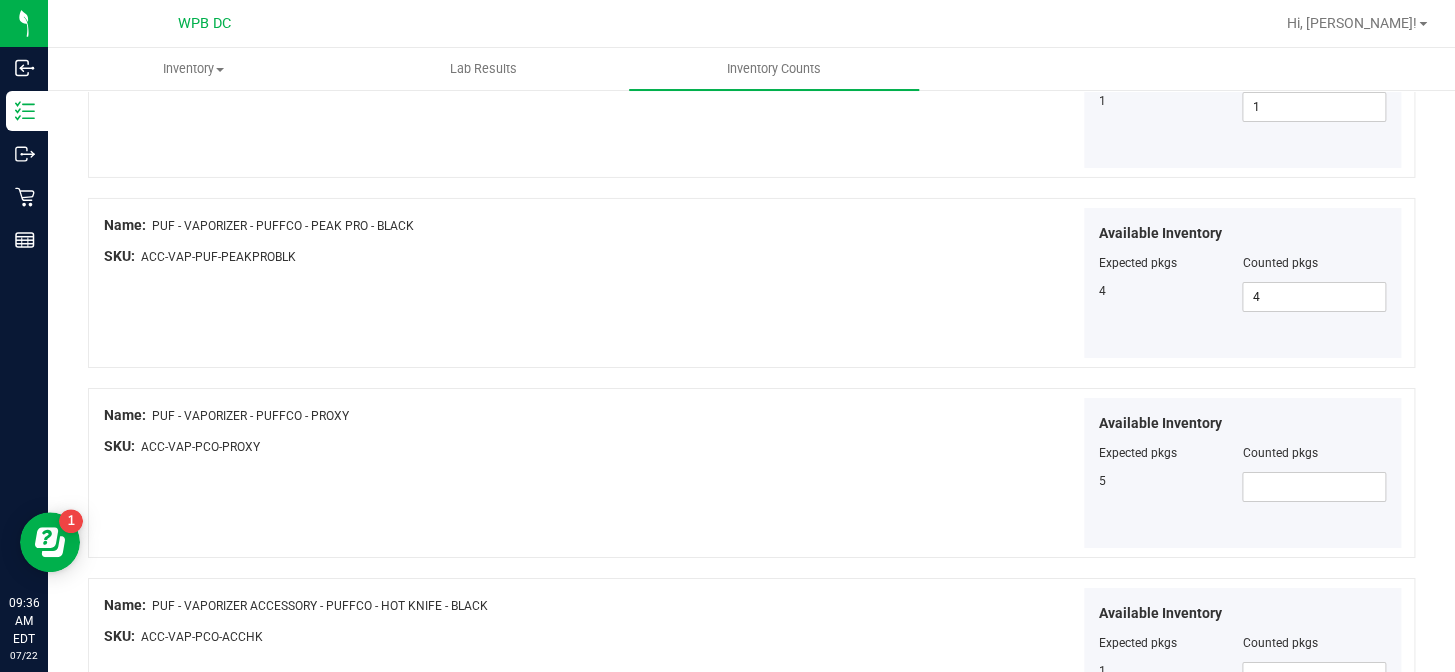 scroll, scrollTop: 2818, scrollLeft: 0, axis: vertical 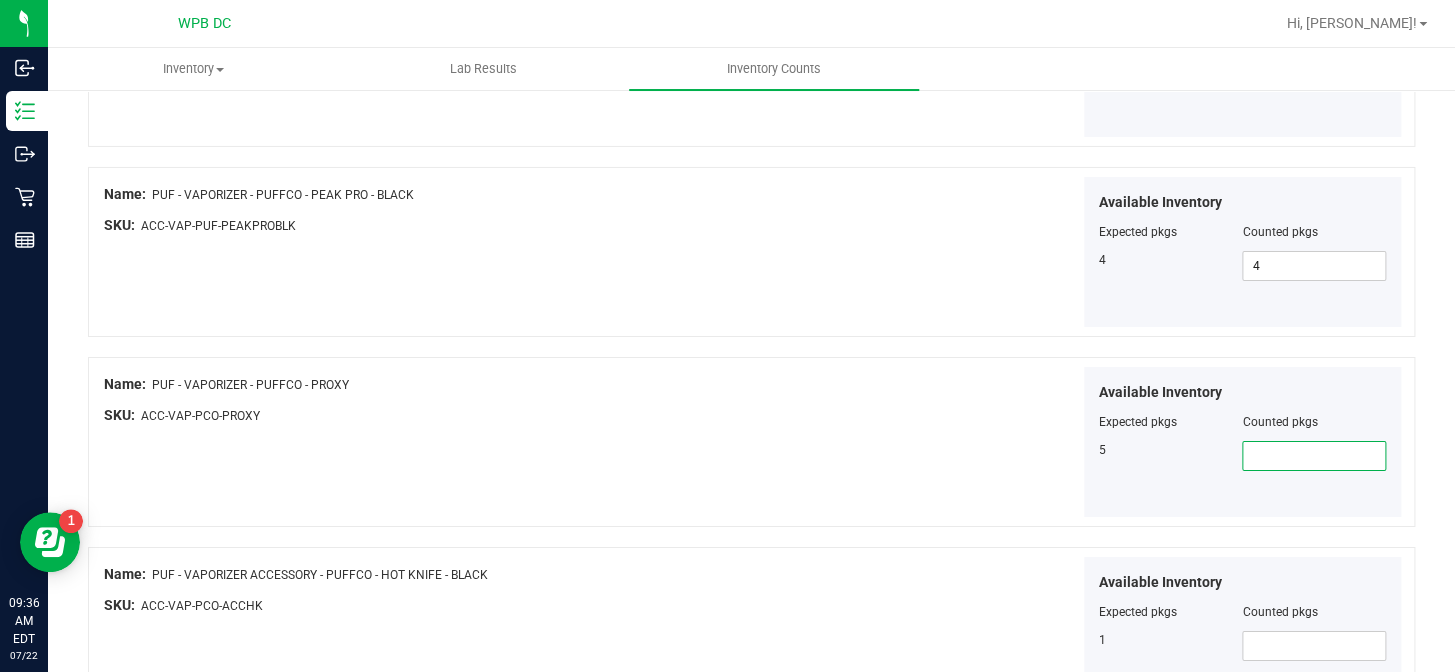 click at bounding box center [1314, 456] 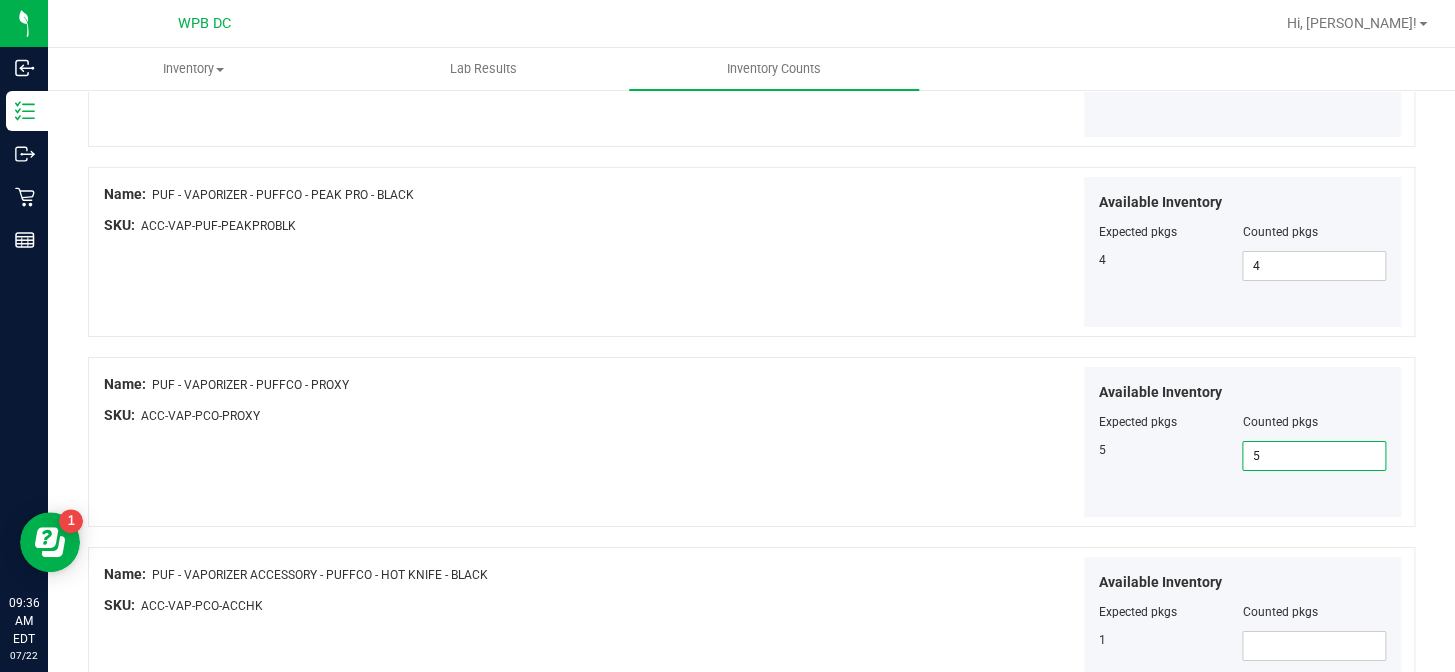 type on "5" 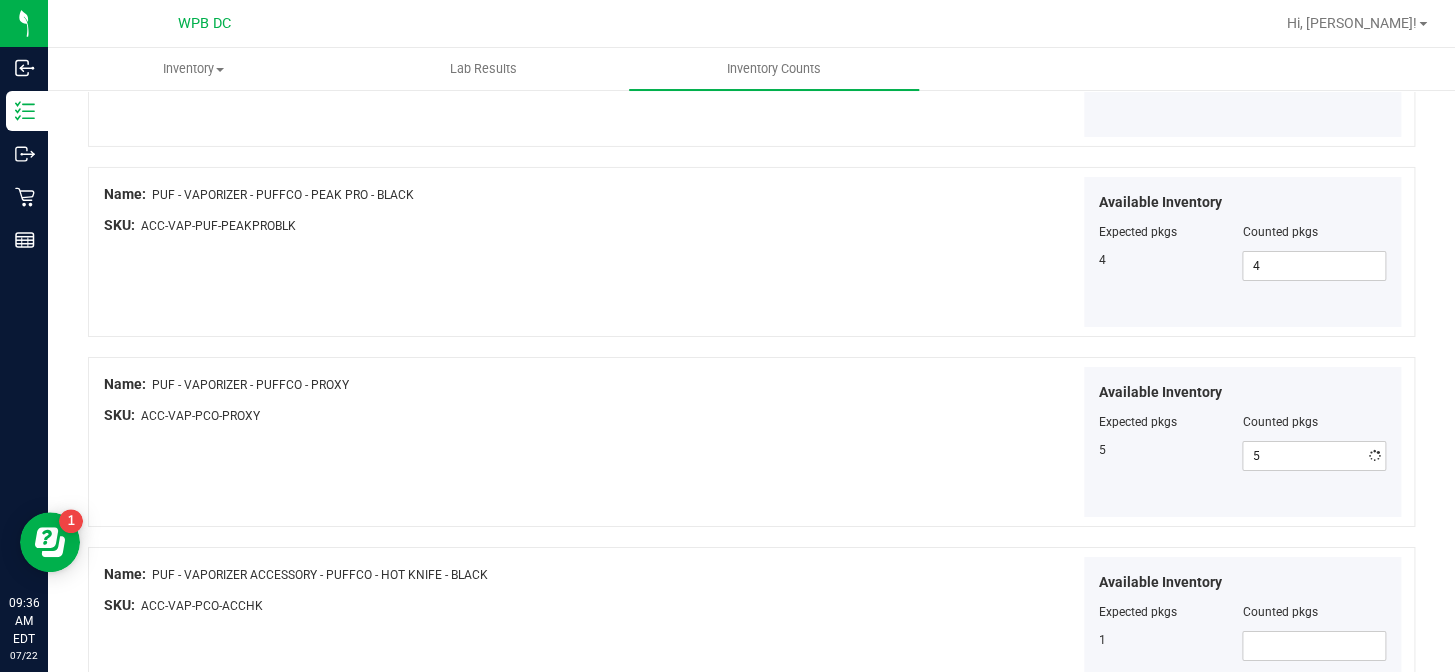 click on "Available Inventory
Expected pkgs
Counted pkgs
5
5 5" at bounding box center [1080, 442] 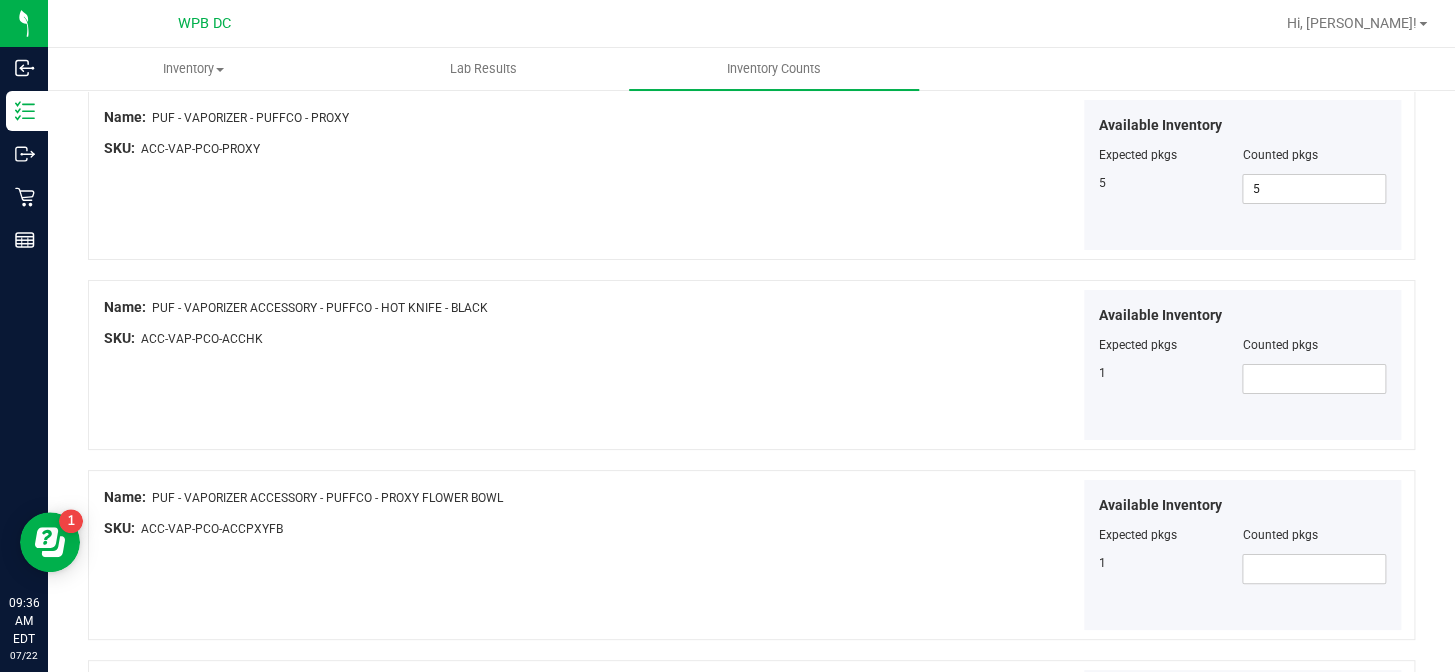 scroll, scrollTop: 3090, scrollLeft: 0, axis: vertical 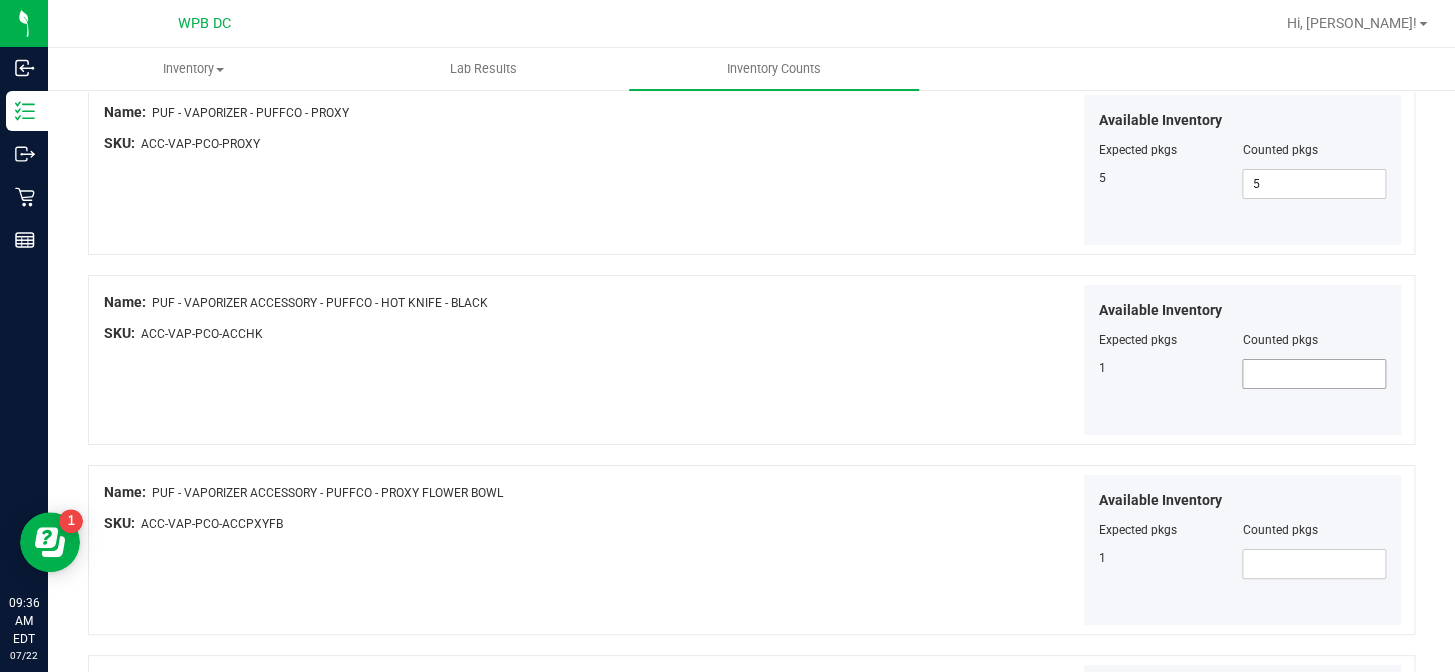 click at bounding box center [1314, 374] 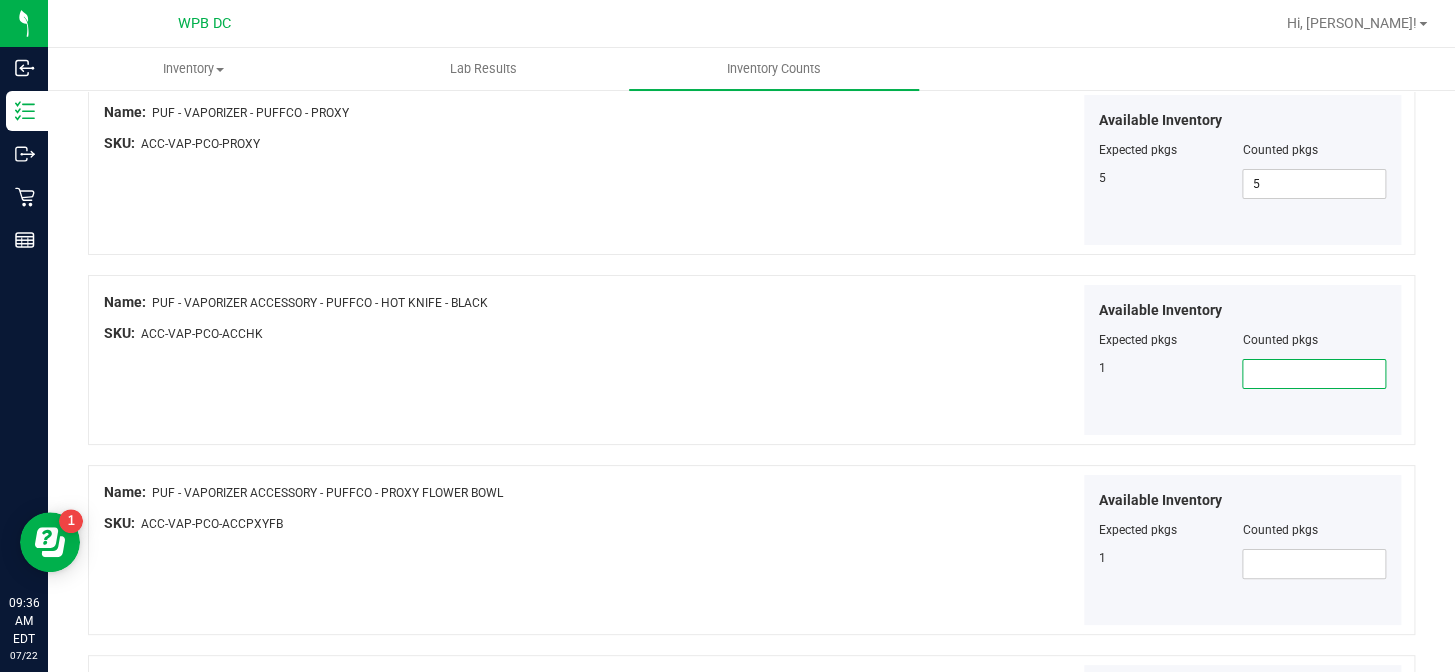 type on "1" 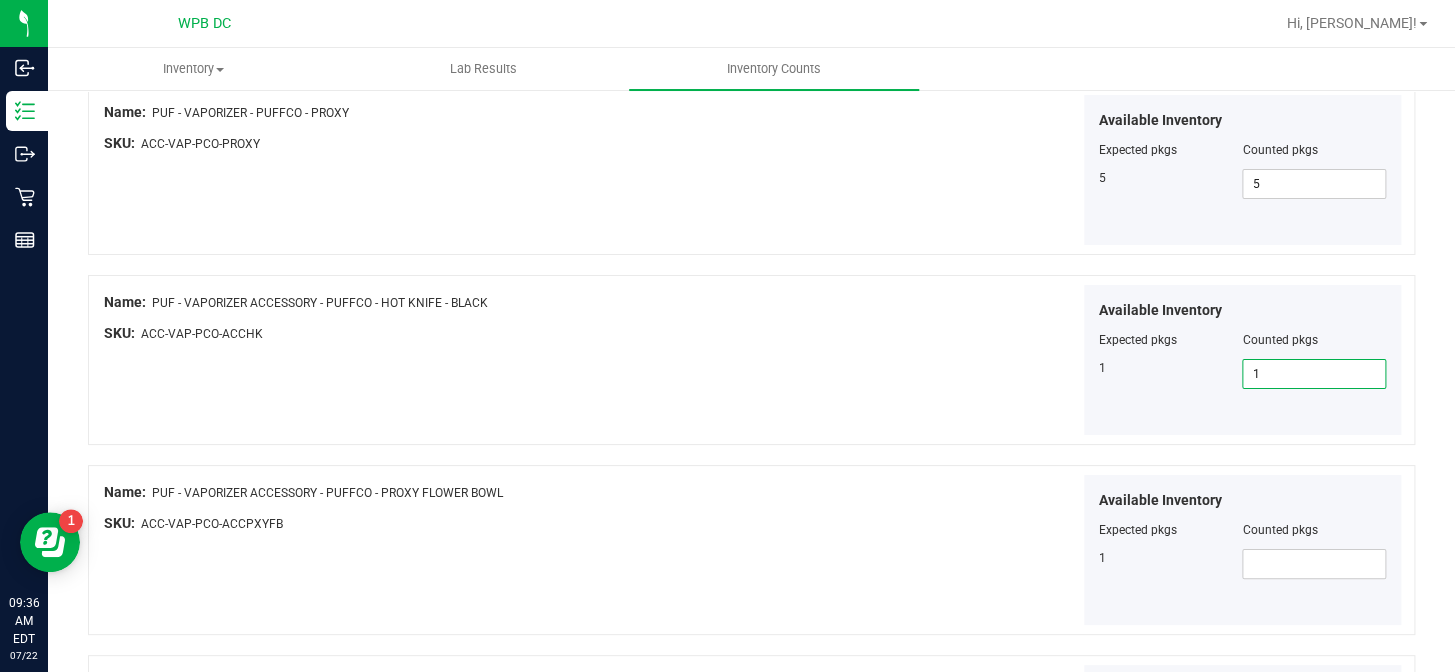 type on "1" 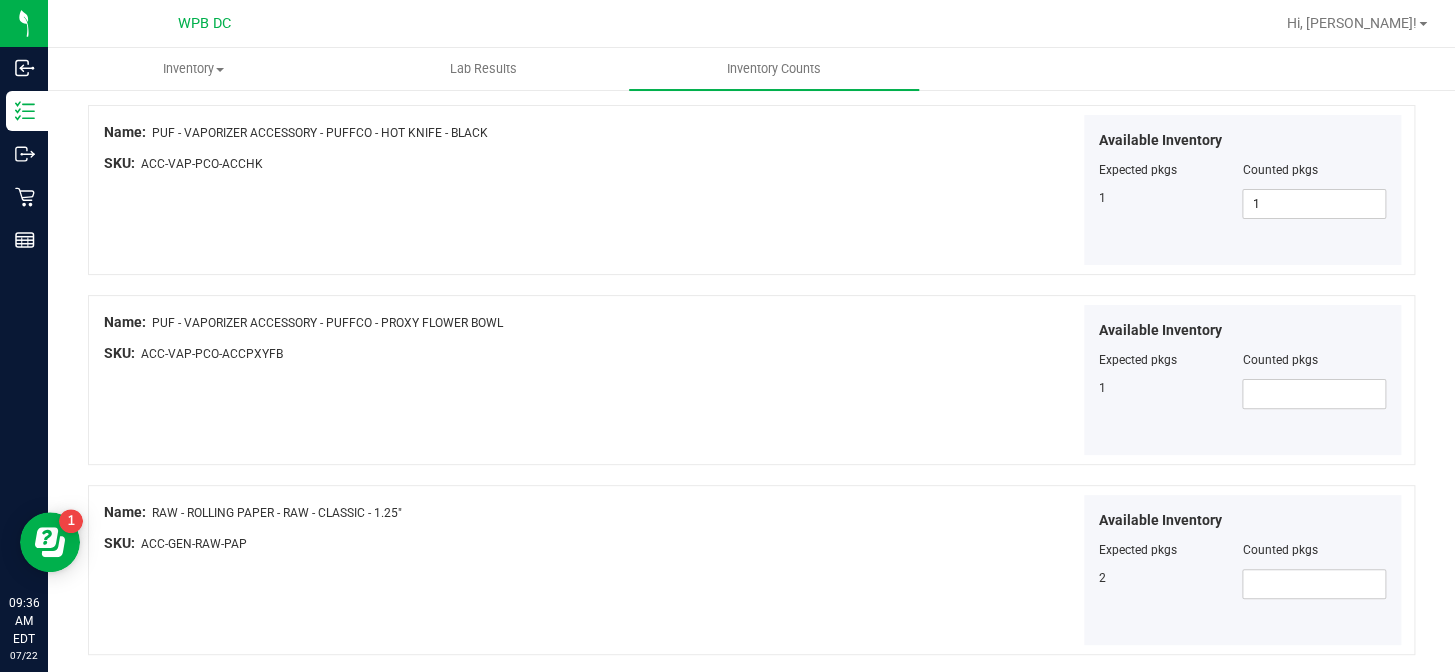scroll, scrollTop: 3272, scrollLeft: 0, axis: vertical 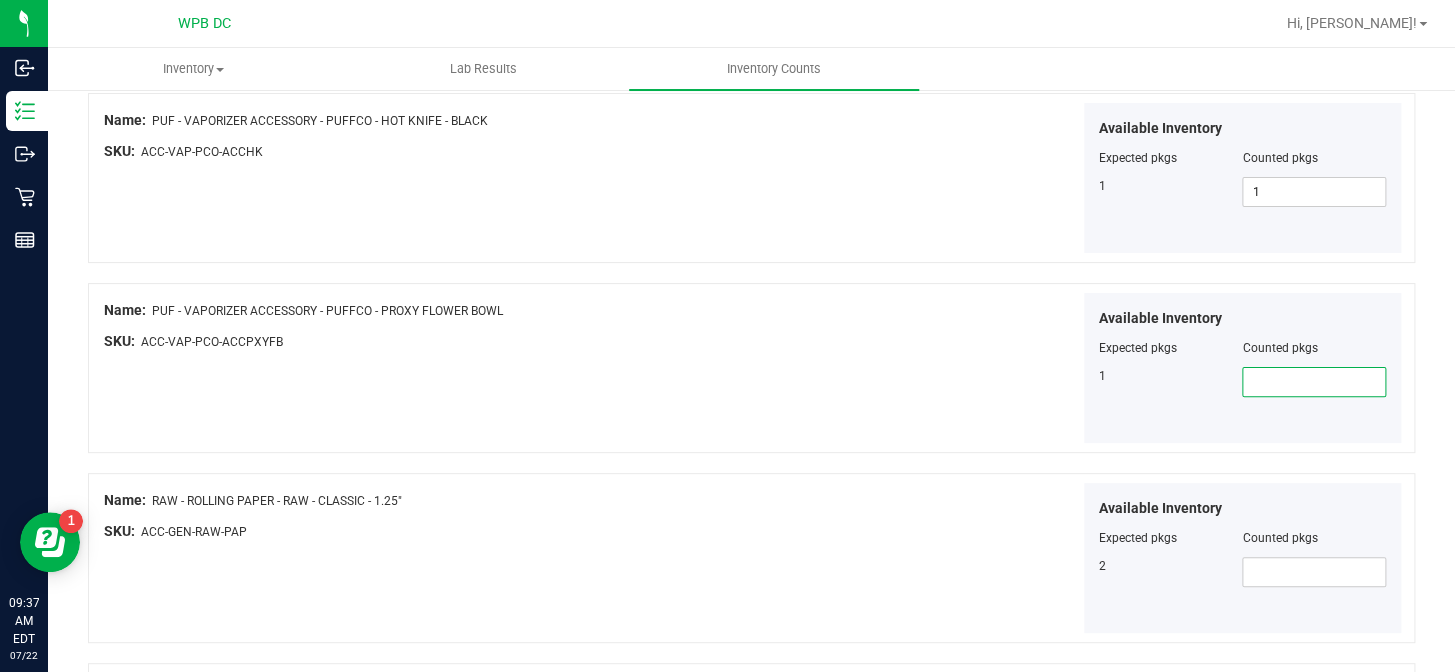 drag, startPoint x: 1262, startPoint y: 380, endPoint x: 1233, endPoint y: 381, distance: 29.017237 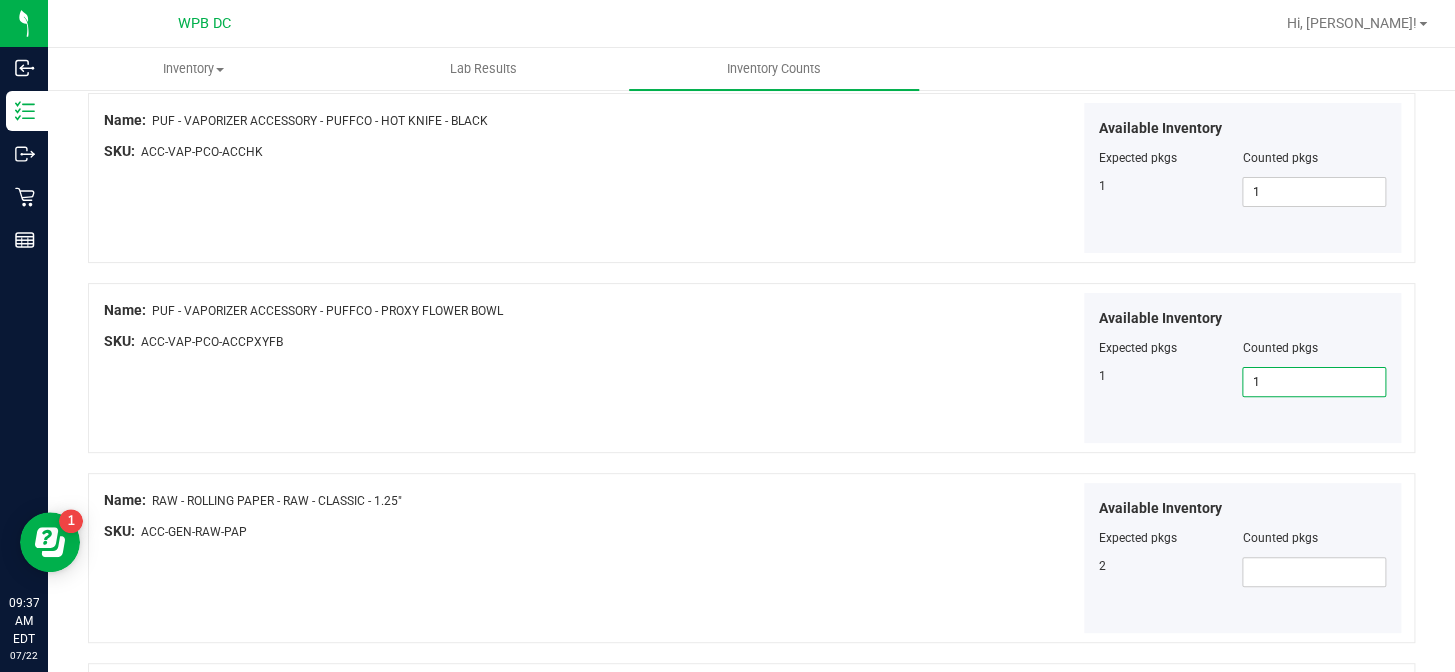 type on "1" 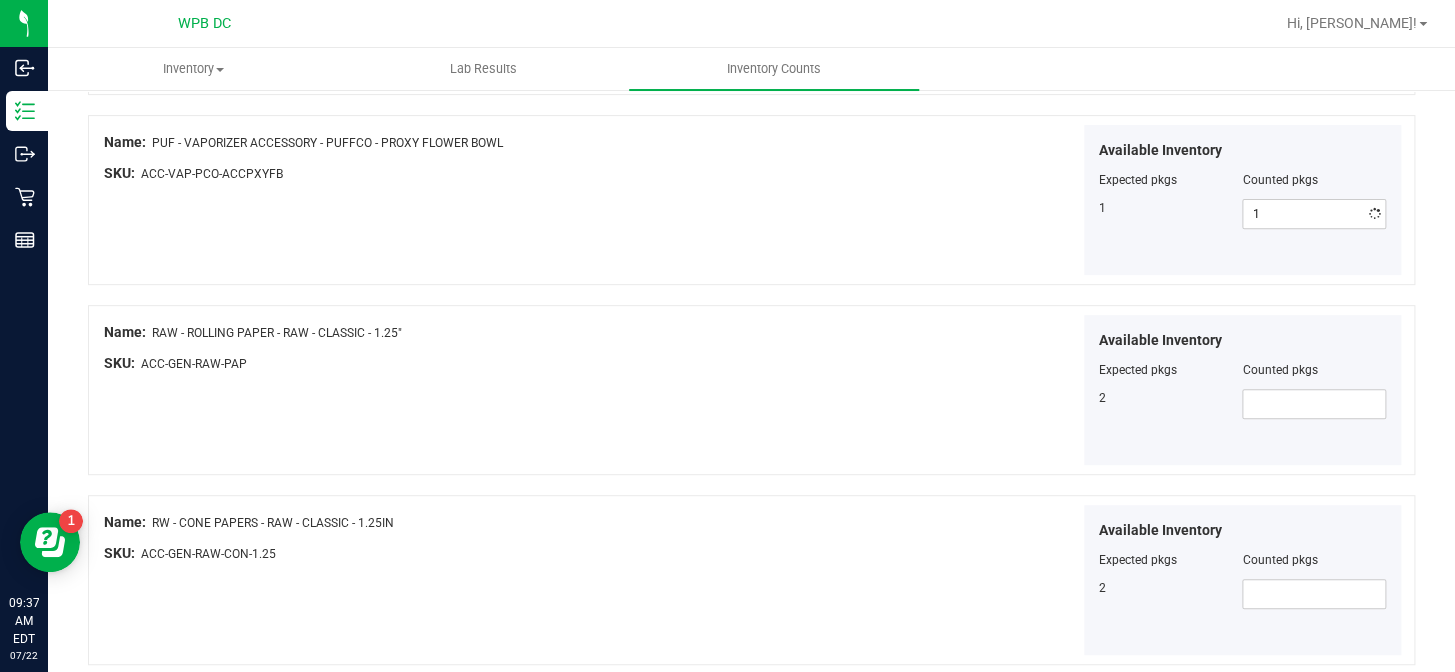 scroll, scrollTop: 3454, scrollLeft: 0, axis: vertical 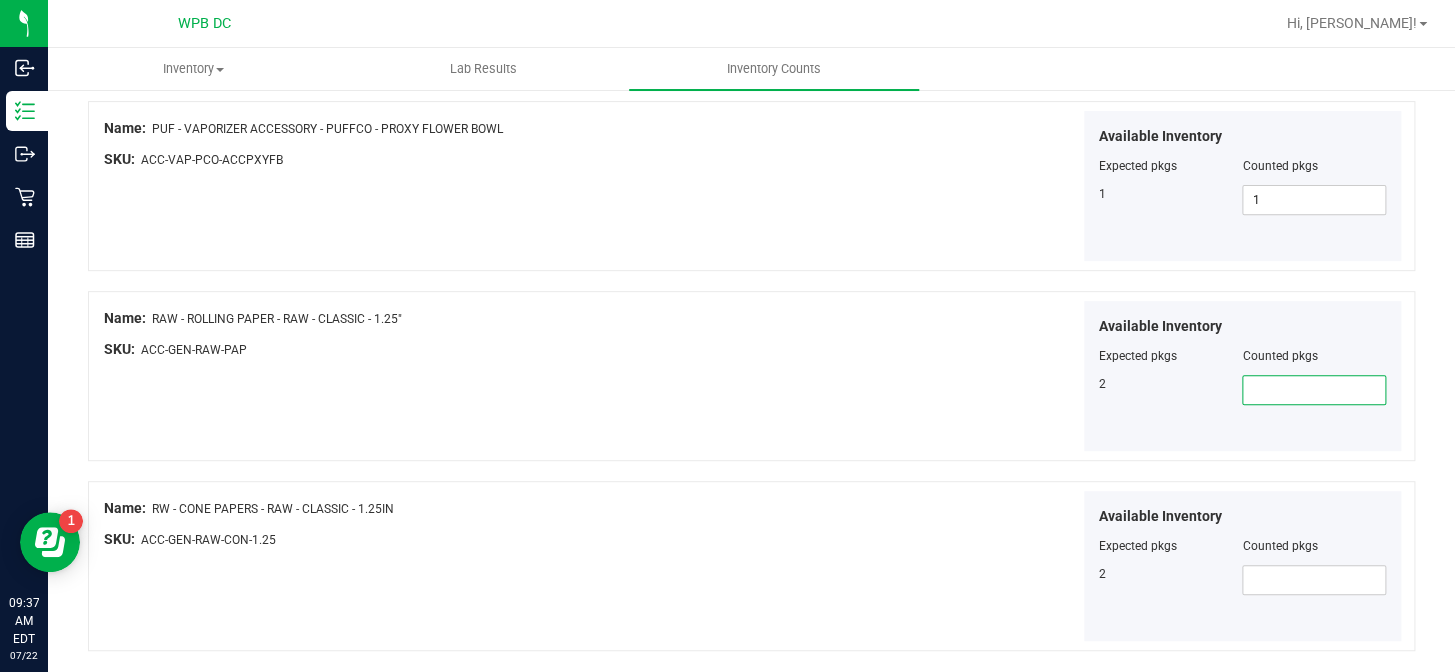 click at bounding box center (1314, 390) 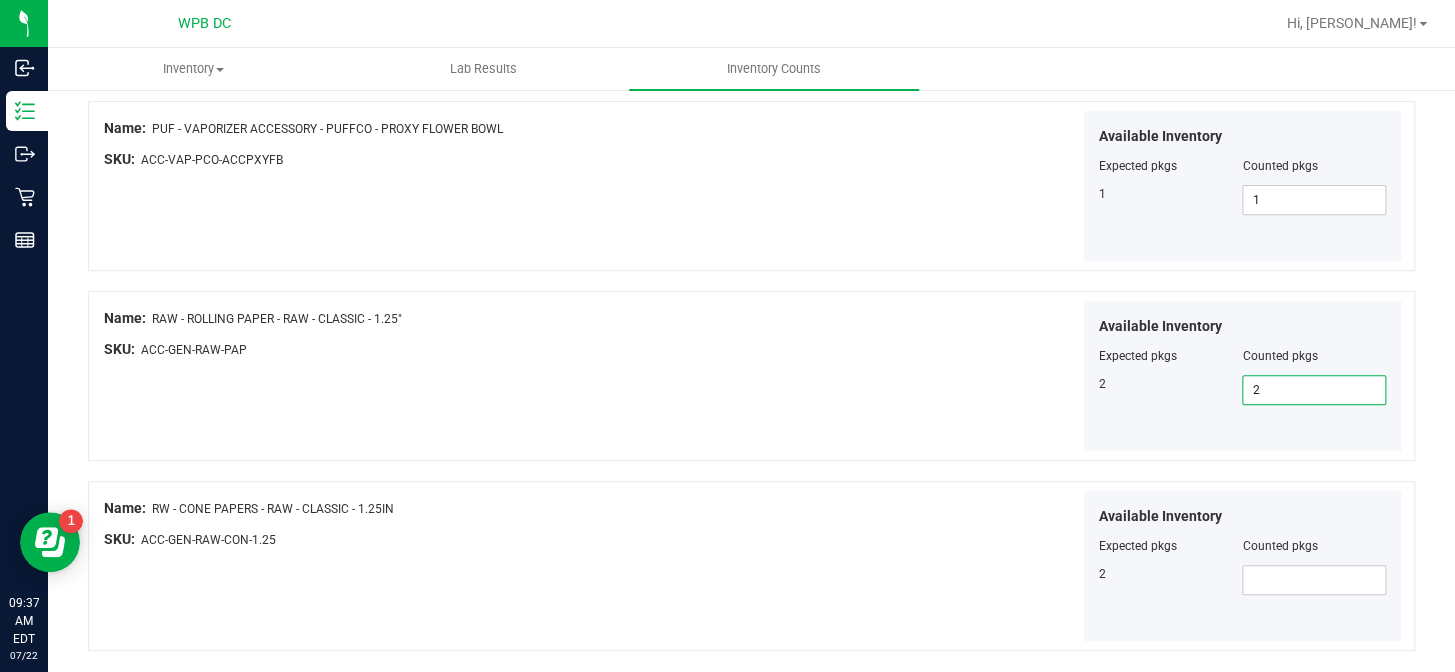 type on "2" 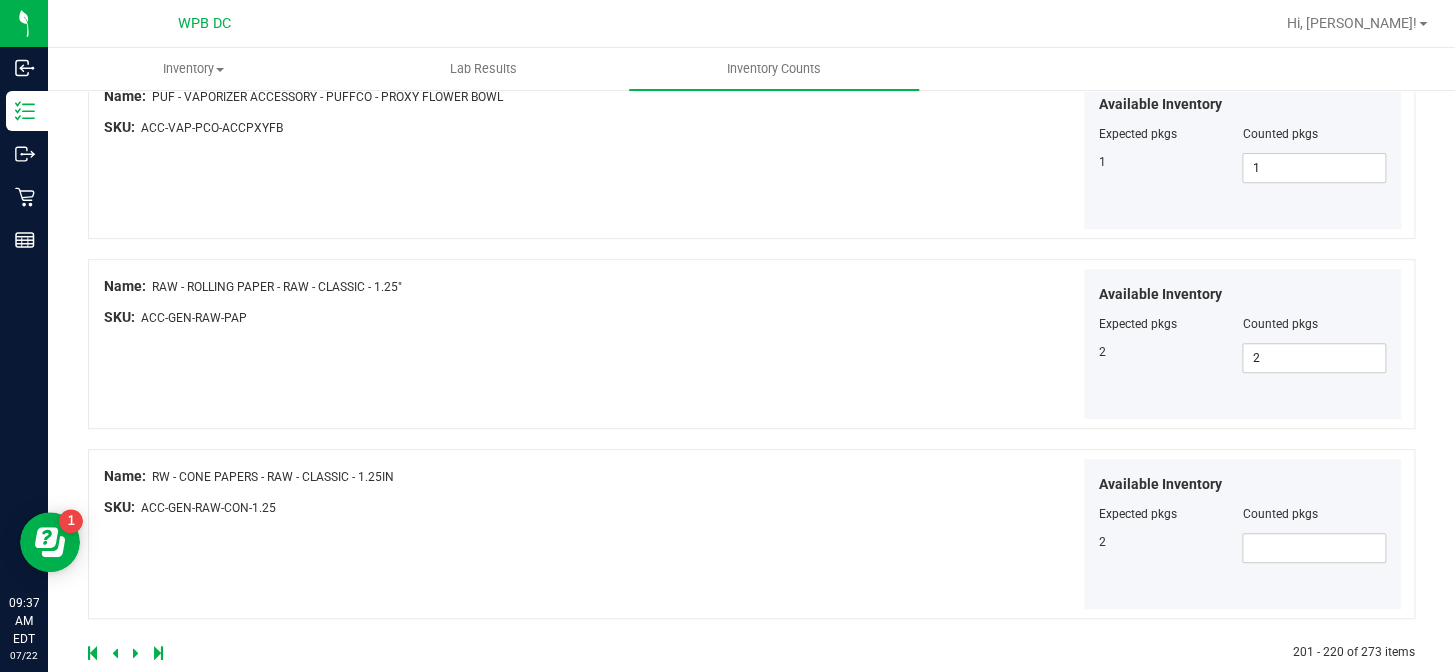 scroll, scrollTop: 3517, scrollLeft: 0, axis: vertical 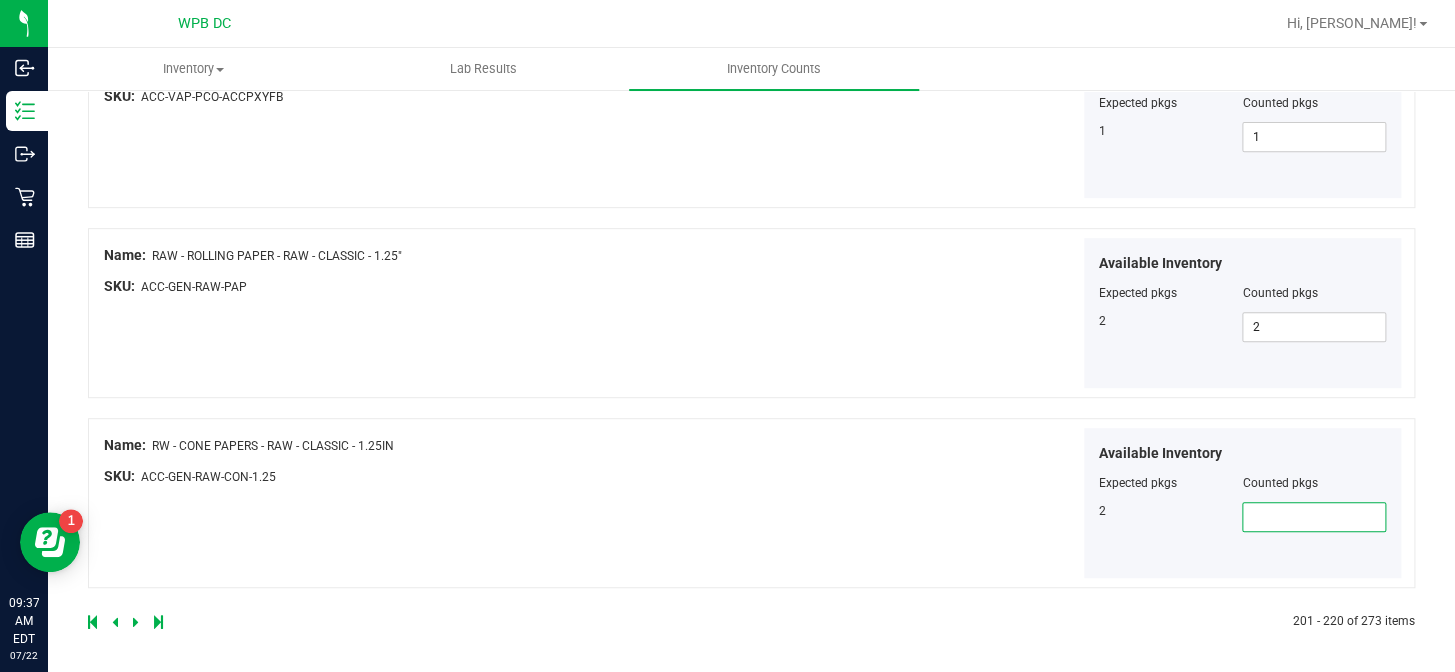 click at bounding box center [1314, 517] 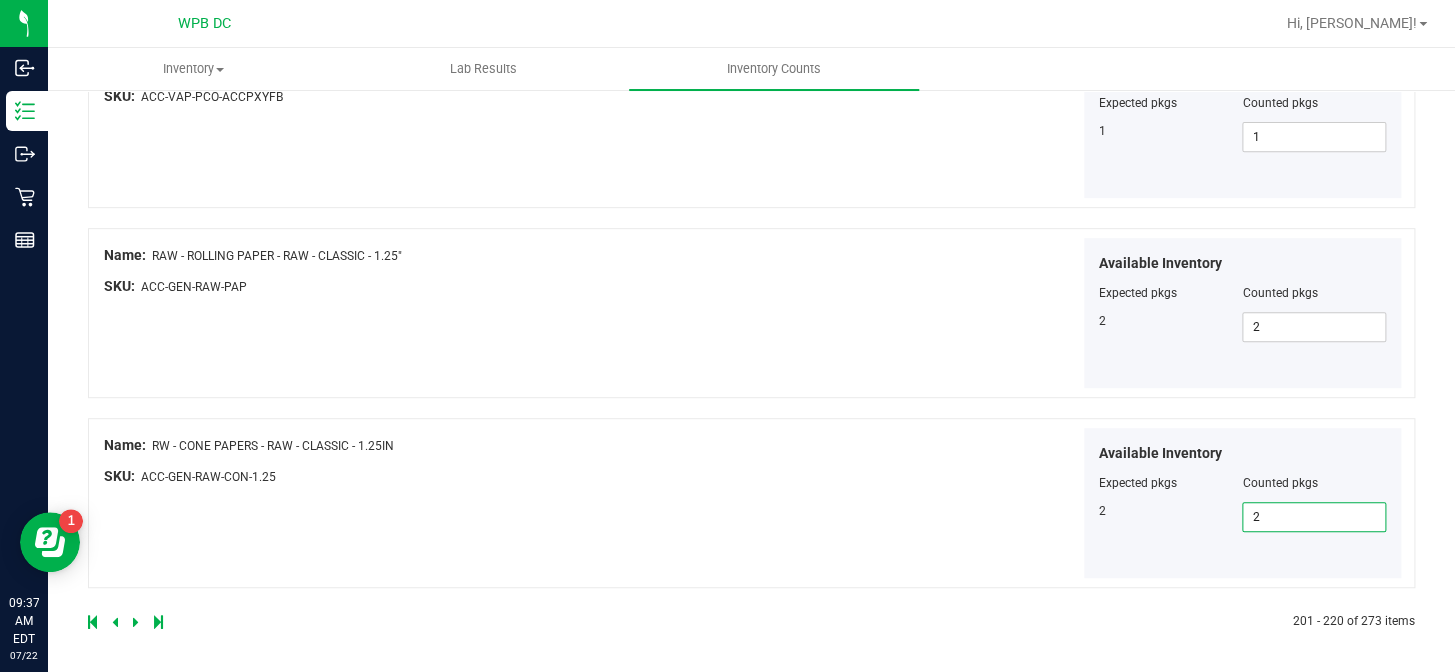 type on "2" 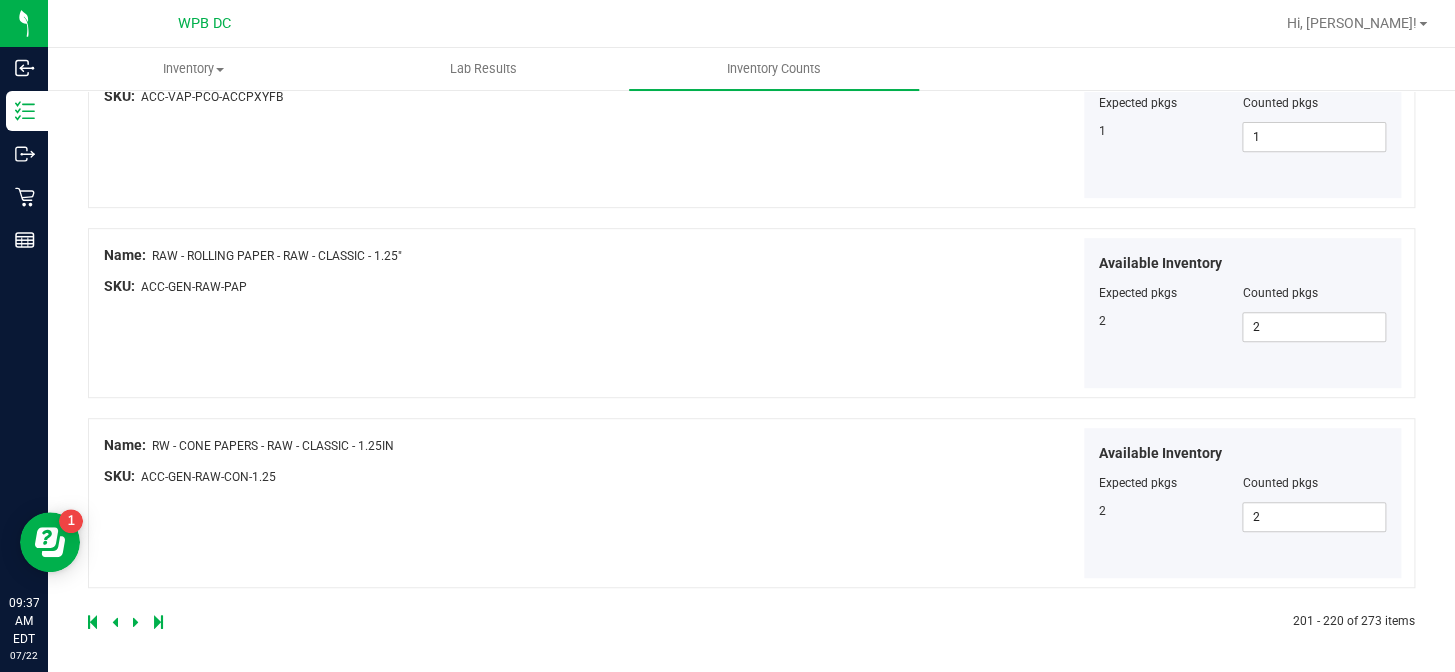 click at bounding box center [136, 622] 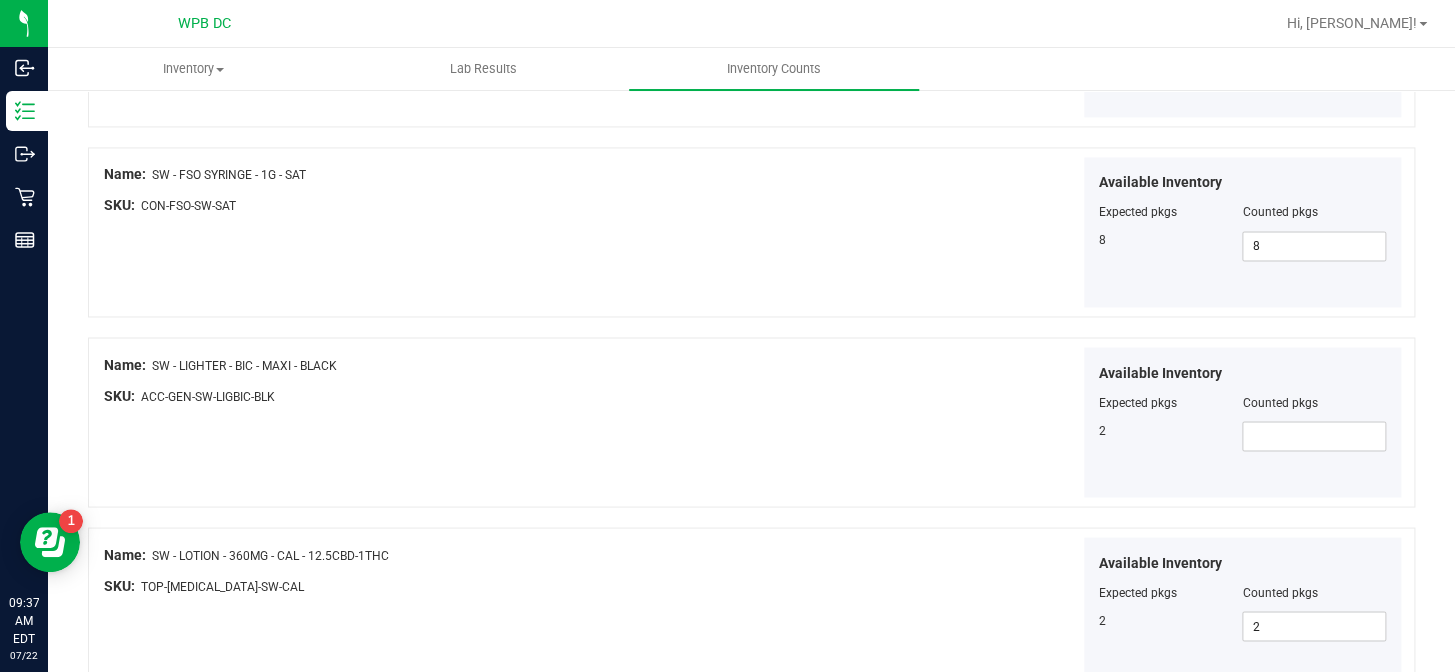 scroll, scrollTop: 1363, scrollLeft: 0, axis: vertical 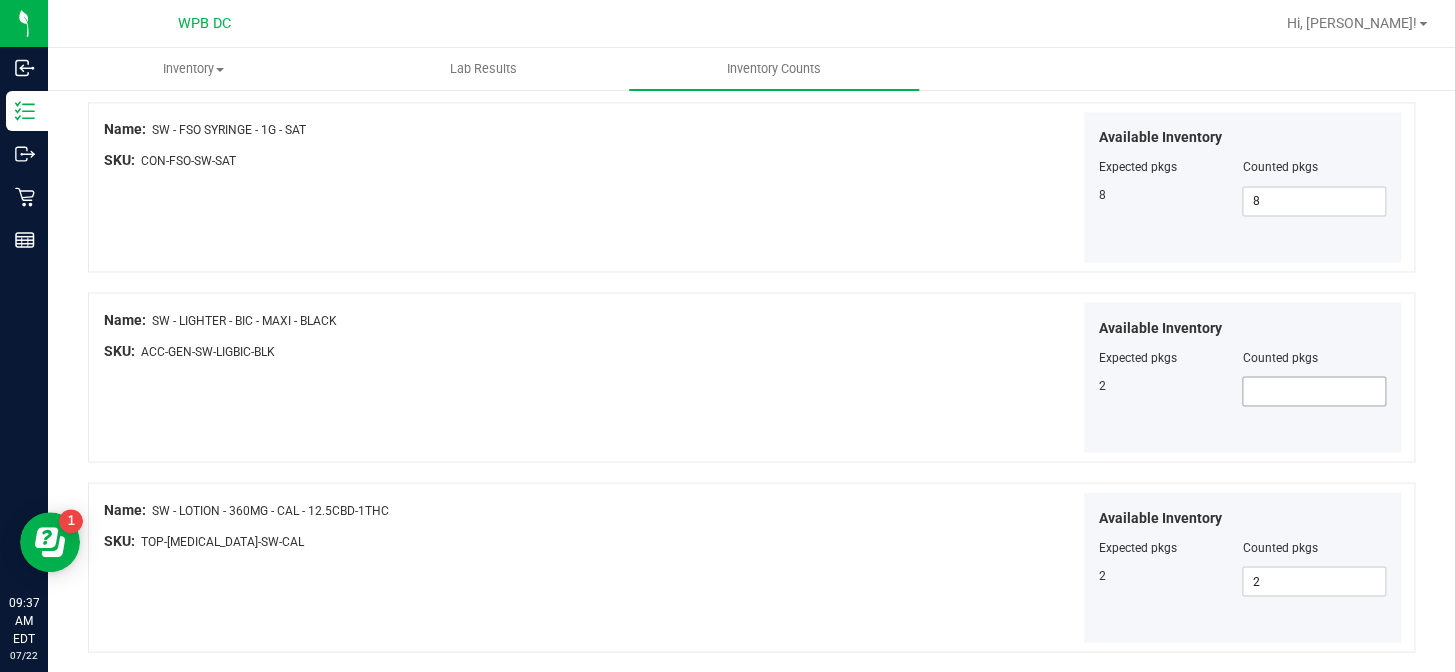 click at bounding box center (1314, 391) 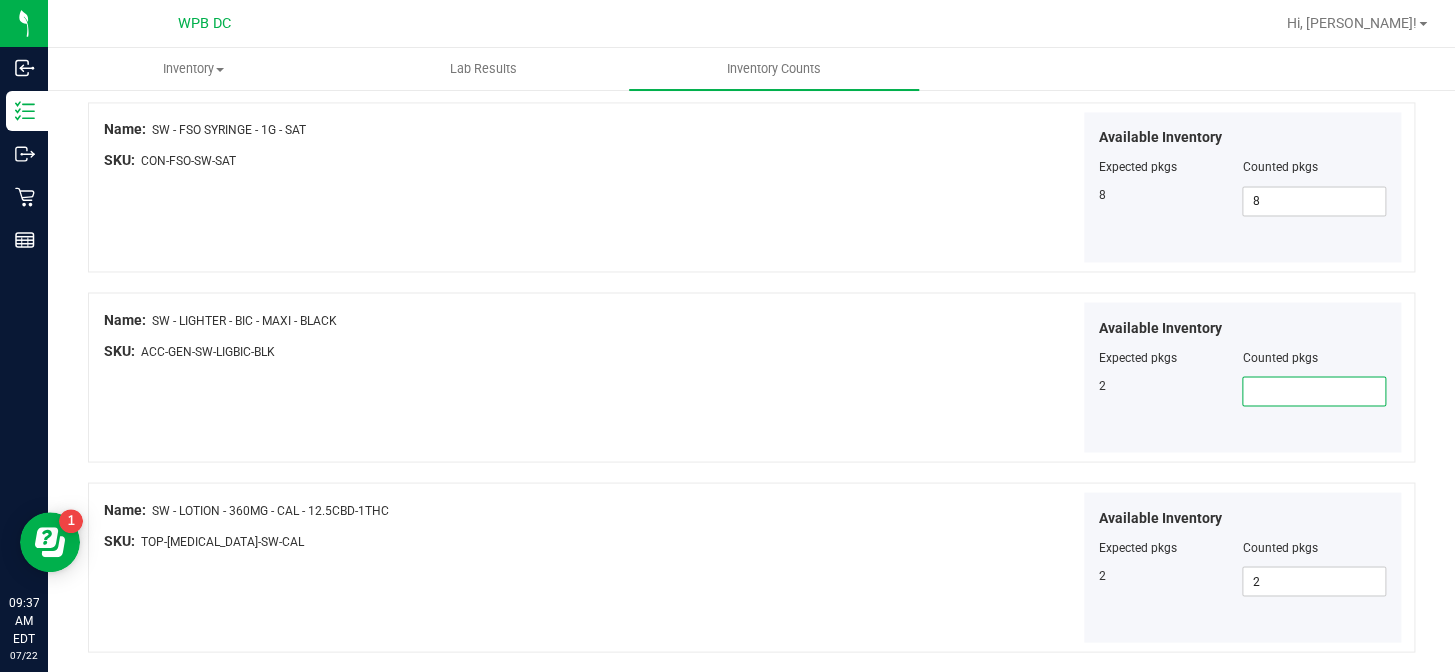 type on "2" 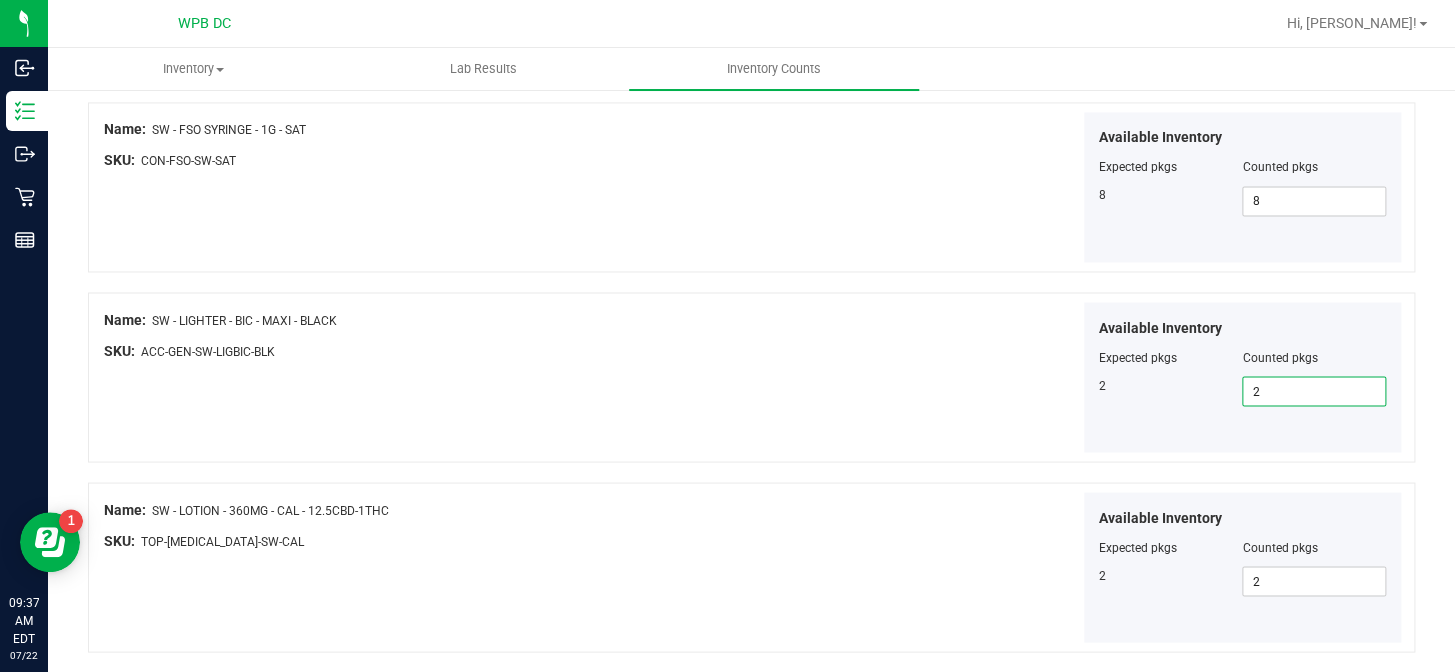 type on "2" 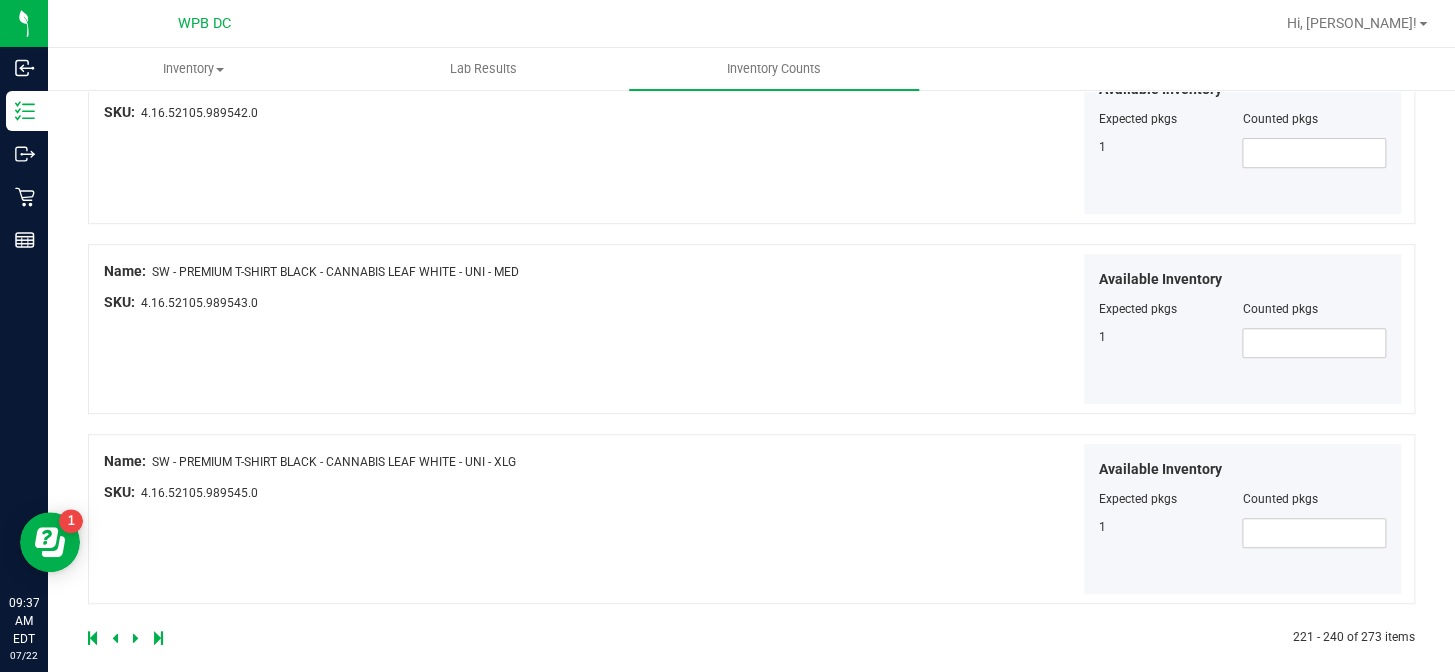 scroll, scrollTop: 3517, scrollLeft: 0, axis: vertical 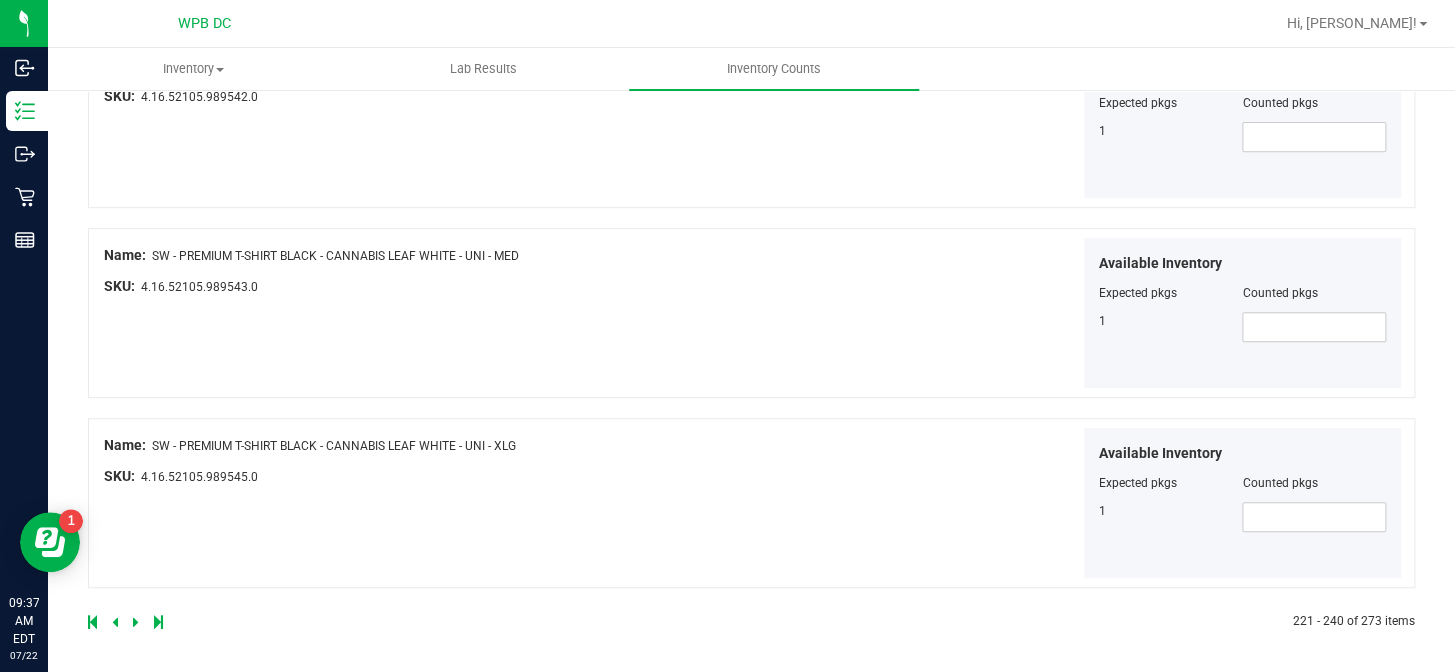 click at bounding box center (136, 622) 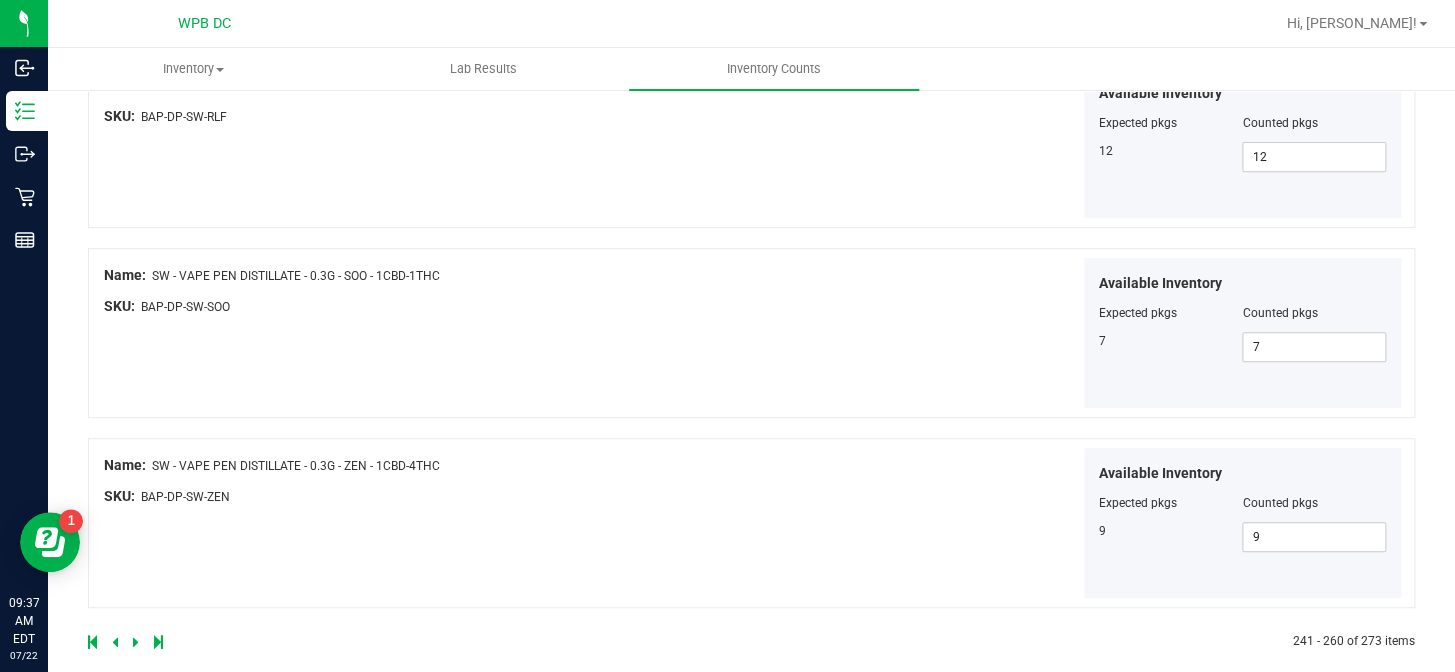 scroll, scrollTop: 3517, scrollLeft: 0, axis: vertical 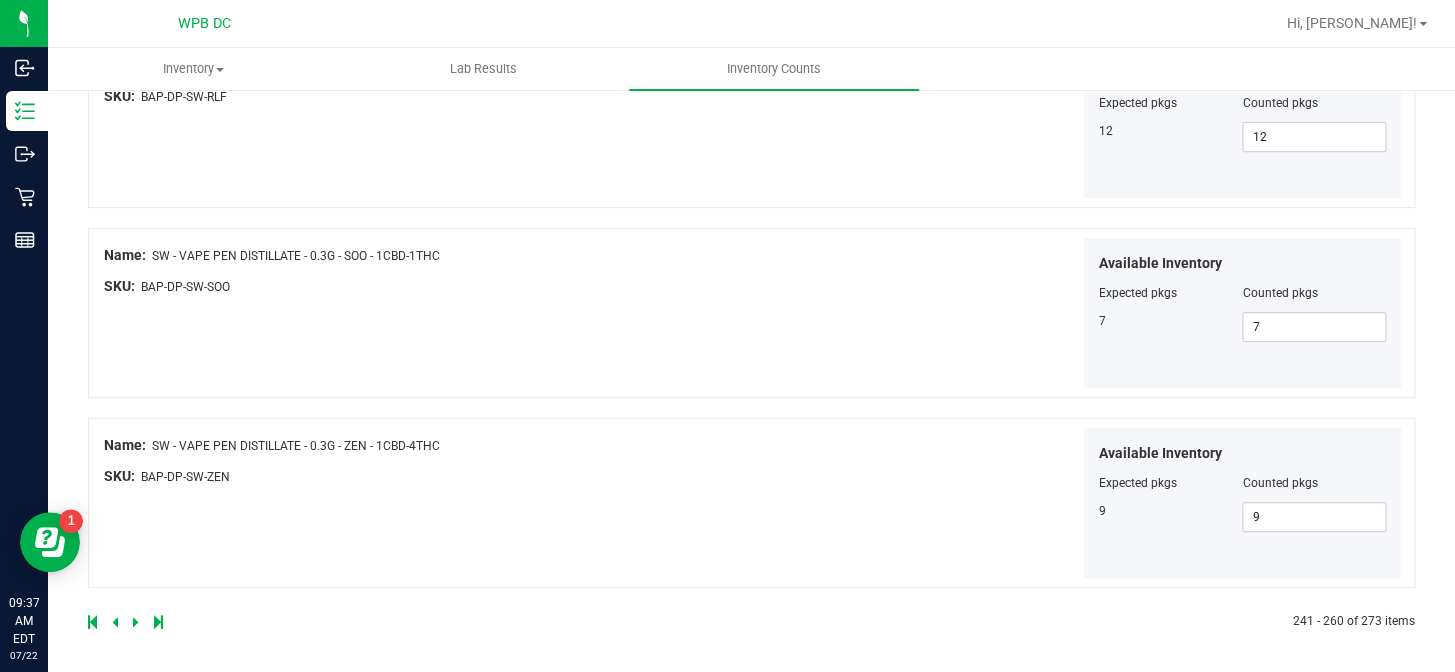 click at bounding box center [420, 622] 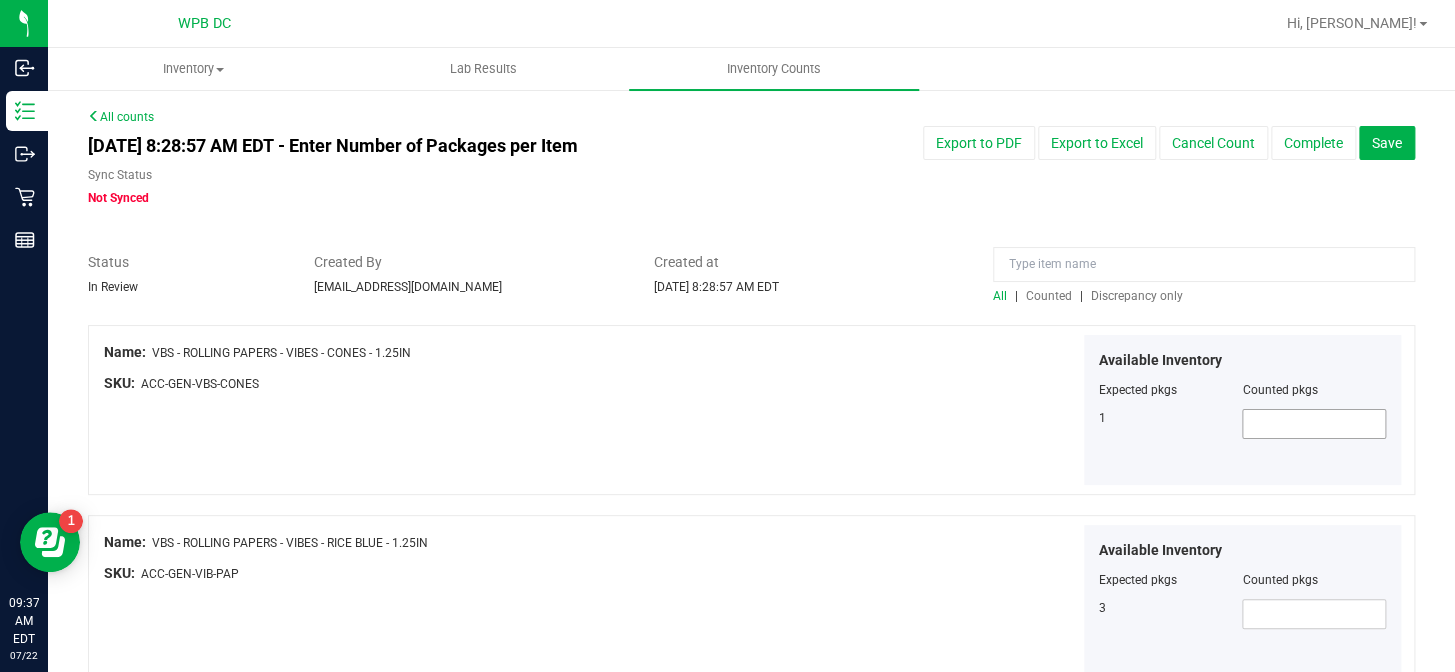 click at bounding box center (1314, 424) 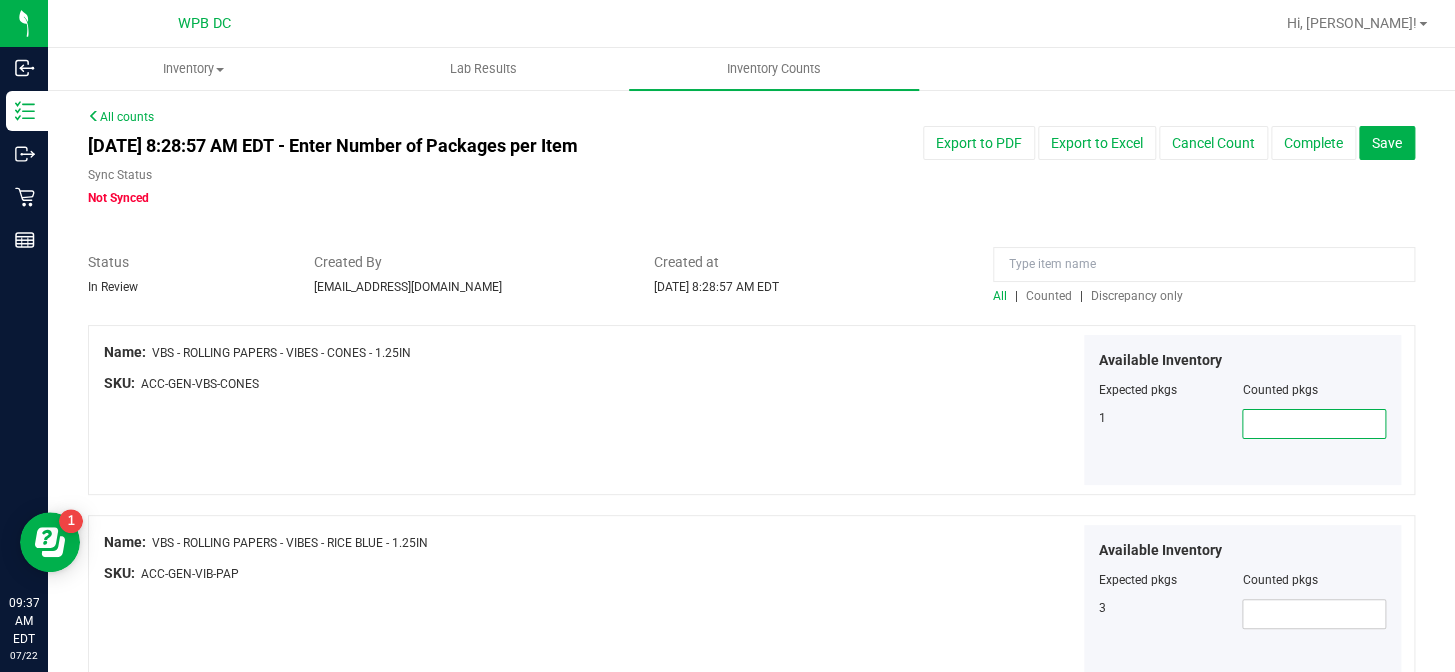 type on "1" 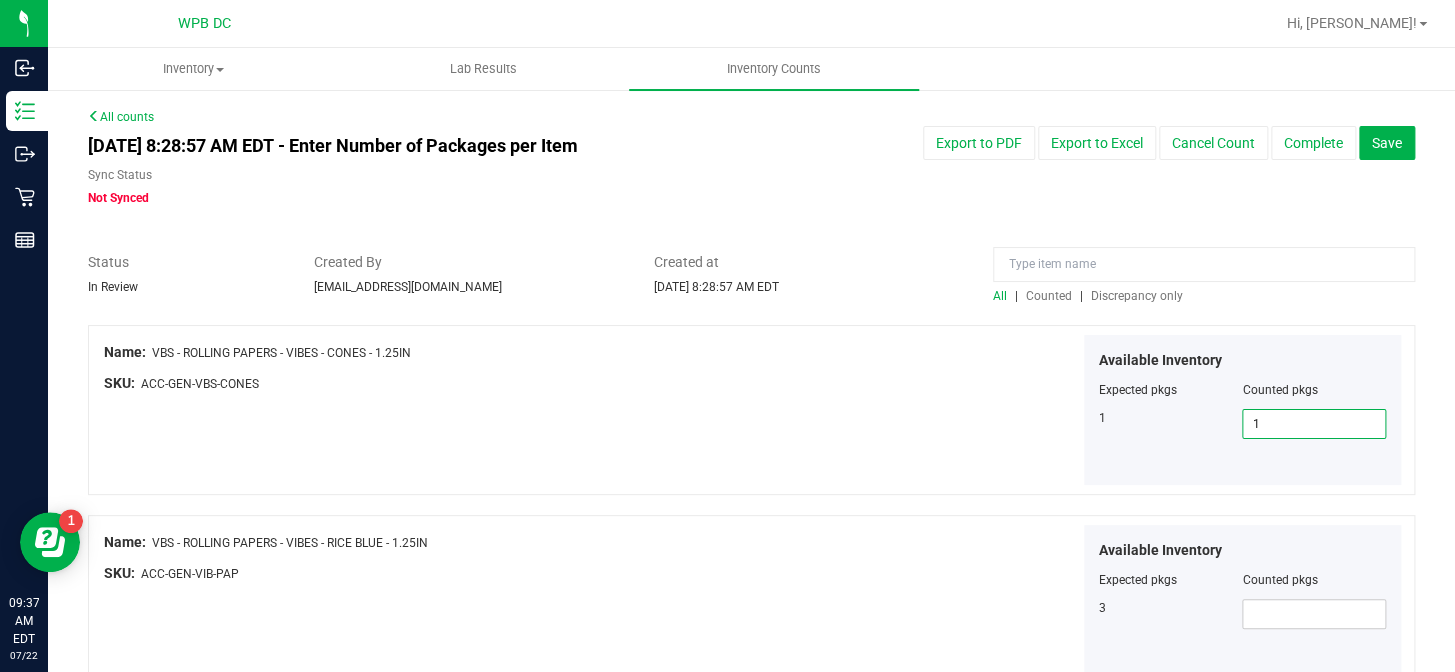type on "1" 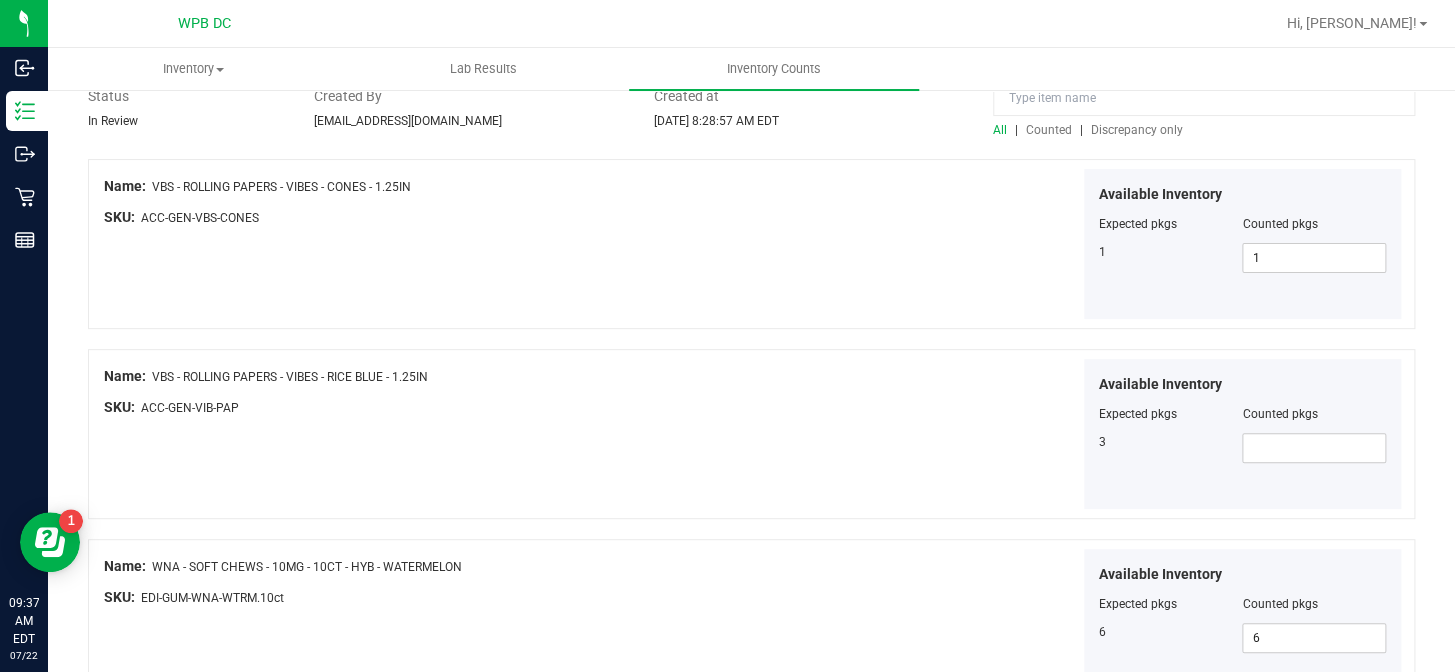 scroll, scrollTop: 181, scrollLeft: 0, axis: vertical 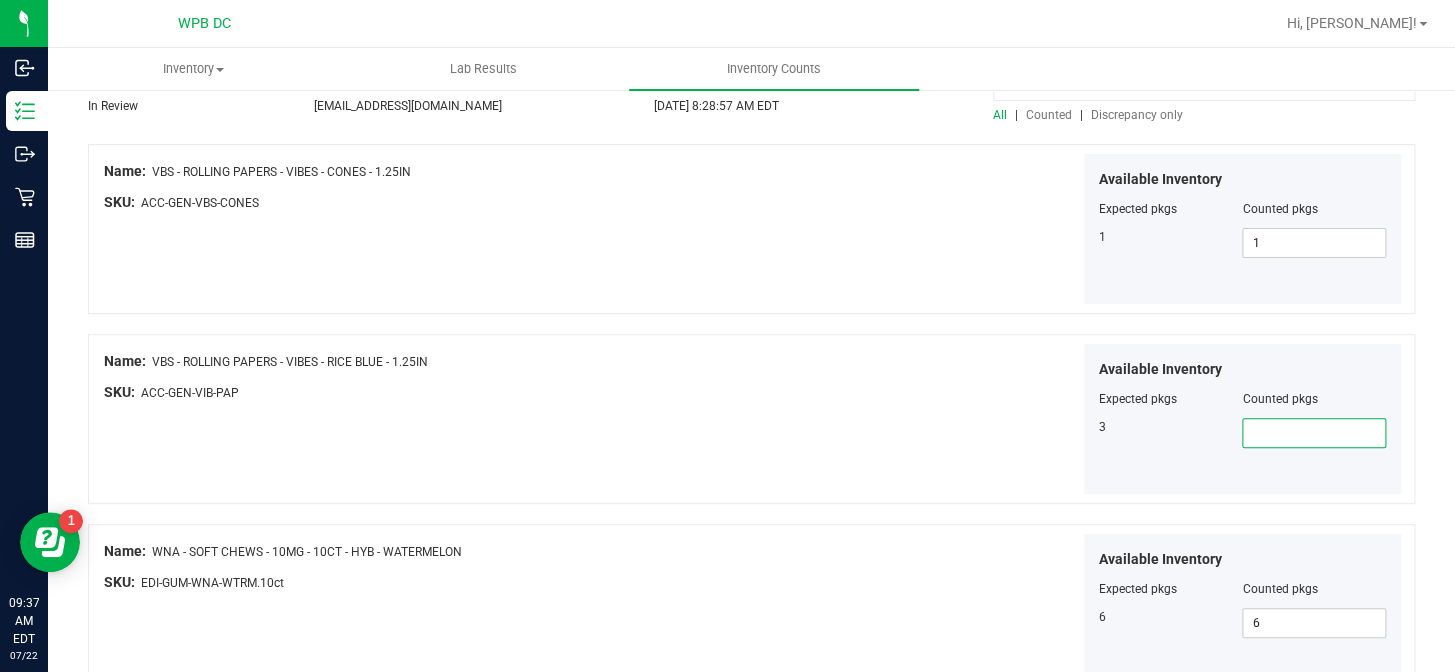 click at bounding box center (1314, 433) 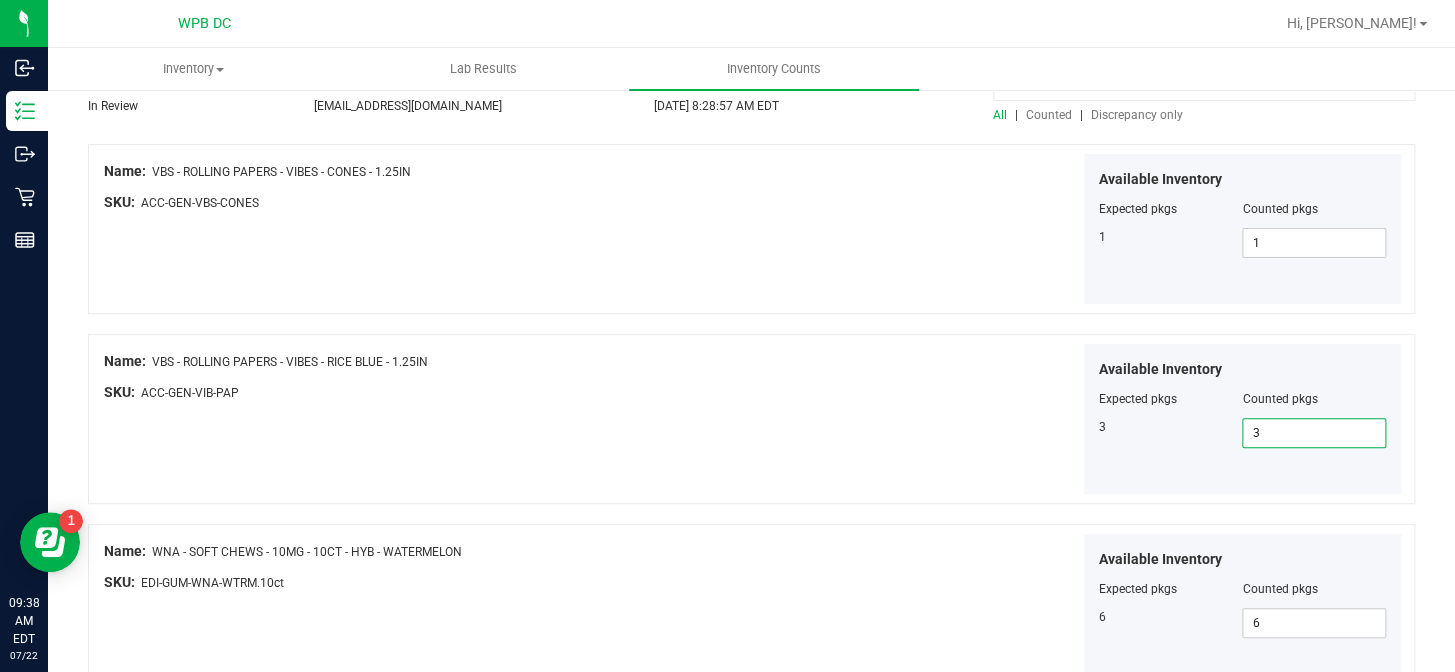 type on "3" 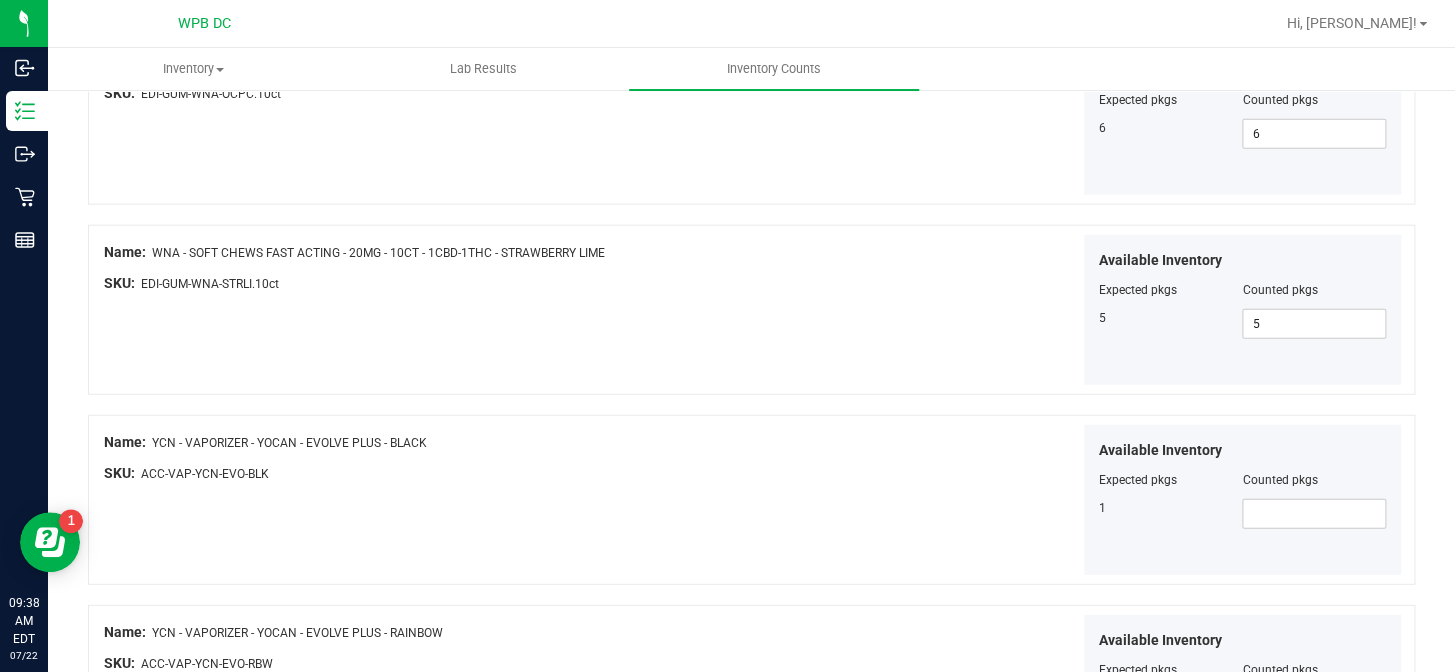 scroll, scrollTop: 2181, scrollLeft: 0, axis: vertical 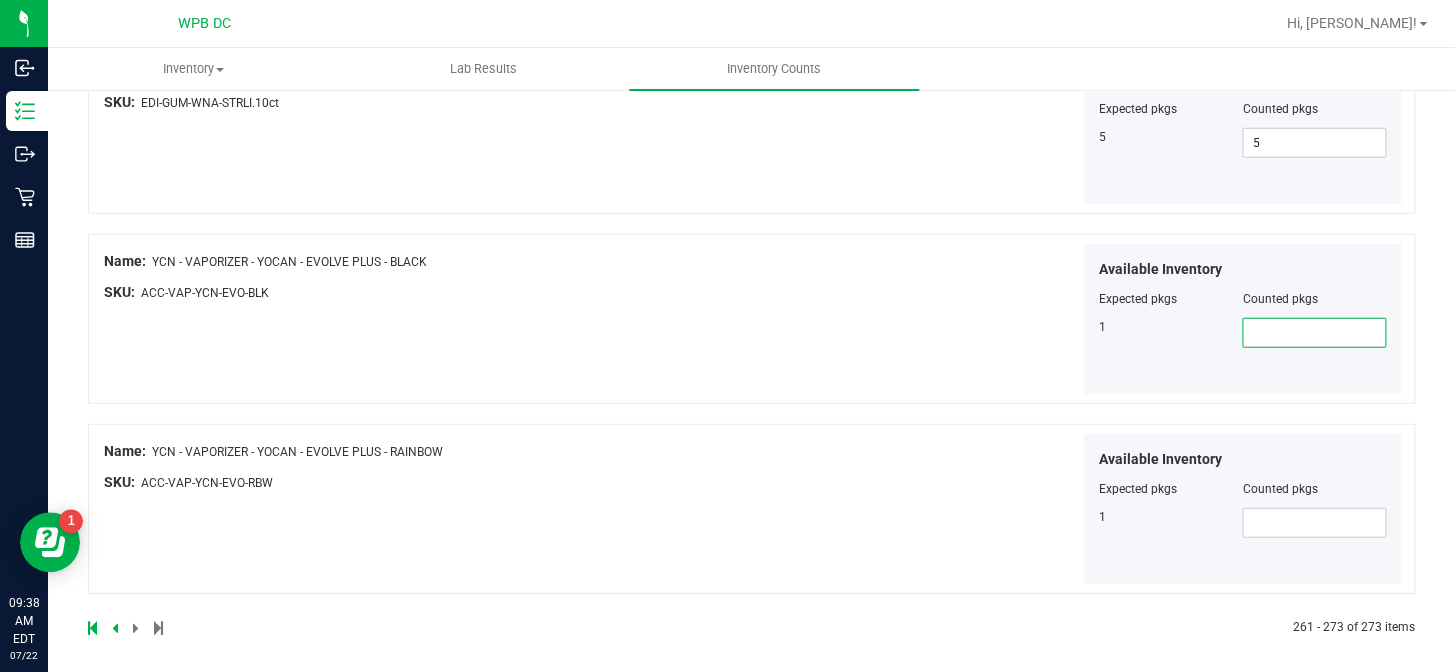 click at bounding box center [1314, 333] 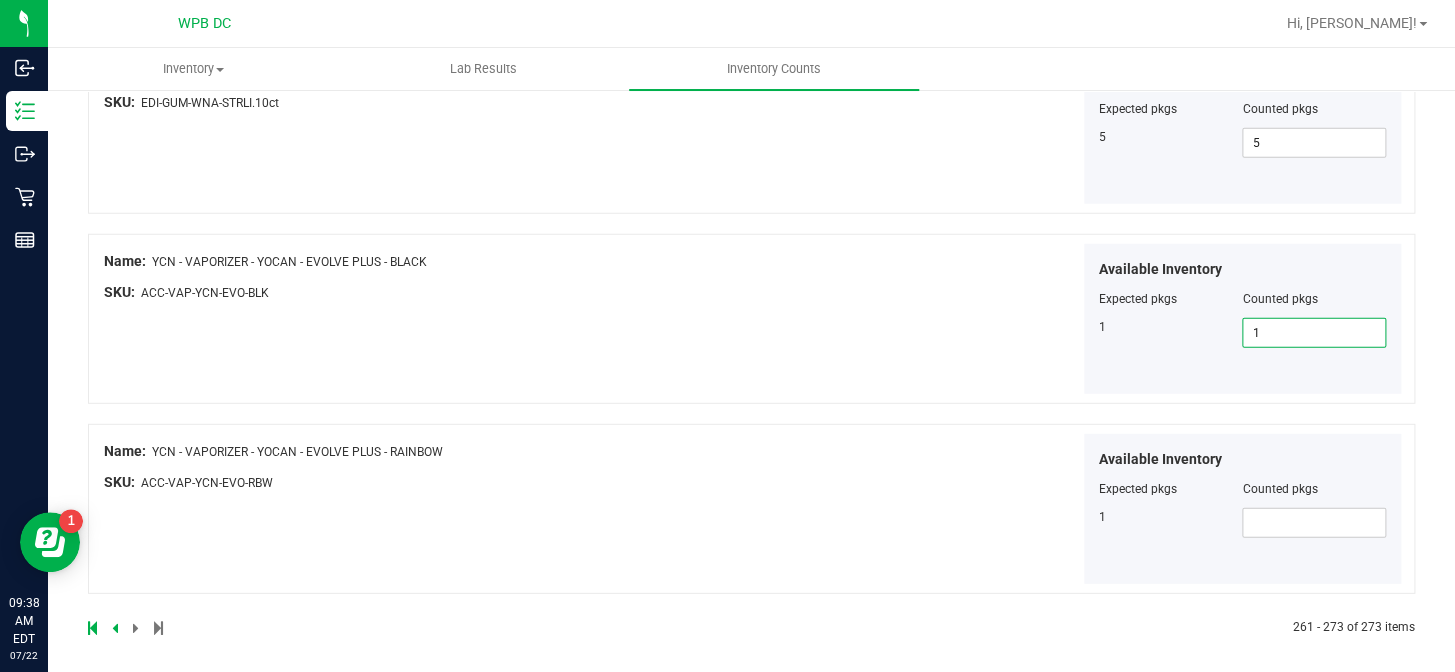 type on "1" 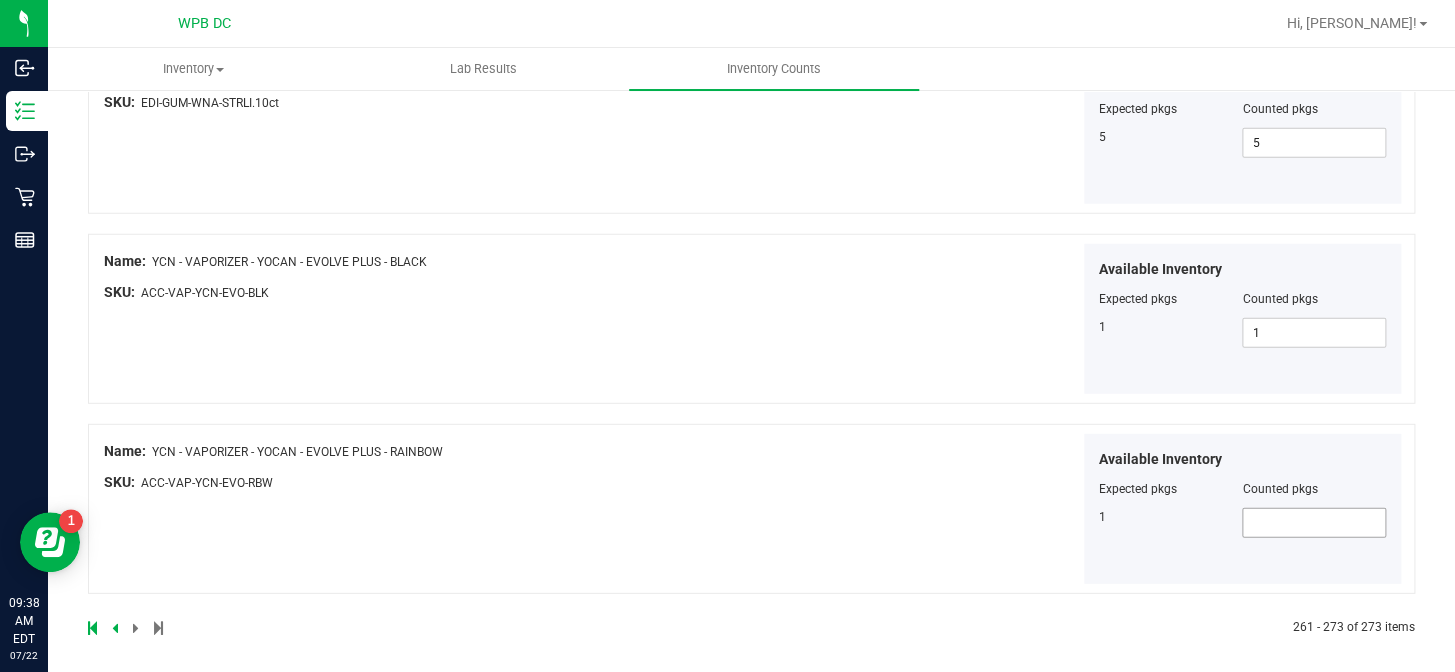 click at bounding box center (1314, 523) 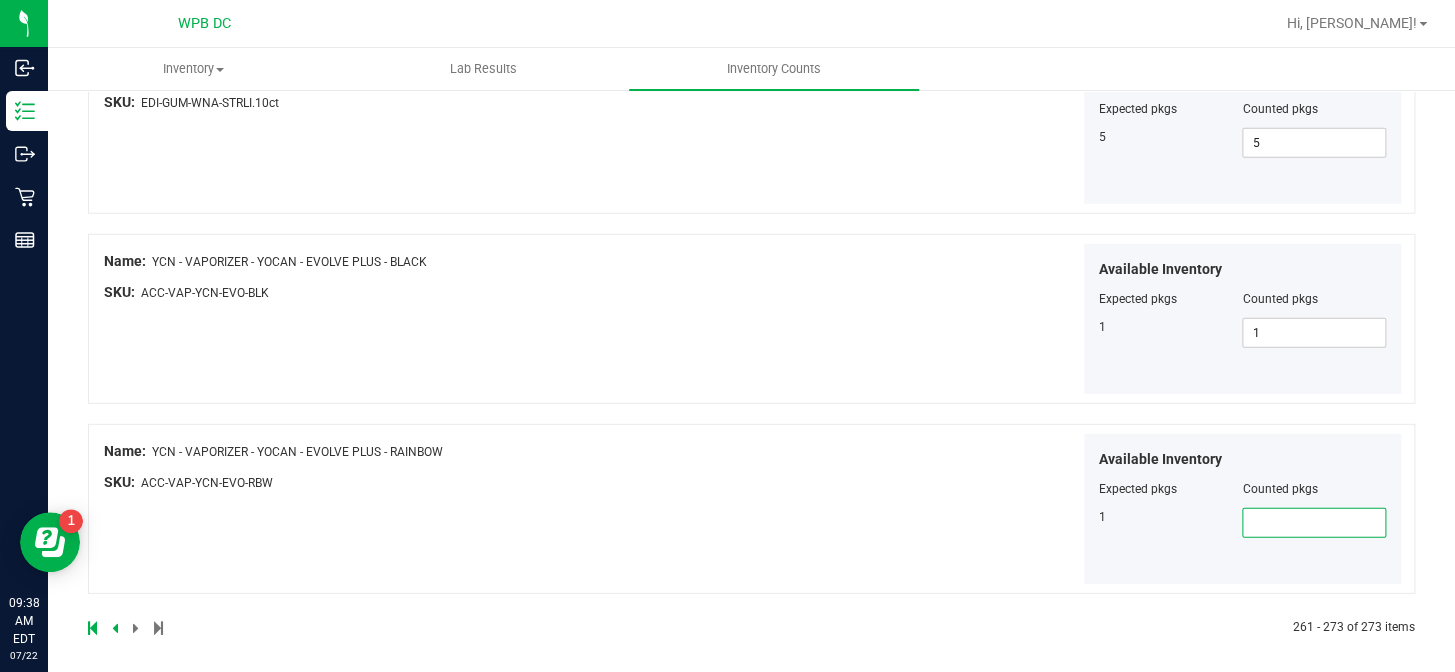 type on "1" 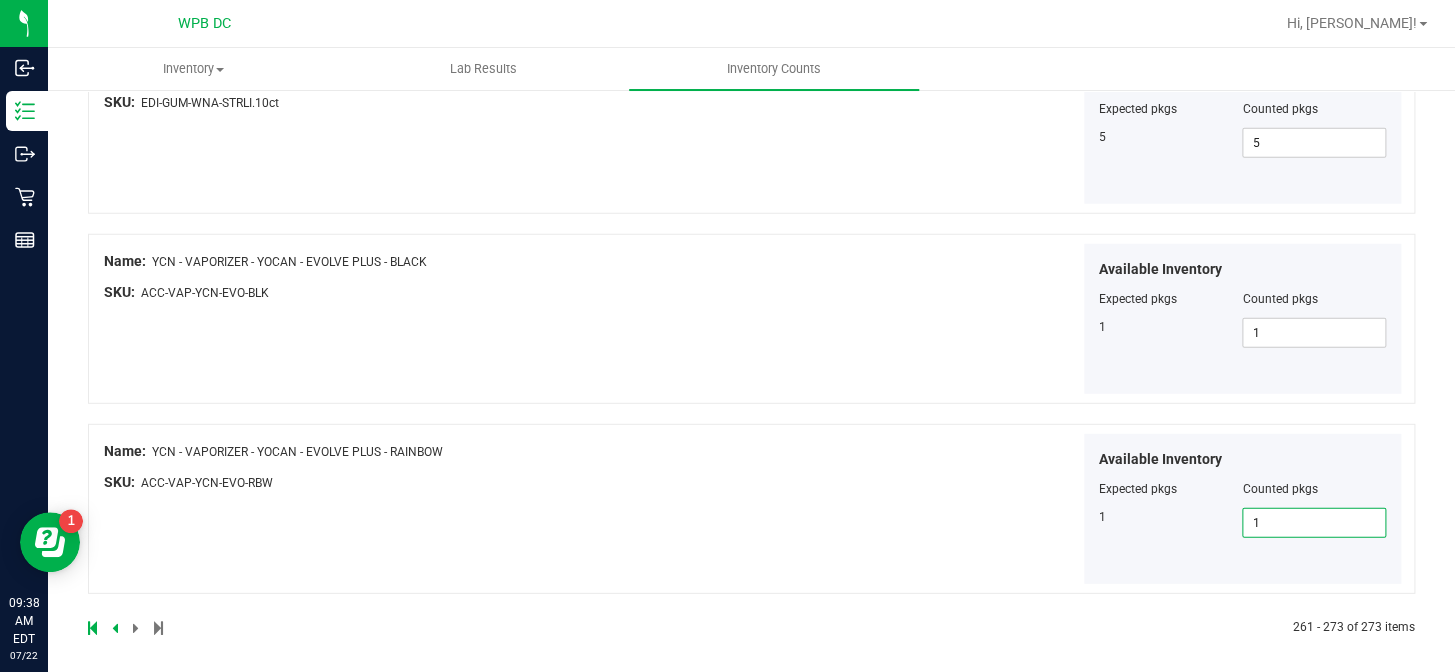 type on "1" 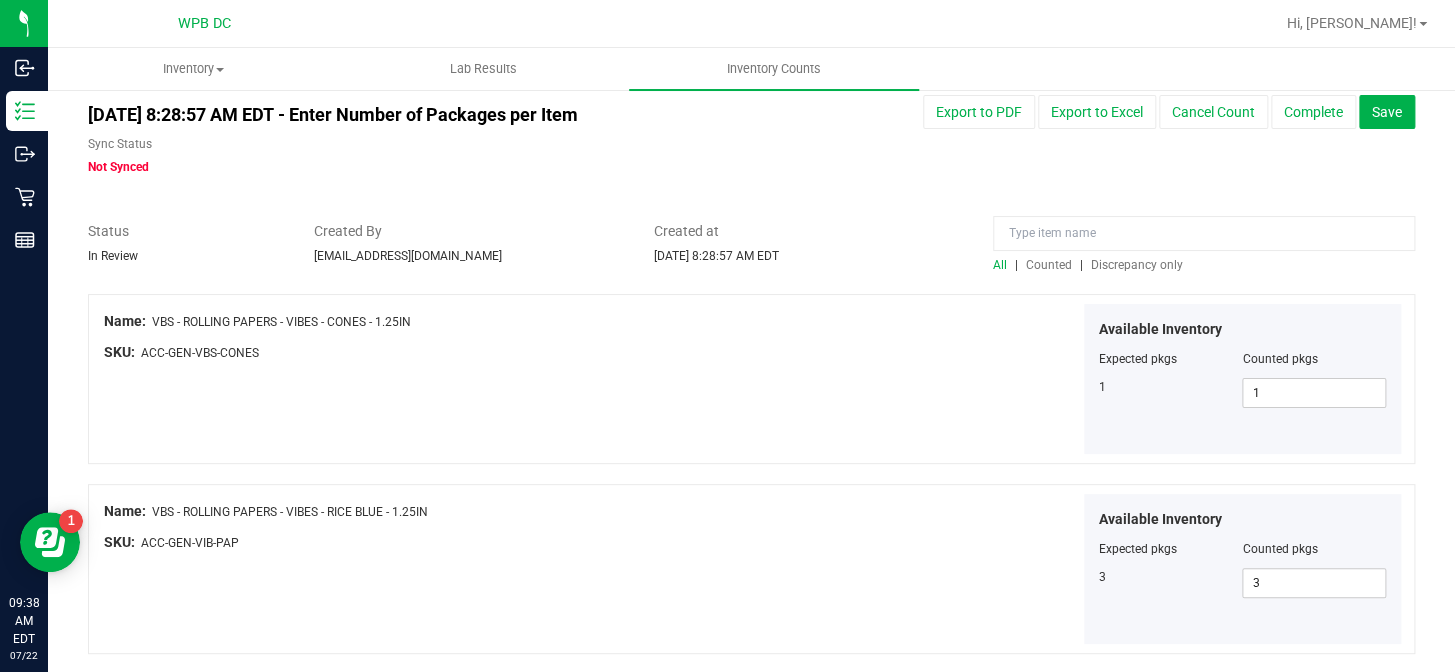 scroll, scrollTop: 0, scrollLeft: 0, axis: both 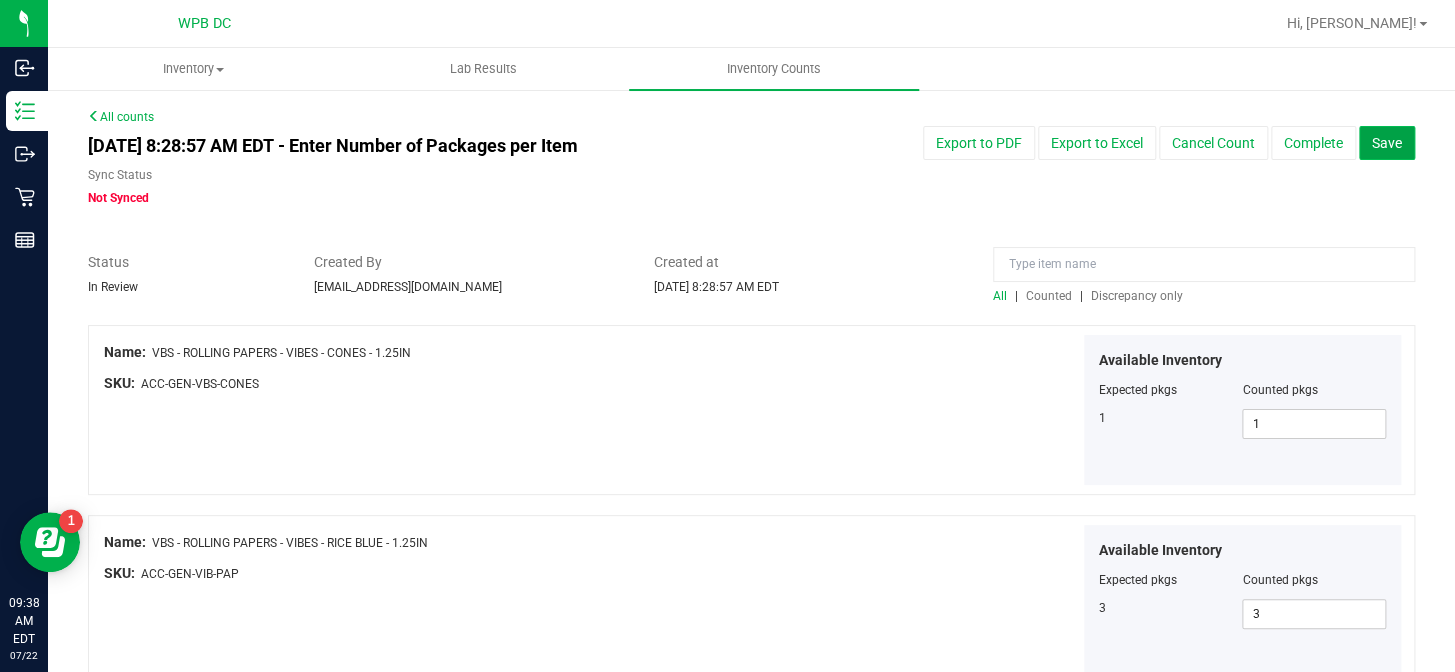 click on "Save" at bounding box center (1387, 143) 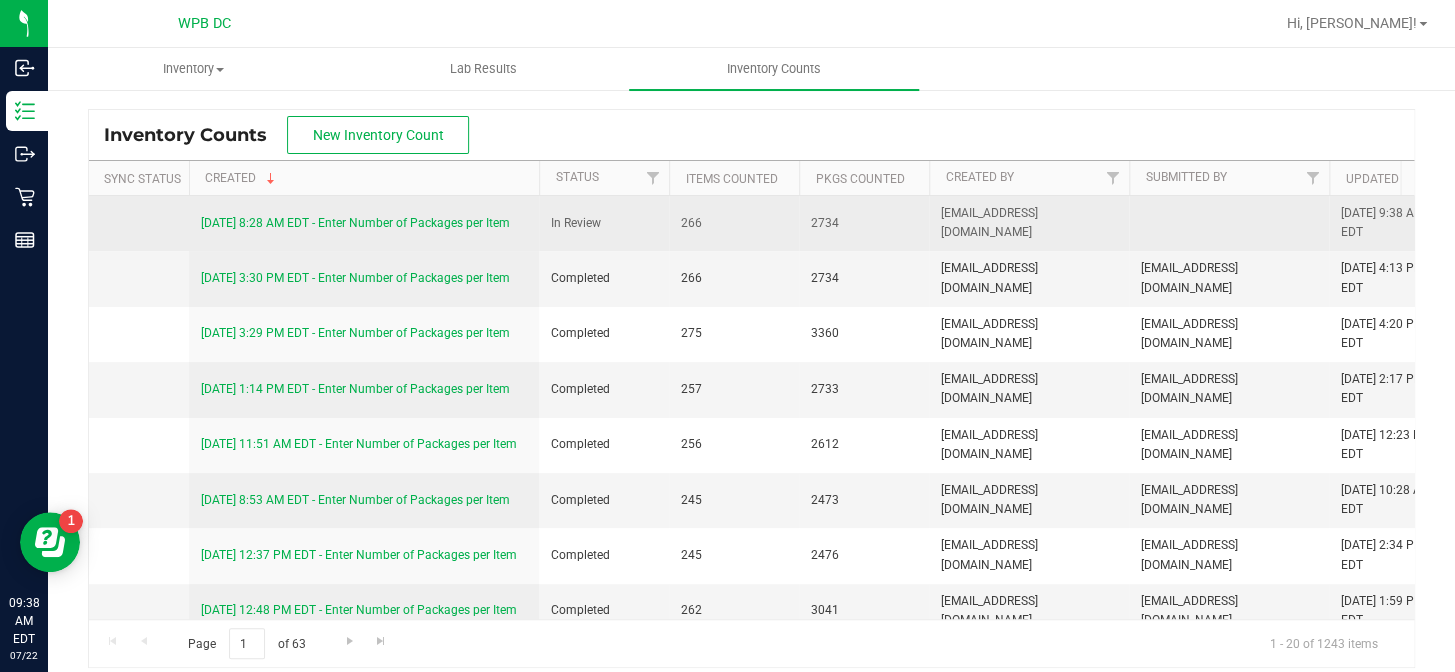 click on "7/22/25 8:28 AM EDT - Enter Number of Packages per Item" at bounding box center [355, 223] 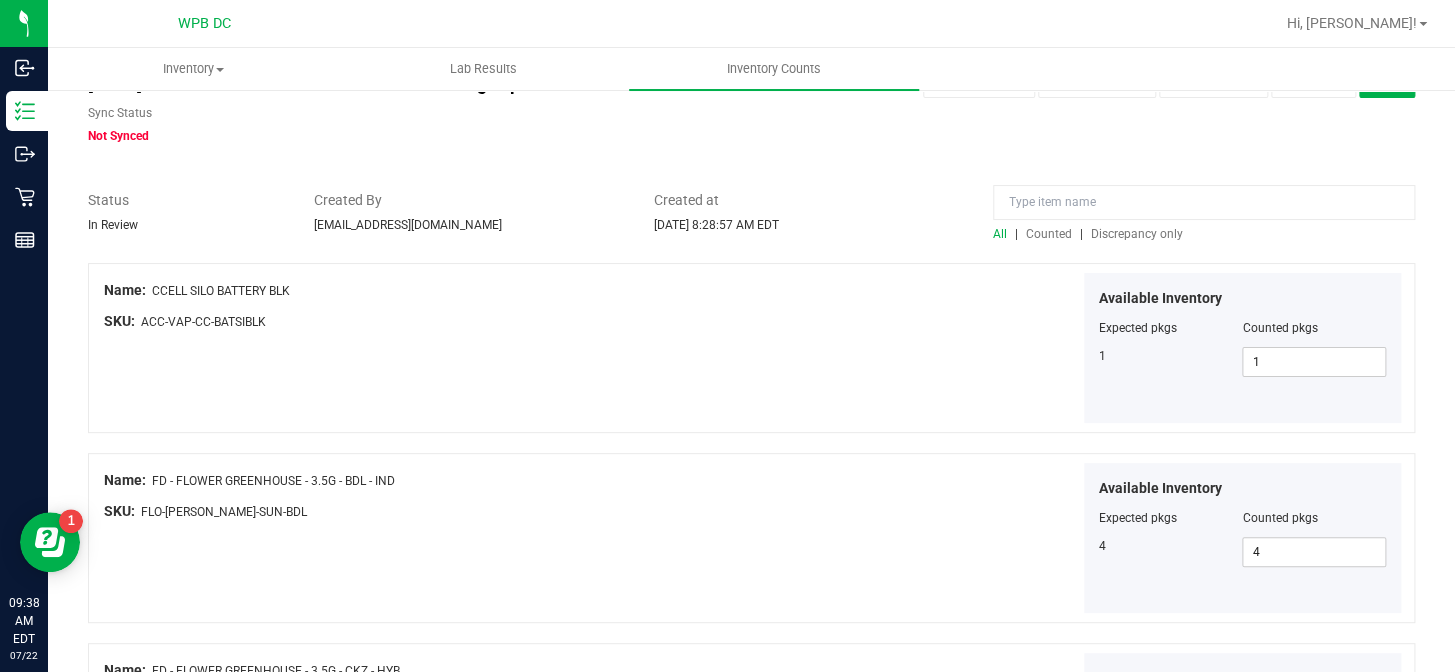 scroll, scrollTop: 0, scrollLeft: 0, axis: both 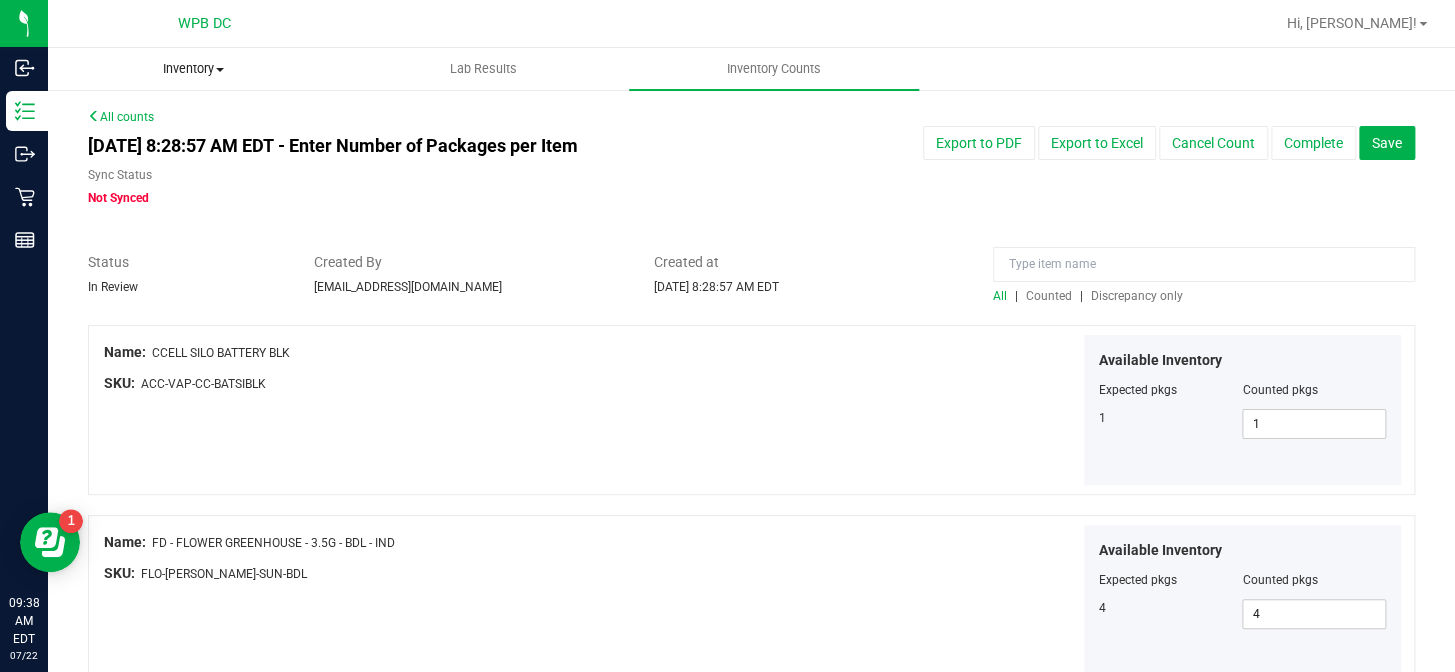 click on "Inventory" at bounding box center [193, 69] 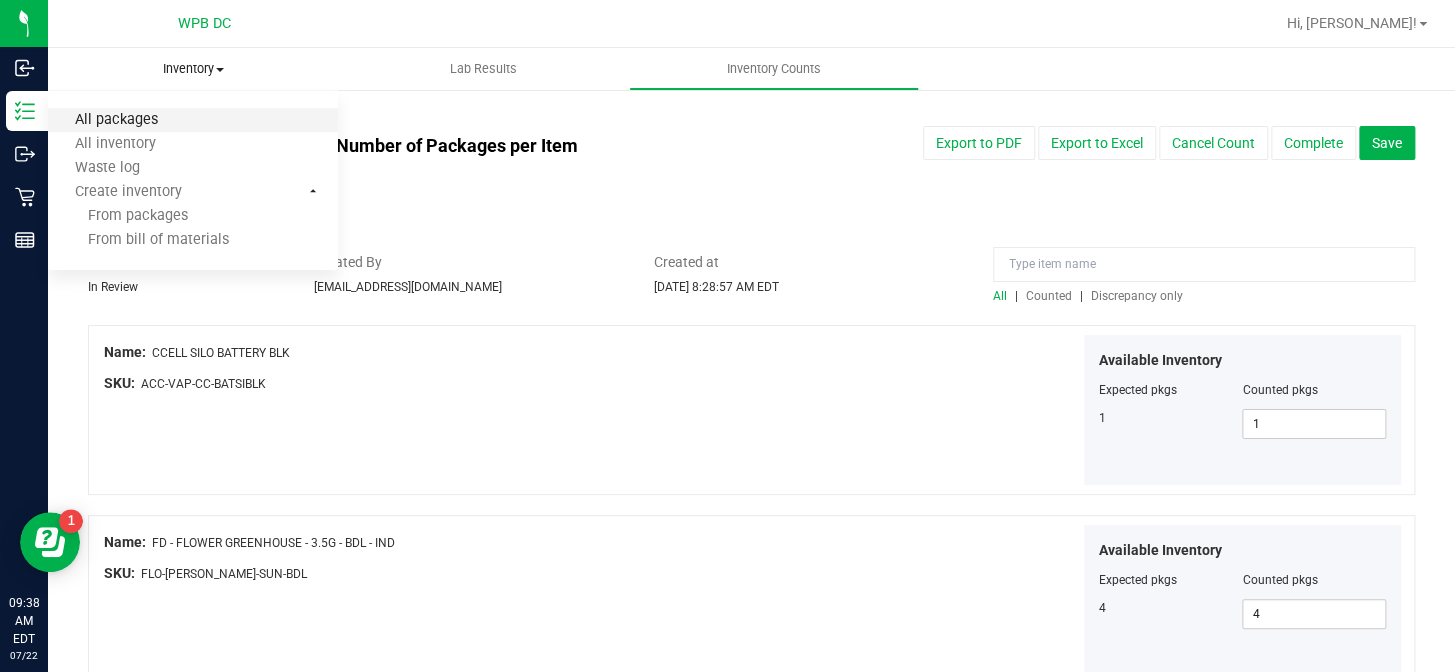 click on "All packages" at bounding box center [116, 120] 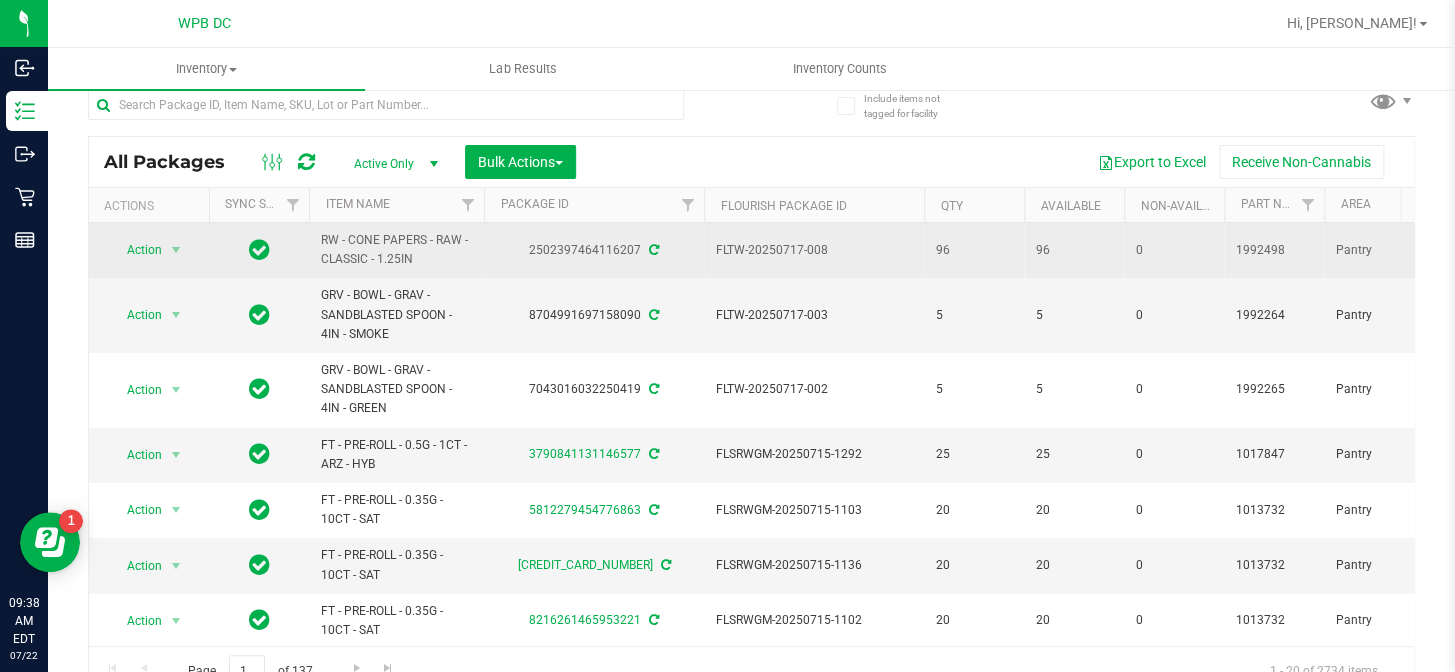 scroll, scrollTop: 44, scrollLeft: 0, axis: vertical 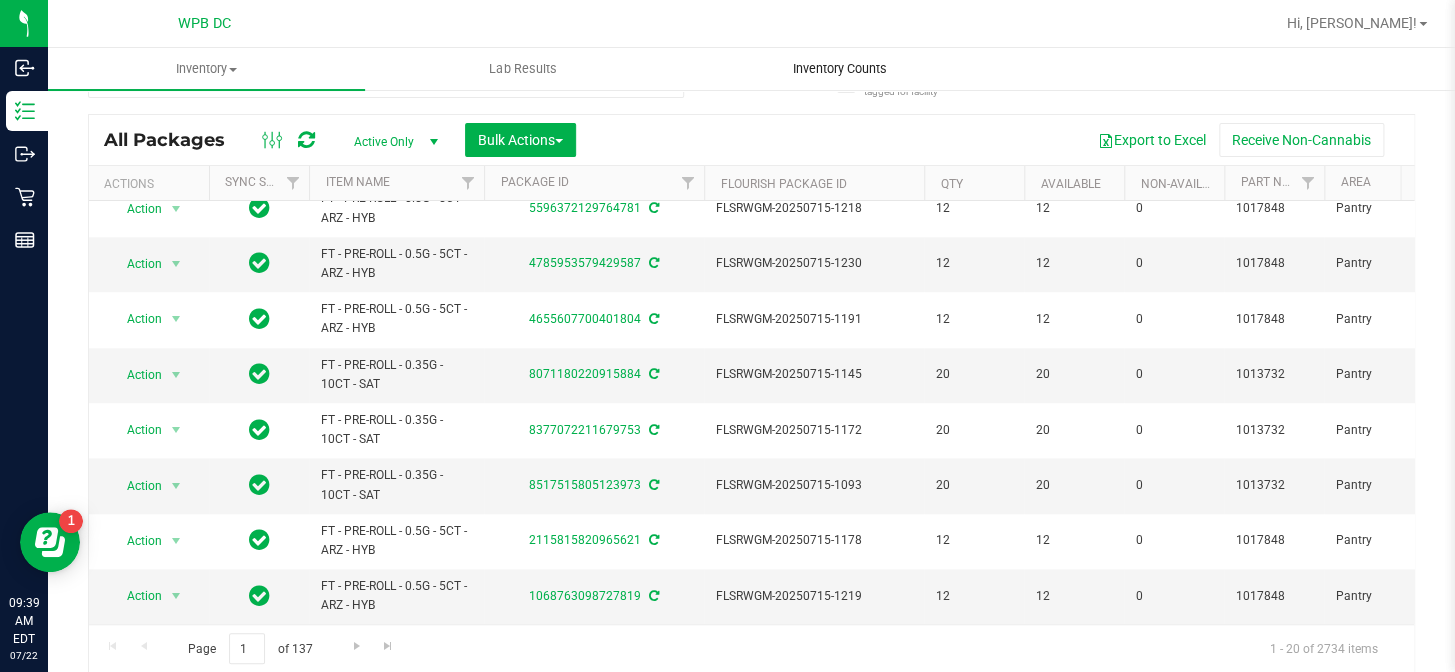 click on "Inventory Counts" at bounding box center (839, 69) 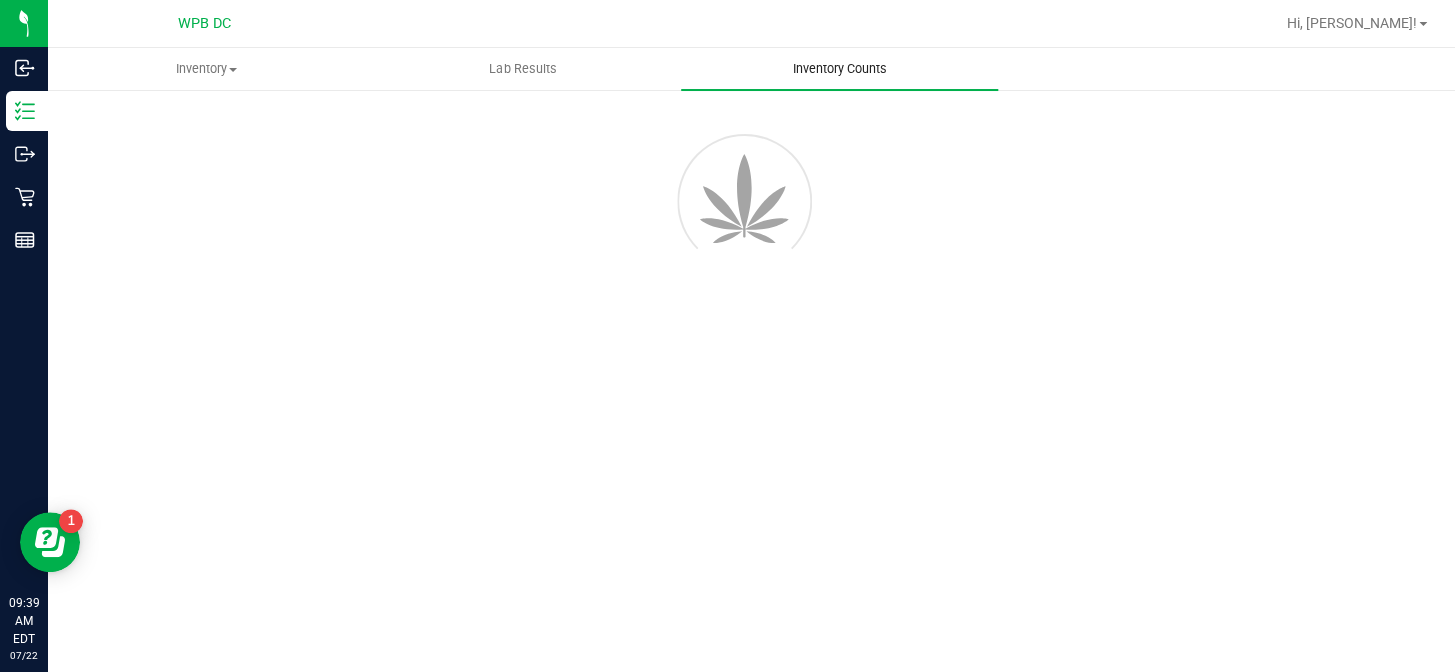 scroll, scrollTop: 0, scrollLeft: 0, axis: both 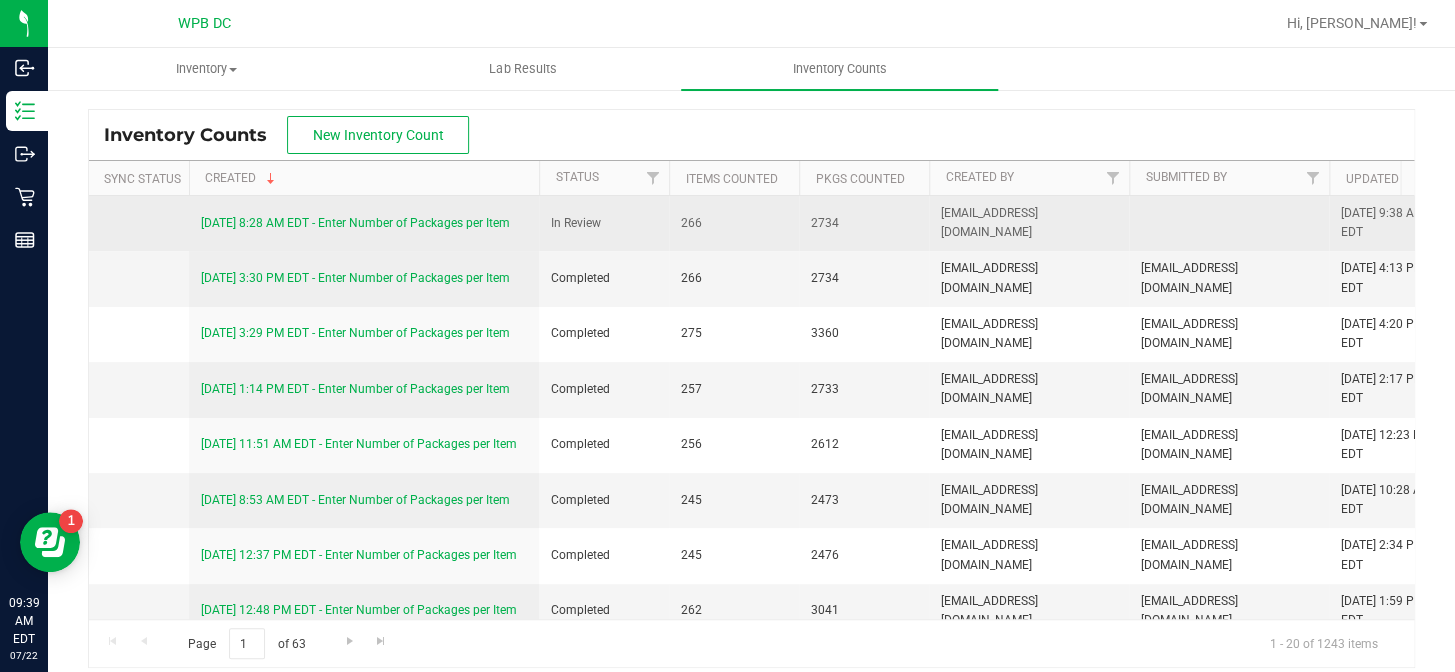 click on "7/22/25 8:28 AM EDT - Enter Number of Packages per Item" at bounding box center (355, 223) 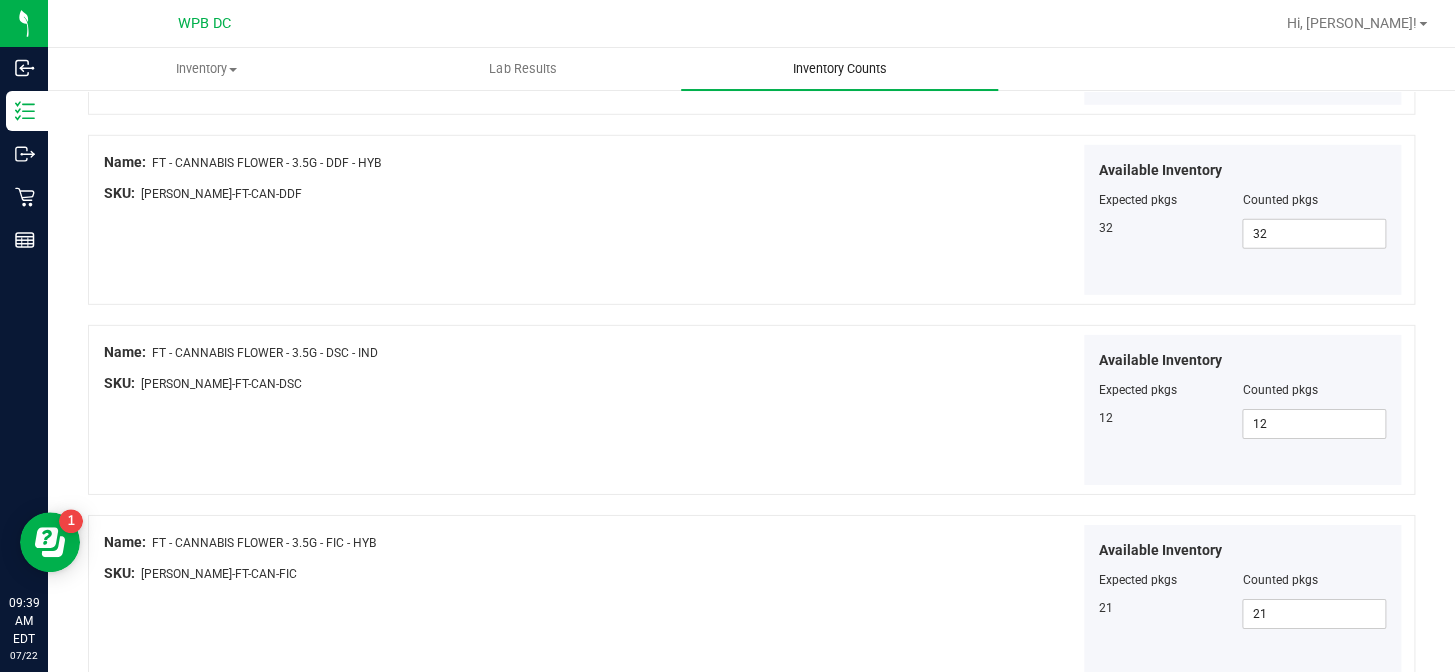 scroll, scrollTop: 2244, scrollLeft: 0, axis: vertical 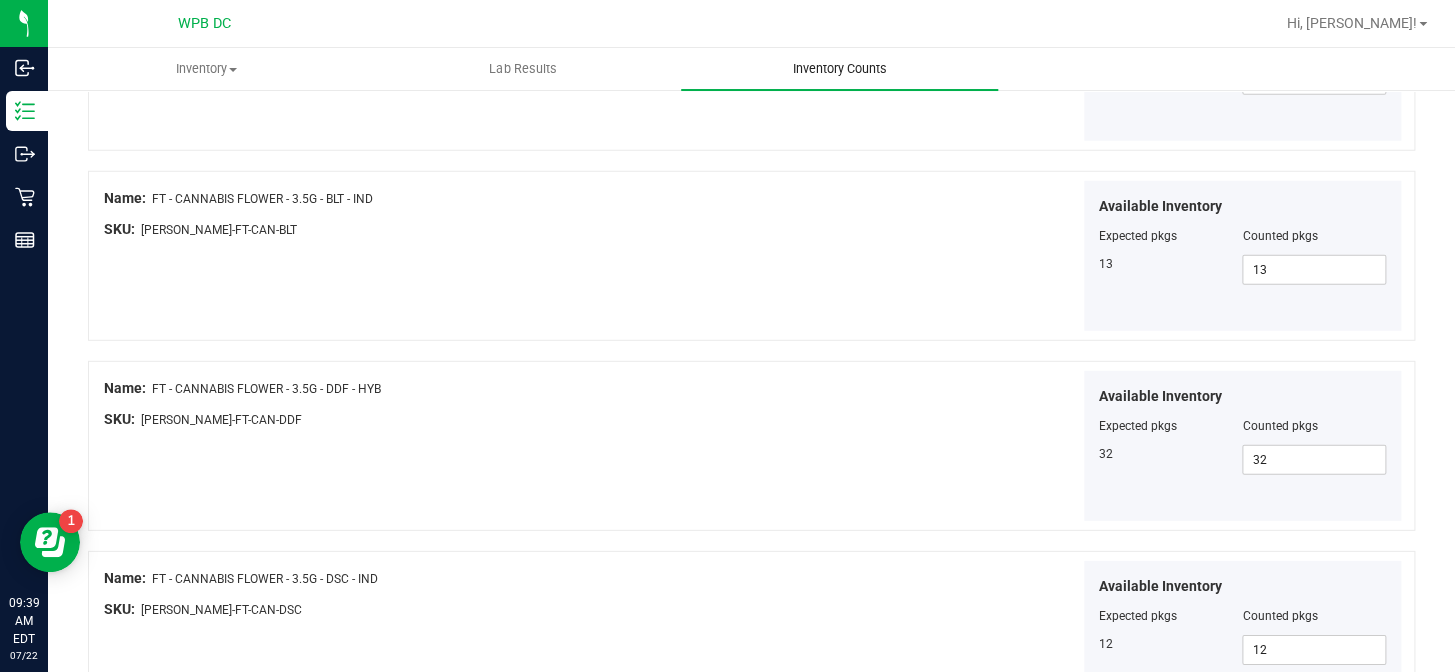 click on "Inventory Counts" at bounding box center [839, 69] 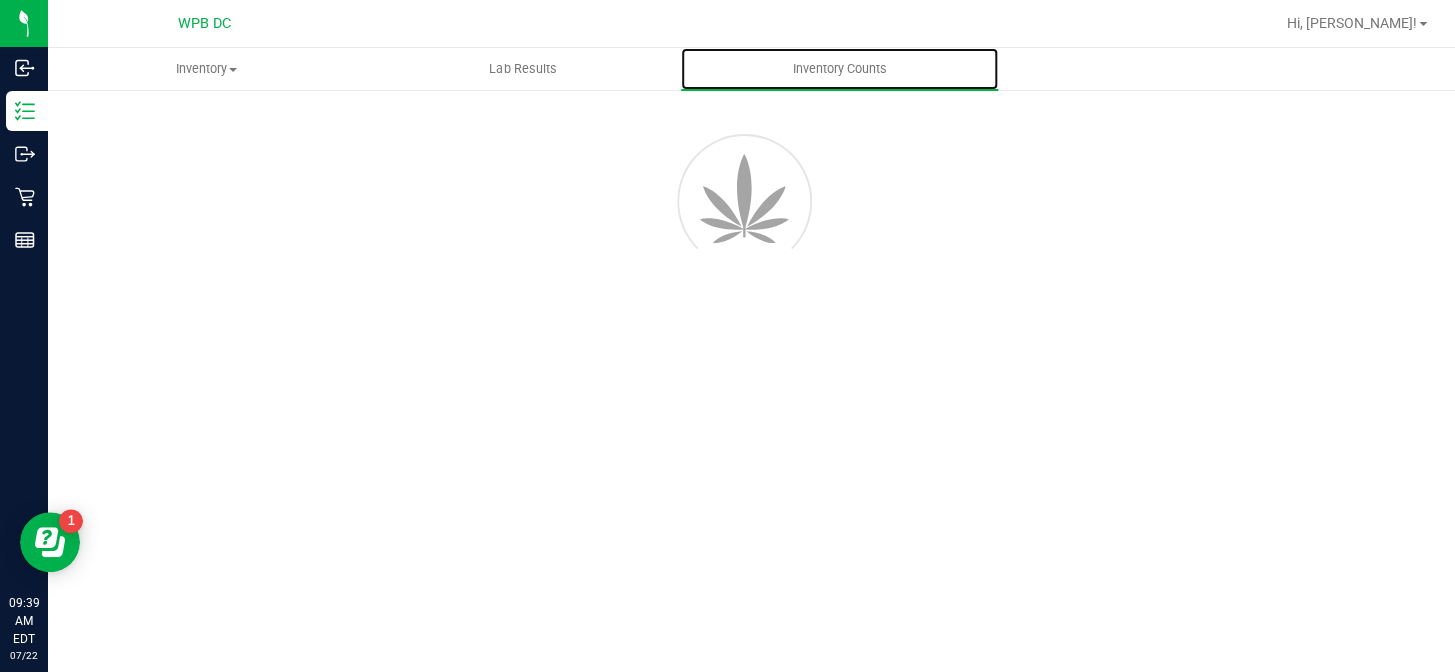 scroll, scrollTop: 0, scrollLeft: 0, axis: both 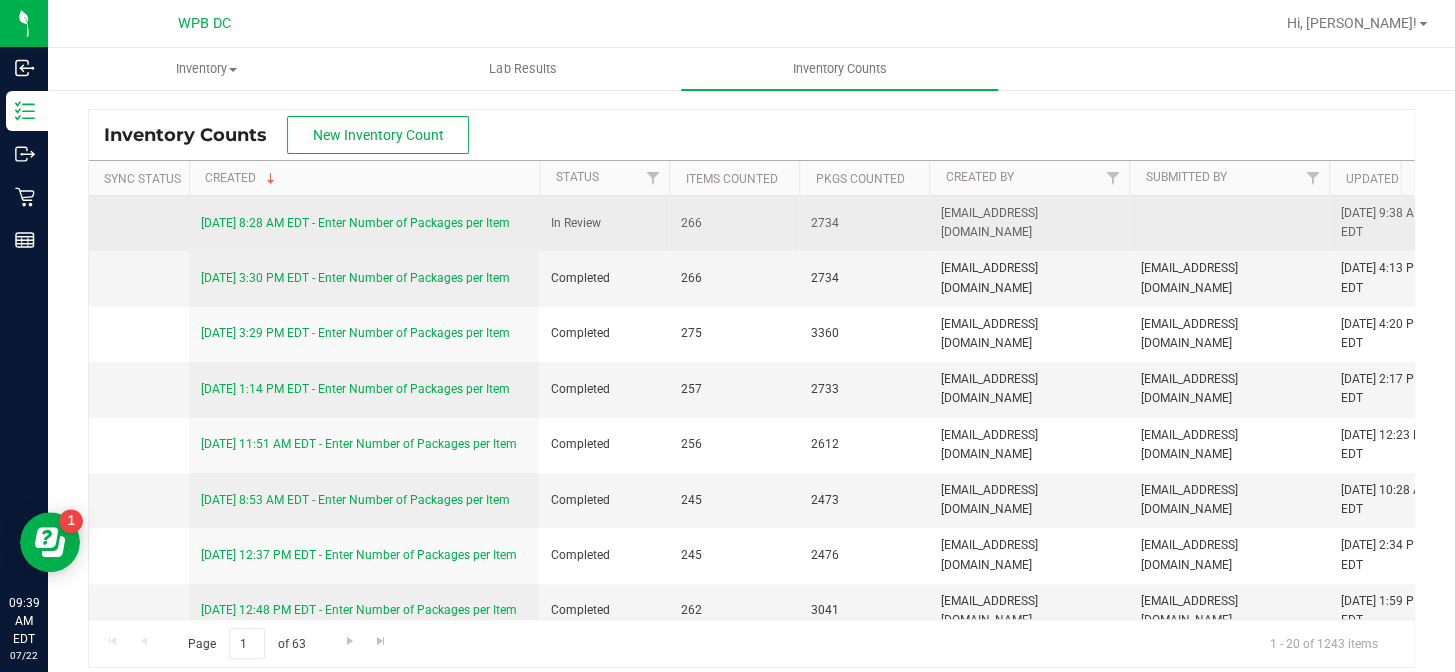 click on "7/22/25 8:28 AM EDT - Enter Number of Packages per Item" at bounding box center [355, 223] 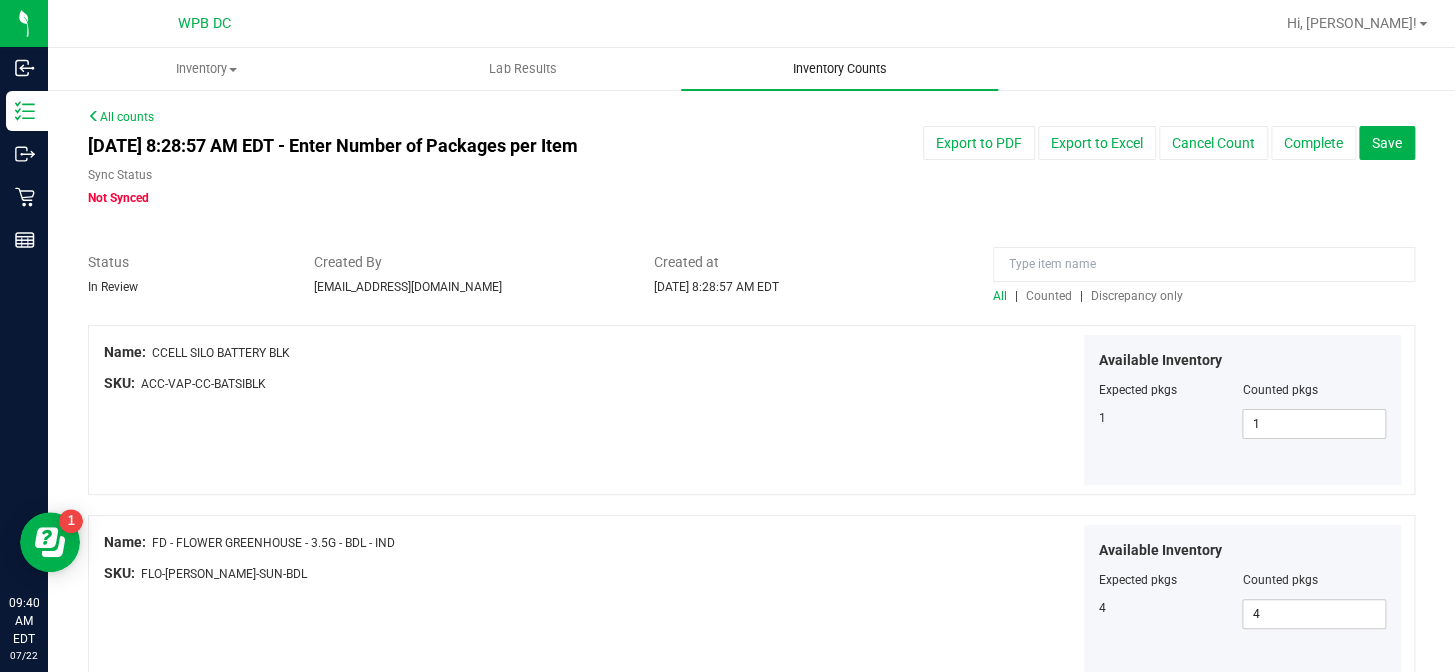 click on "Inventory Counts" at bounding box center (839, 69) 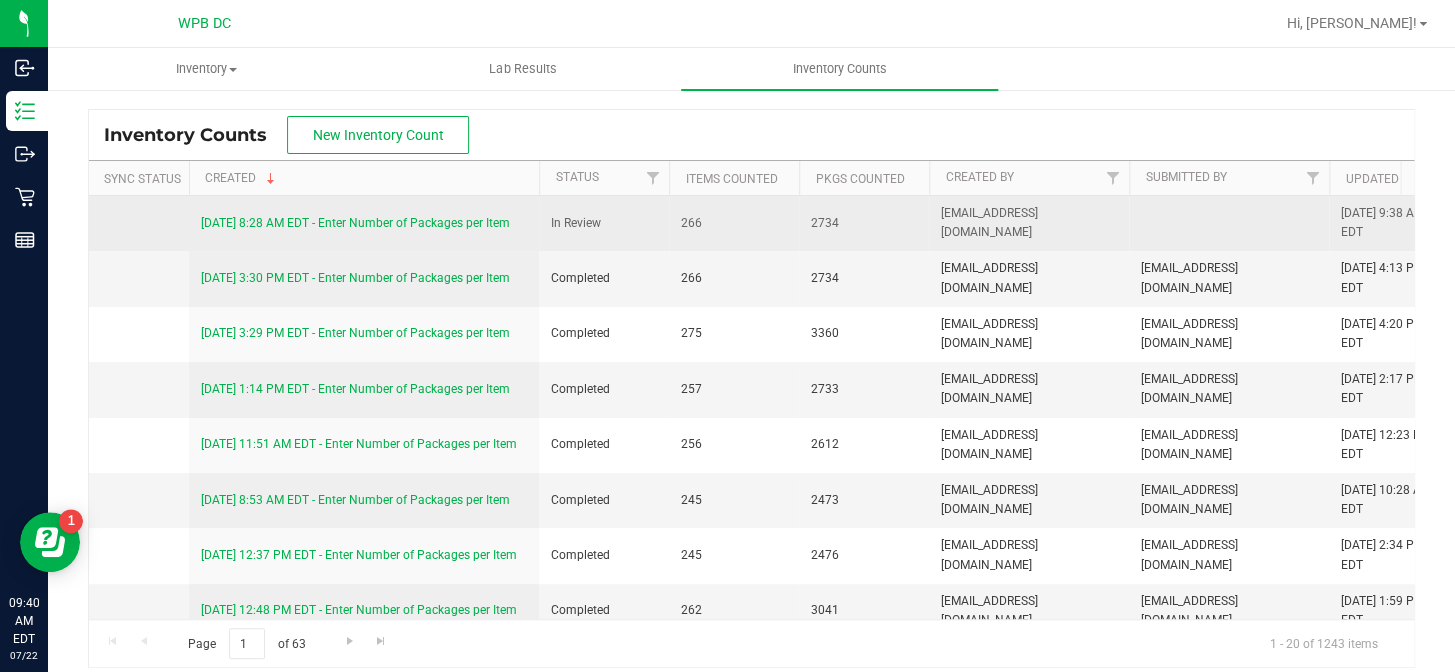 click on "7/22/25 8:28 AM EDT - Enter Number of Packages per Item" at bounding box center [355, 223] 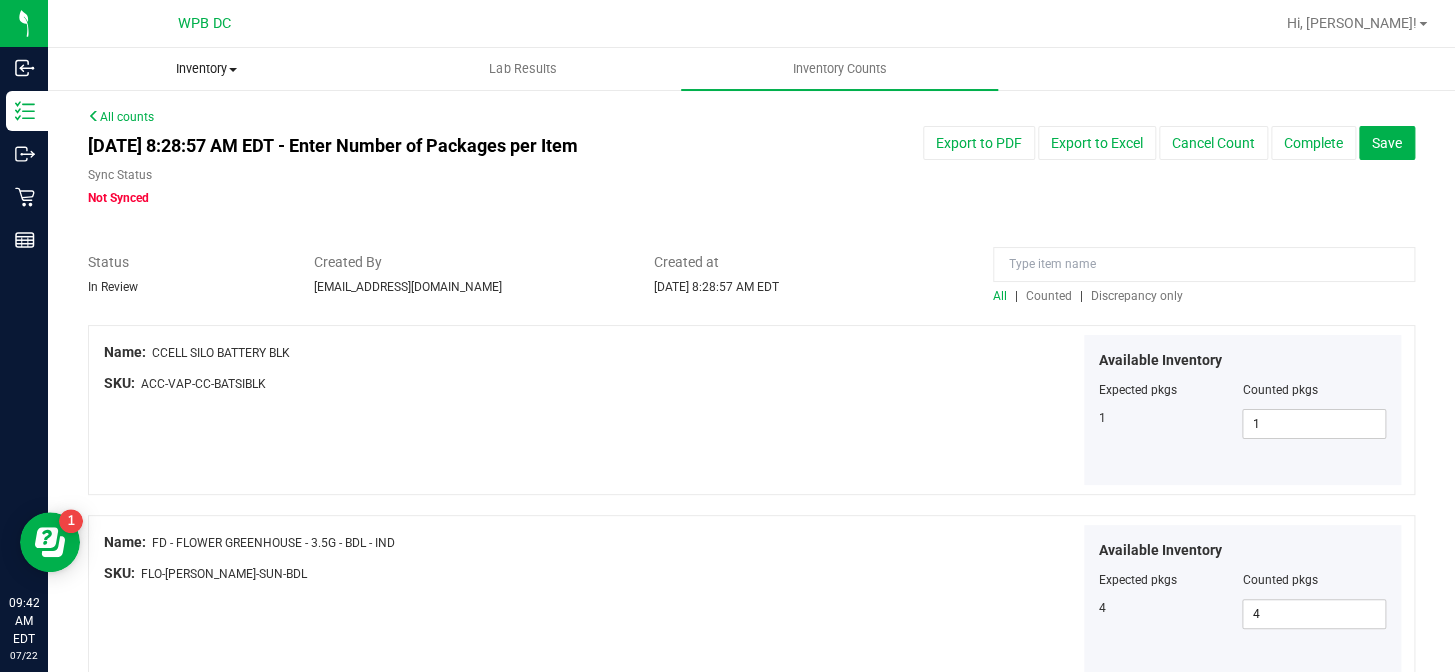 click on "Inventory" at bounding box center [206, 69] 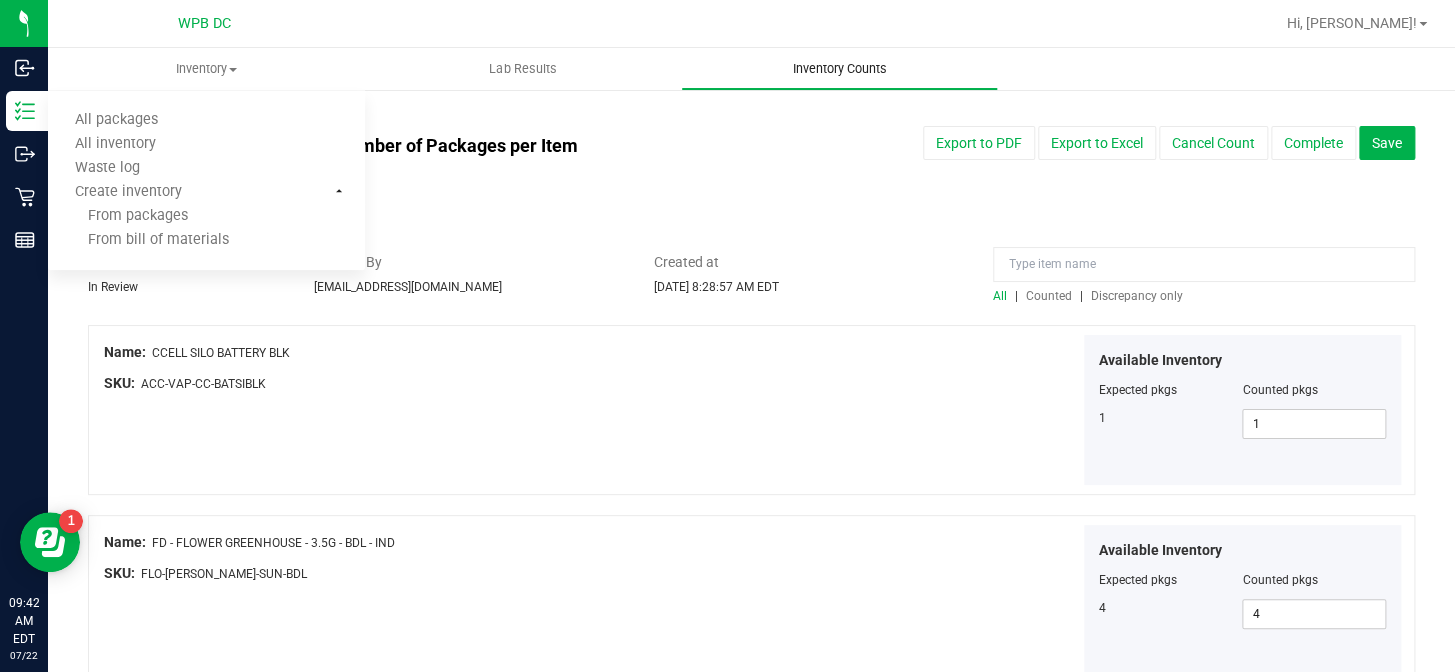 click on "Inventory Counts" at bounding box center (839, 69) 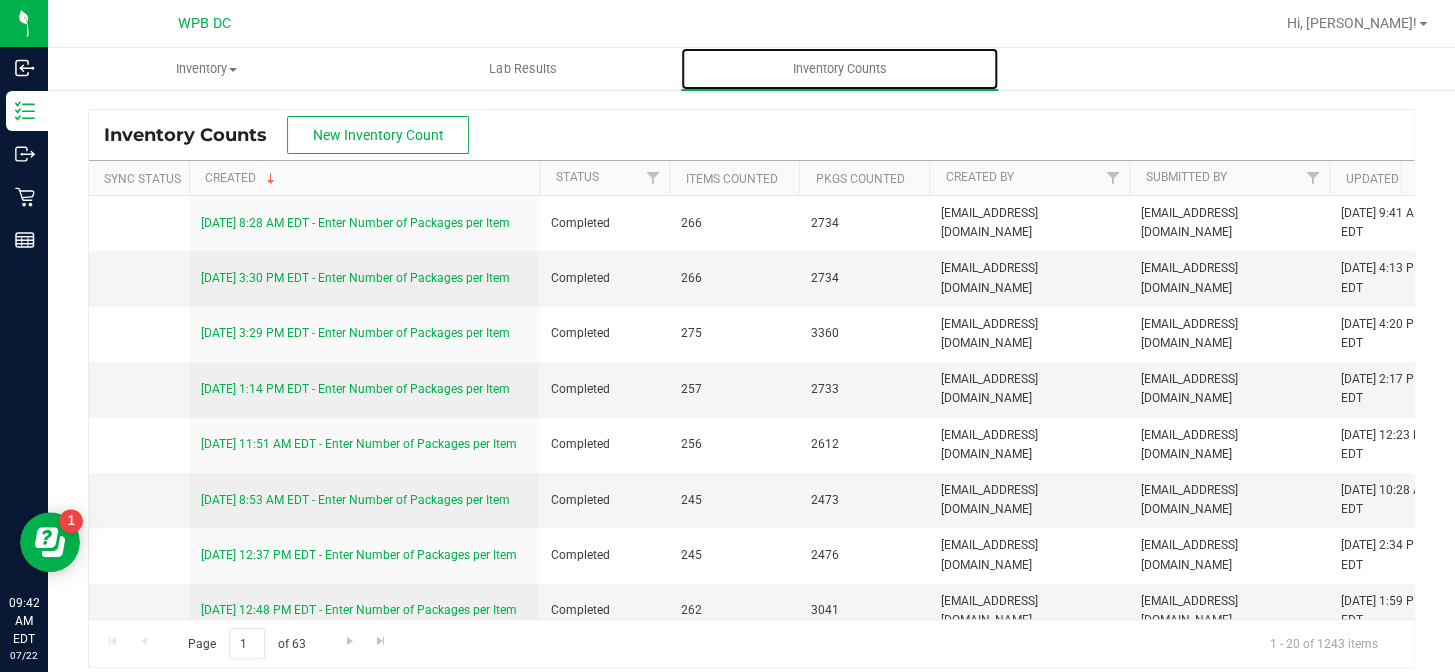 scroll, scrollTop: 0, scrollLeft: 193, axis: horizontal 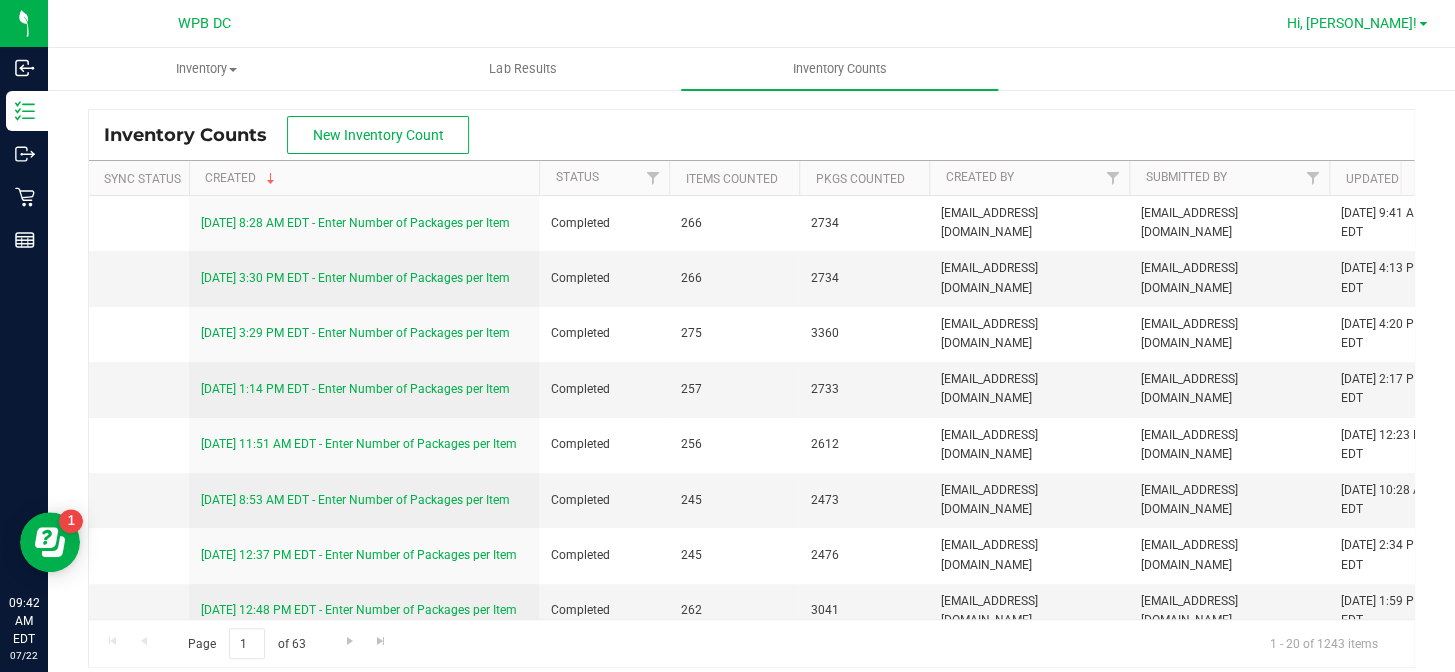 click on "Hi, [PERSON_NAME]!" at bounding box center (1352, 23) 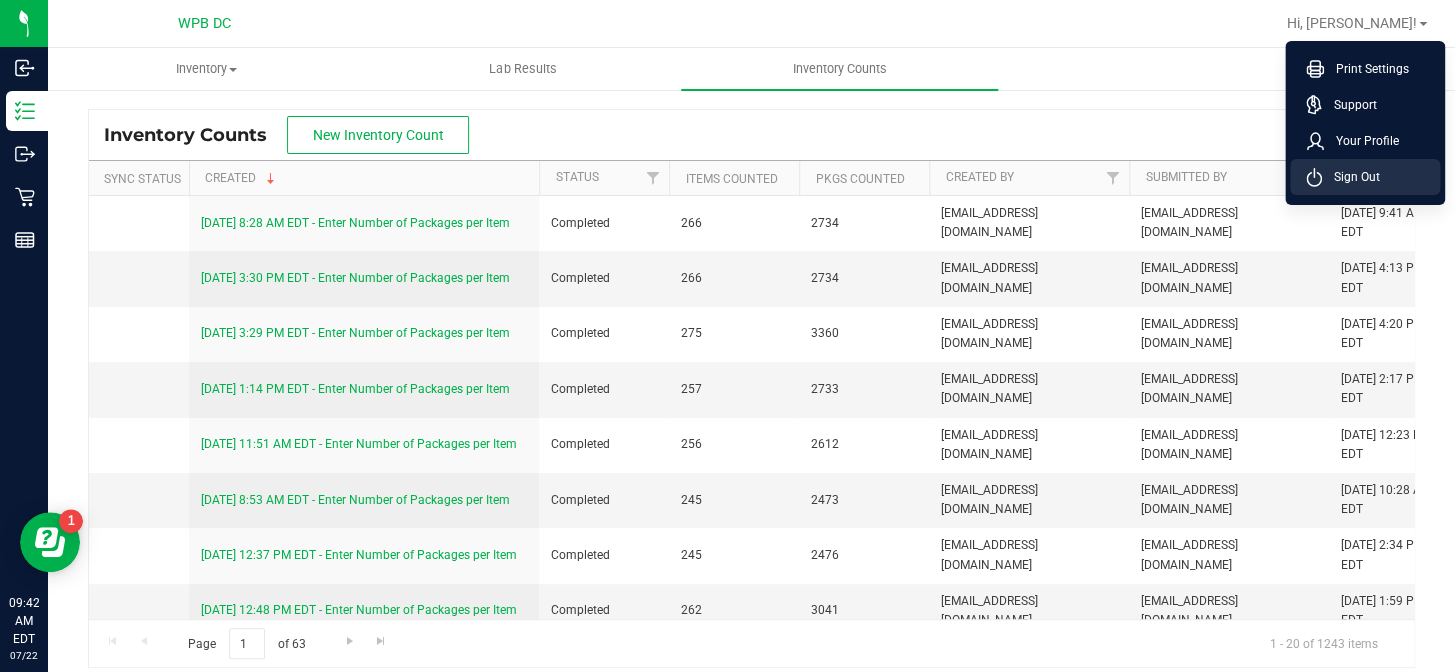 click on "Sign Out" at bounding box center [1351, 177] 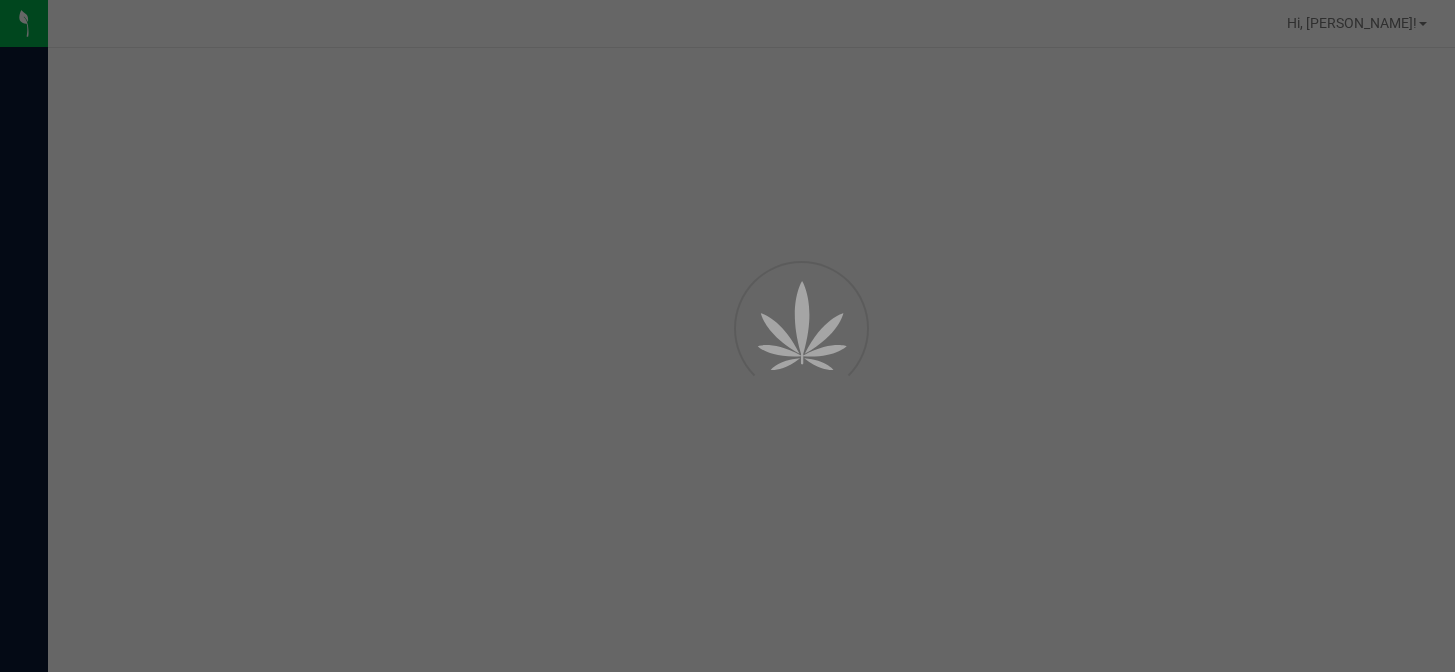 scroll, scrollTop: 0, scrollLeft: 0, axis: both 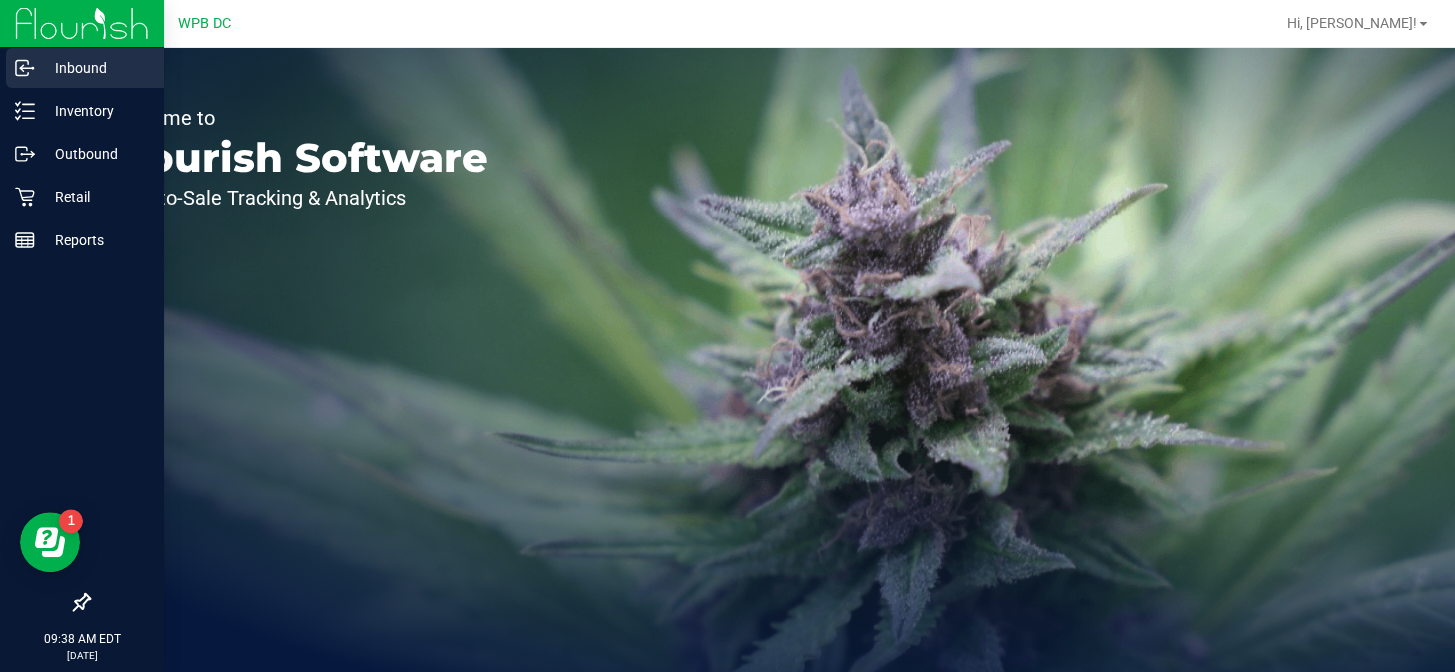 click on "Inbound" at bounding box center (95, 68) 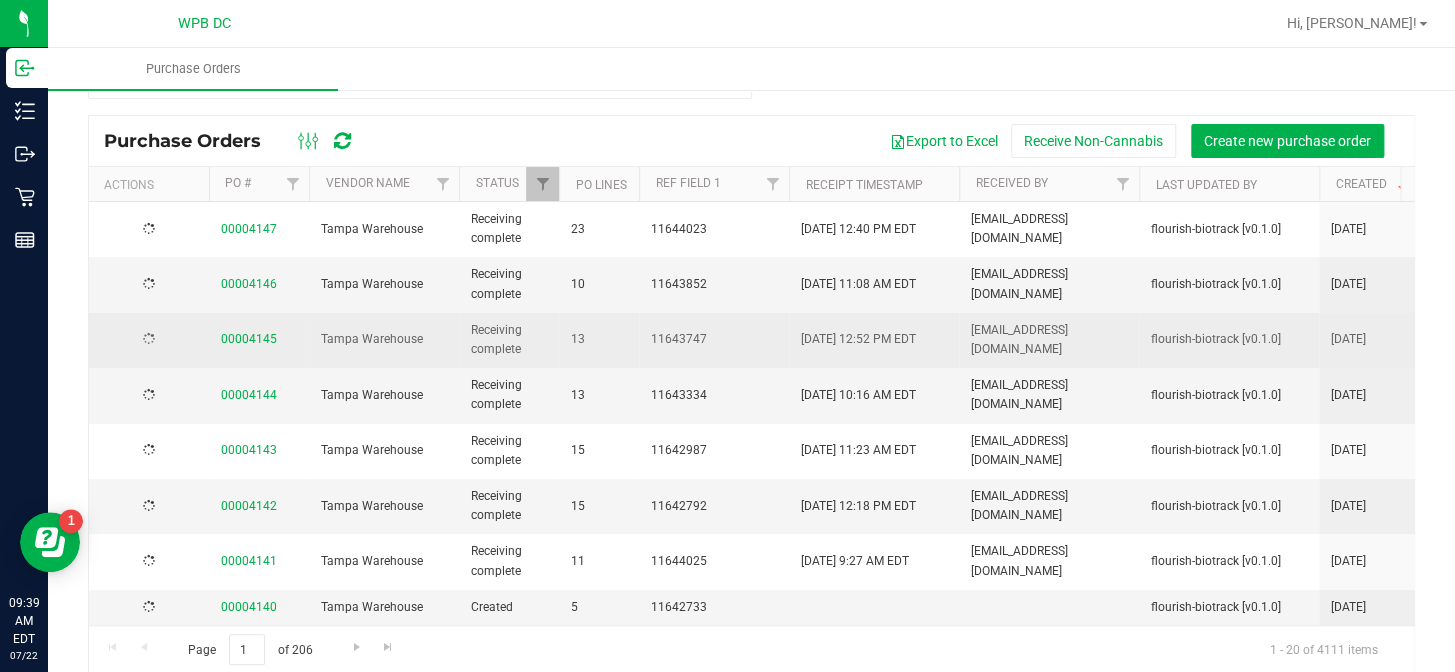scroll, scrollTop: 61, scrollLeft: 0, axis: vertical 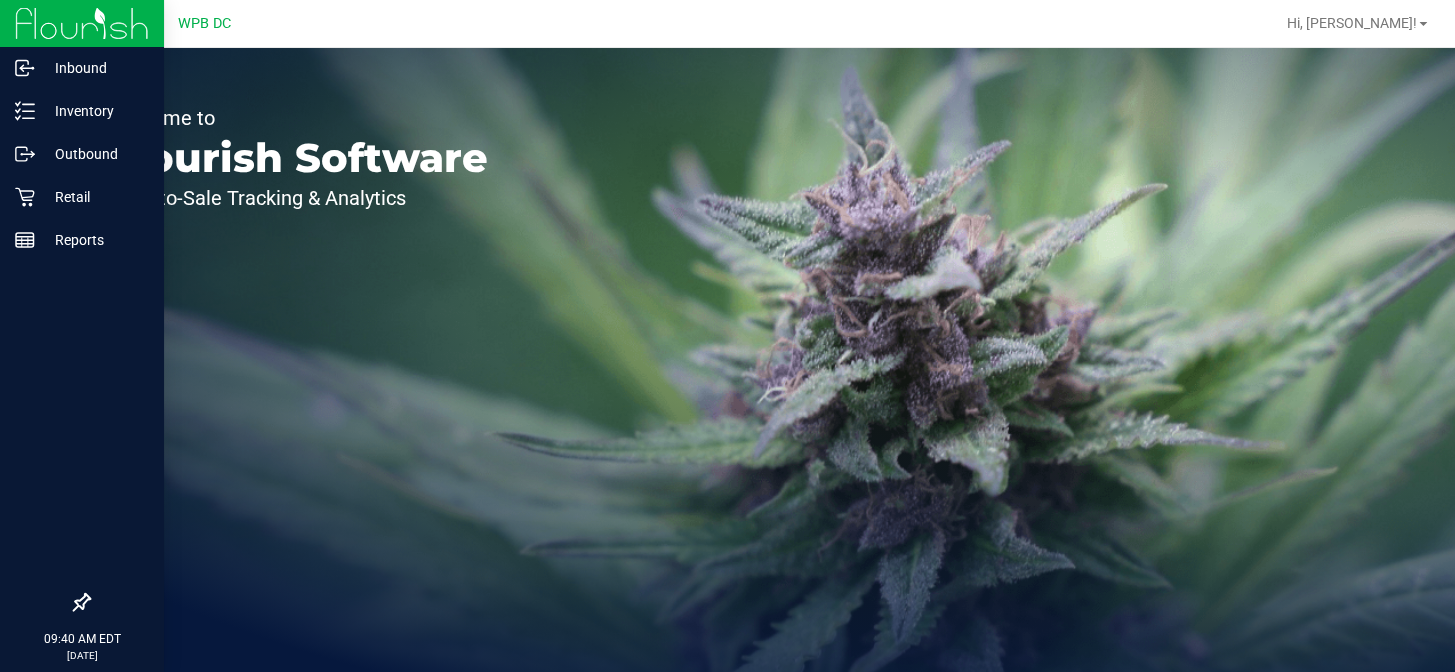 click at bounding box center [82, 23] 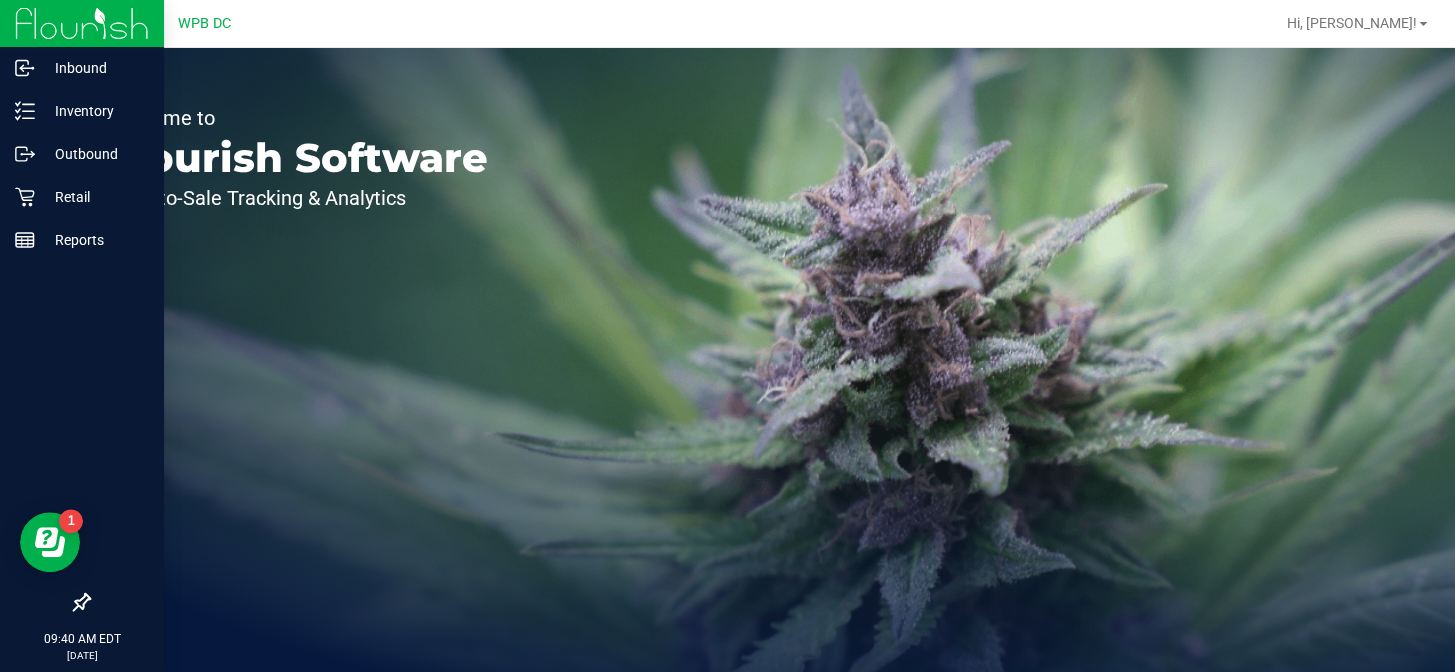 scroll, scrollTop: 0, scrollLeft: 0, axis: both 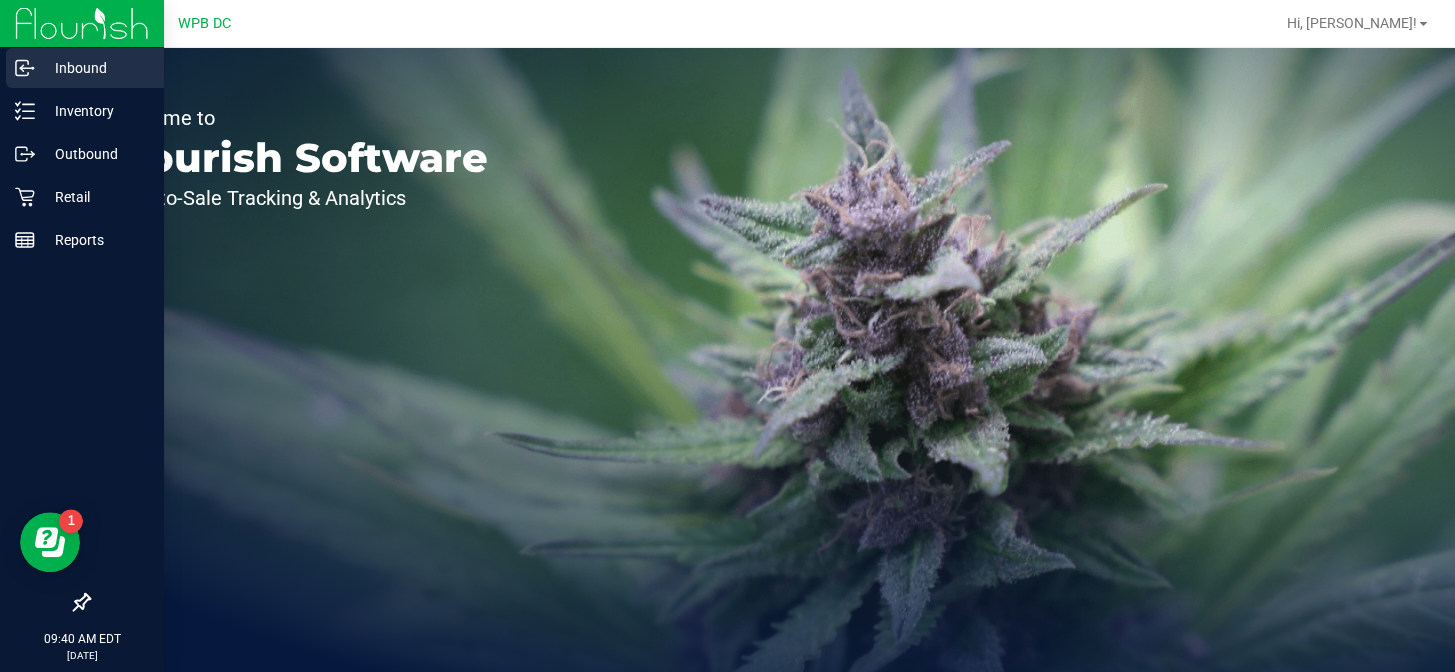 click on "Inbound" at bounding box center (95, 68) 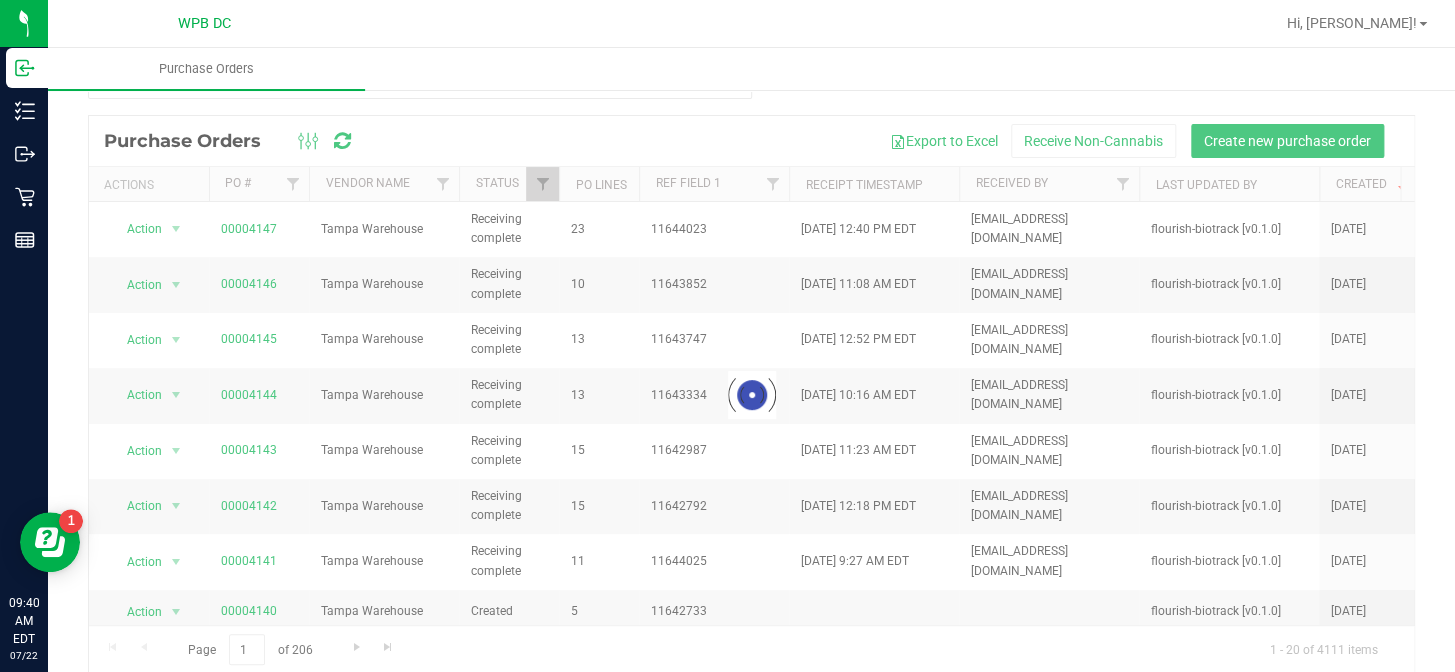 scroll, scrollTop: 61, scrollLeft: 0, axis: vertical 